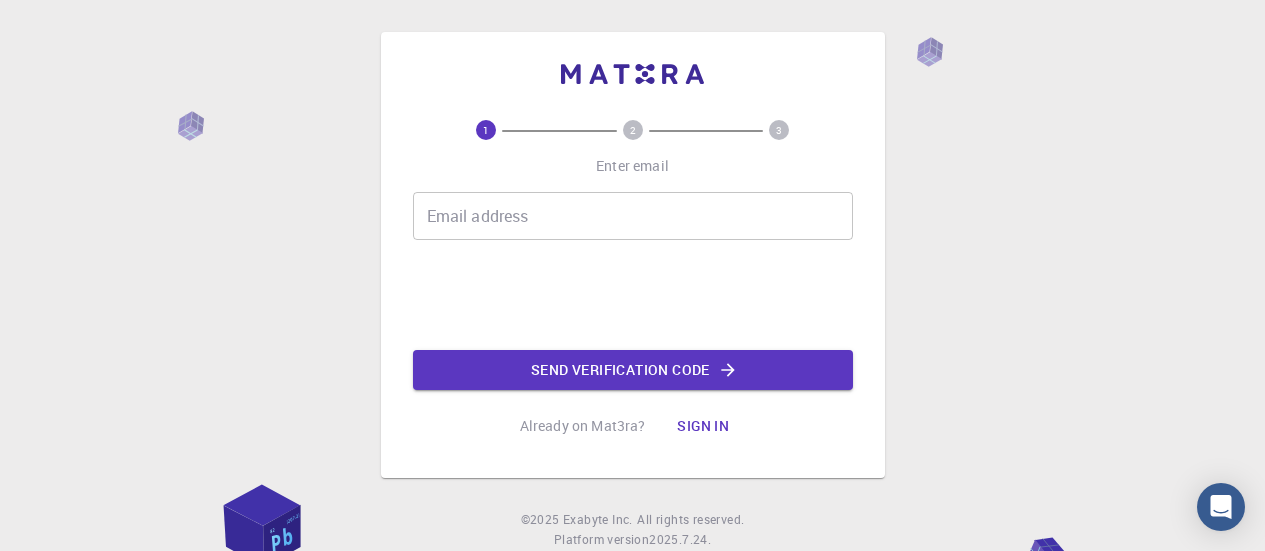 scroll, scrollTop: 0, scrollLeft: 0, axis: both 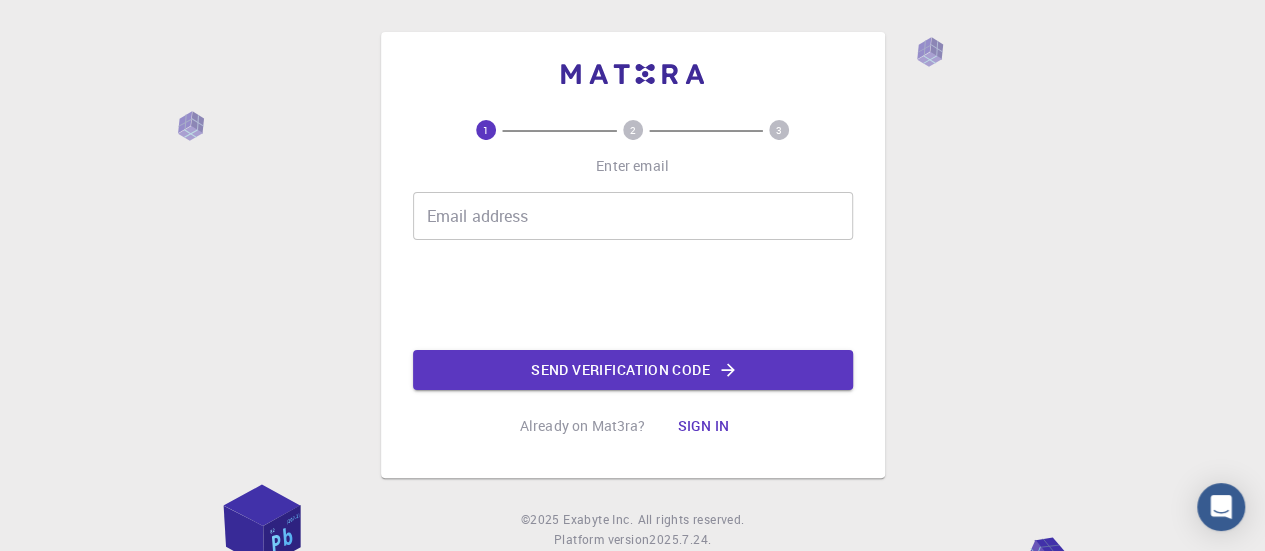 click on "Email address" at bounding box center [633, 216] 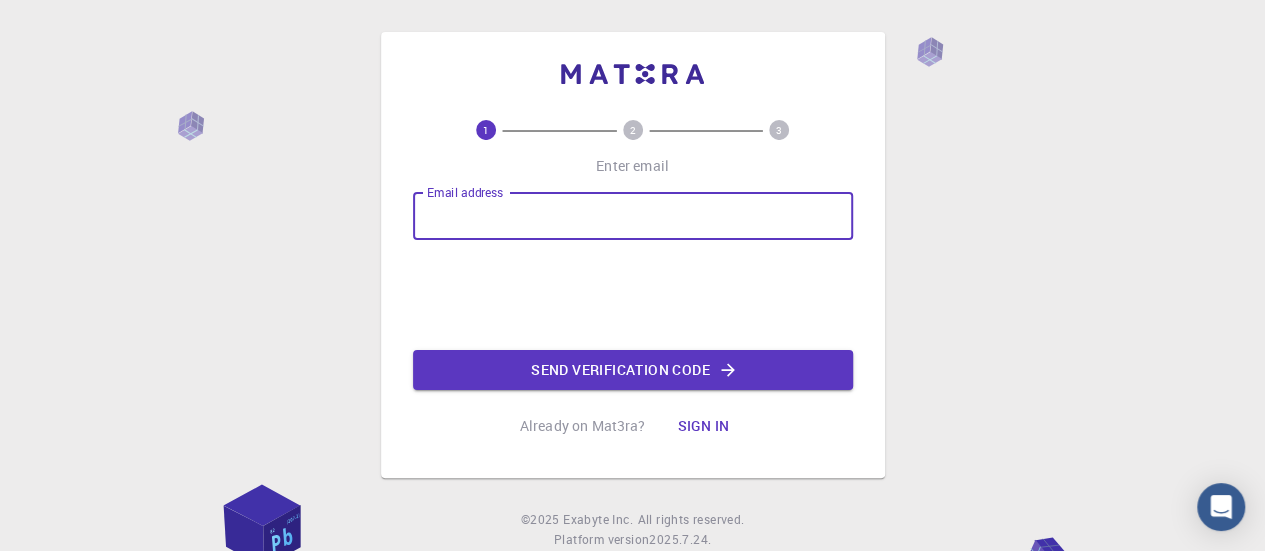 type on "[EMAIL]" 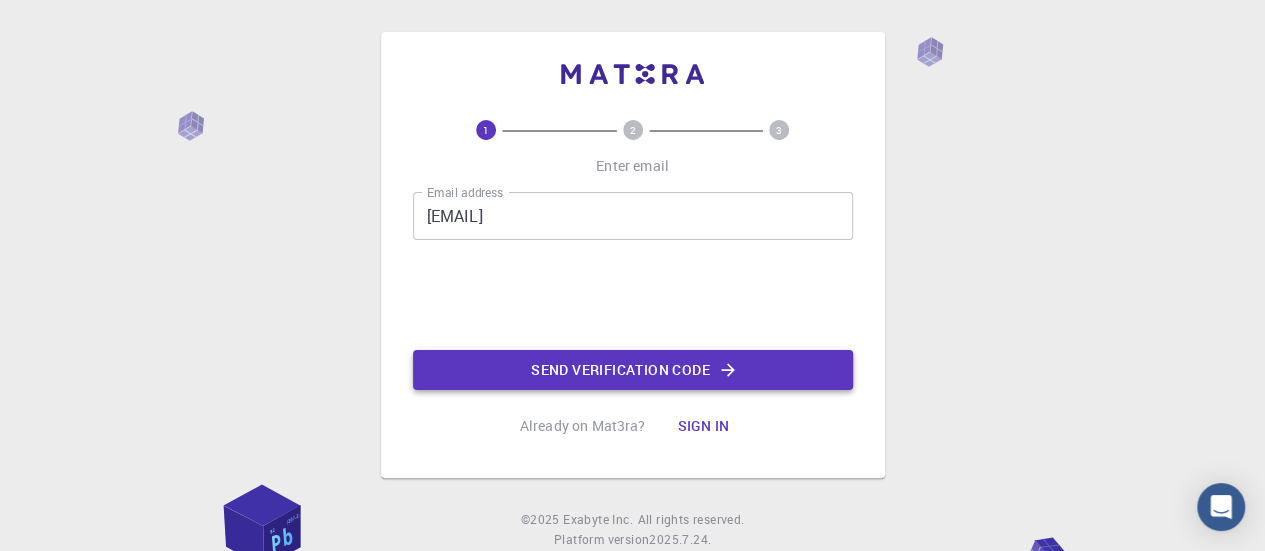 drag, startPoint x: 586, startPoint y: 393, endPoint x: 604, endPoint y: 366, distance: 32.449963 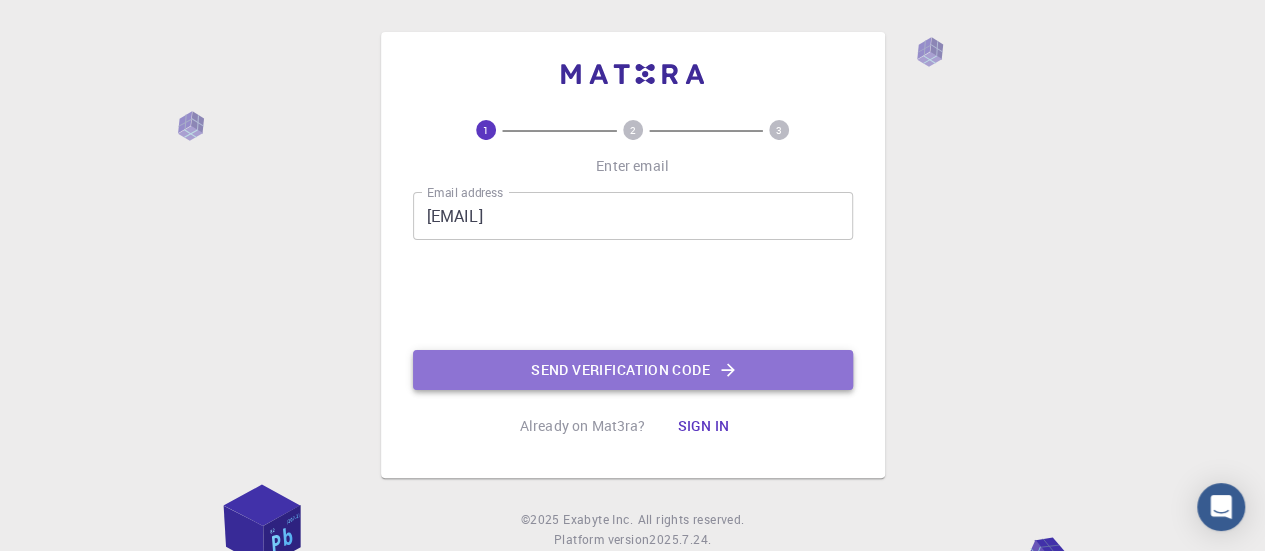 click on "Send verification code" 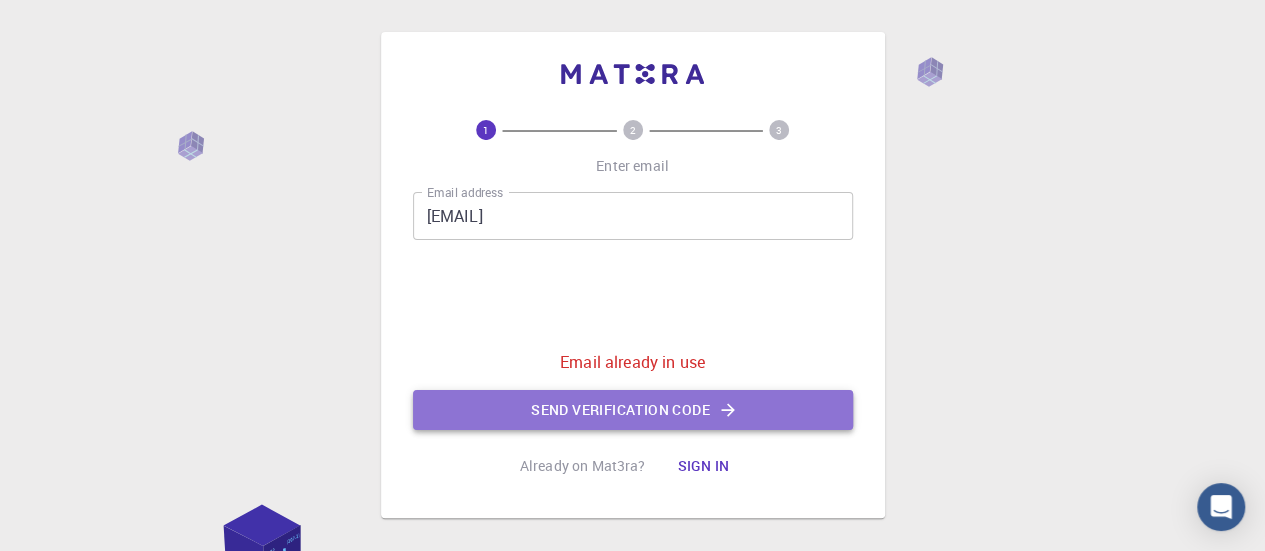 click on "Send verification code" at bounding box center [633, 410] 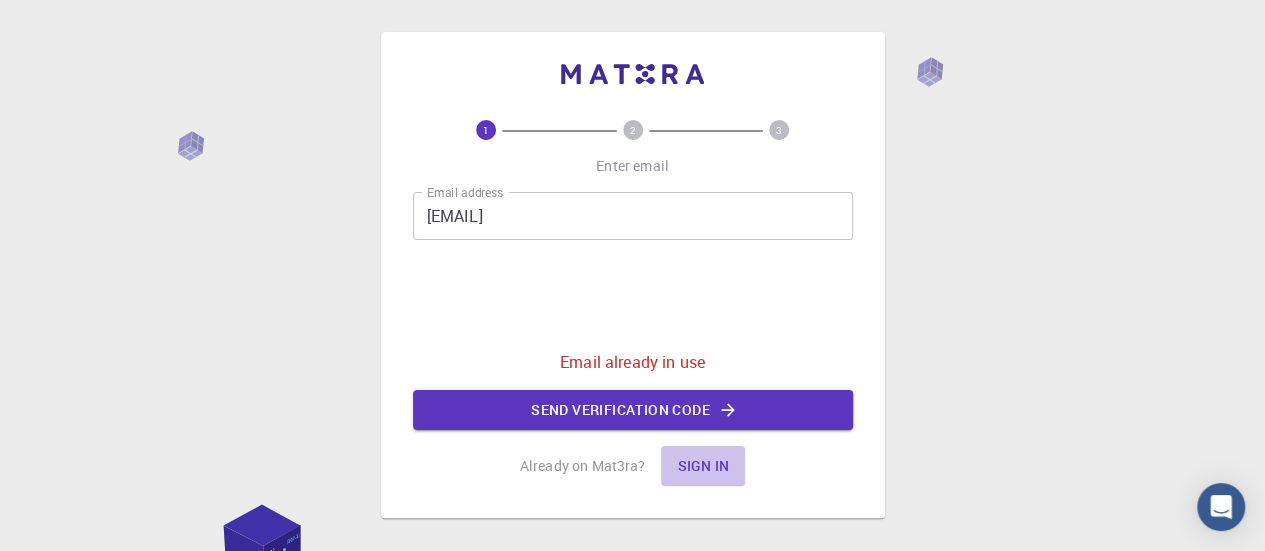 click on "Sign in" at bounding box center (703, 466) 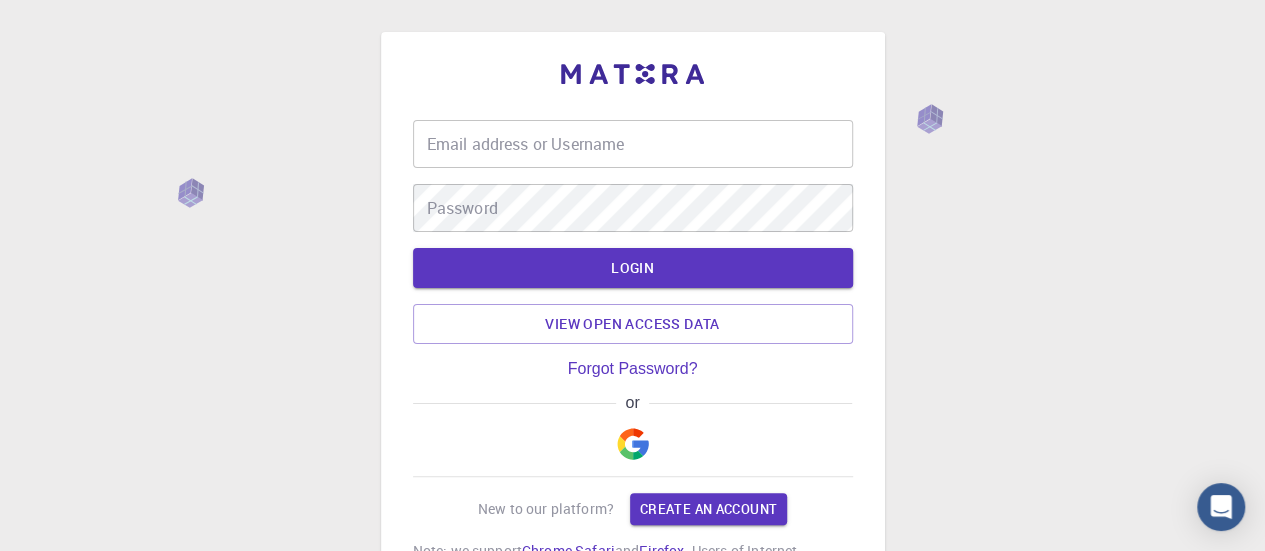 type on "[EMAIL]" 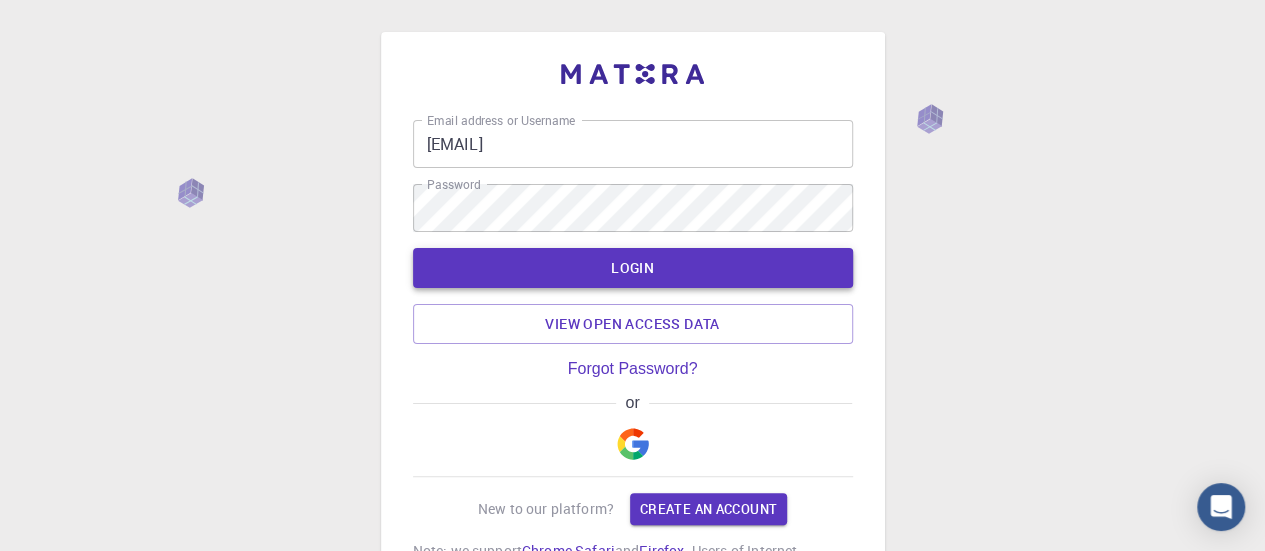 click on "LOGIN" at bounding box center (633, 268) 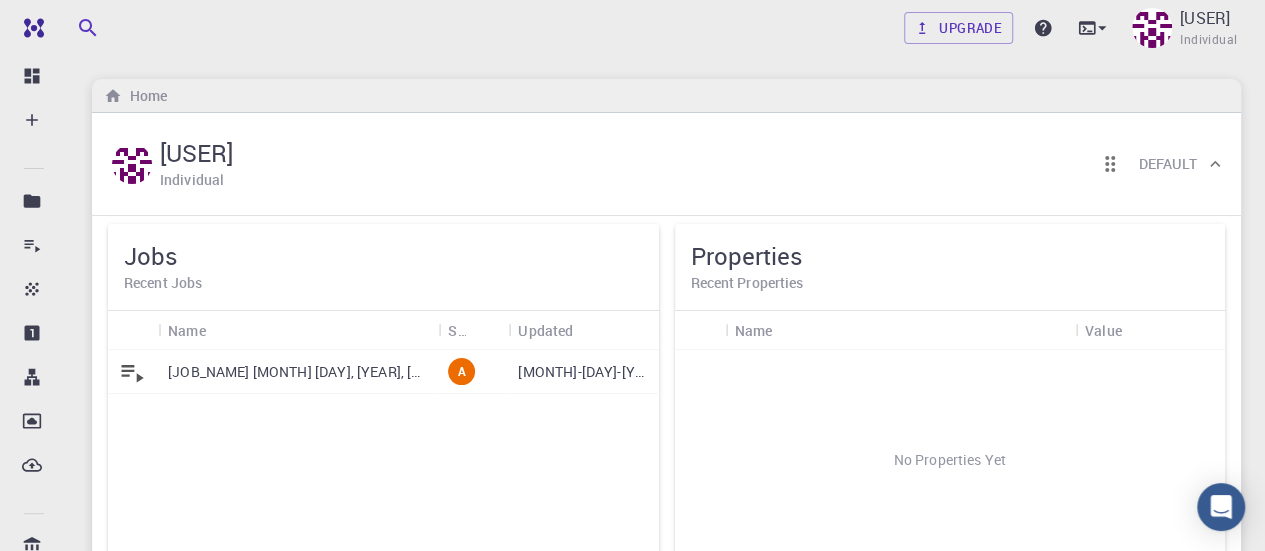 scroll, scrollTop: 0, scrollLeft: 0, axis: both 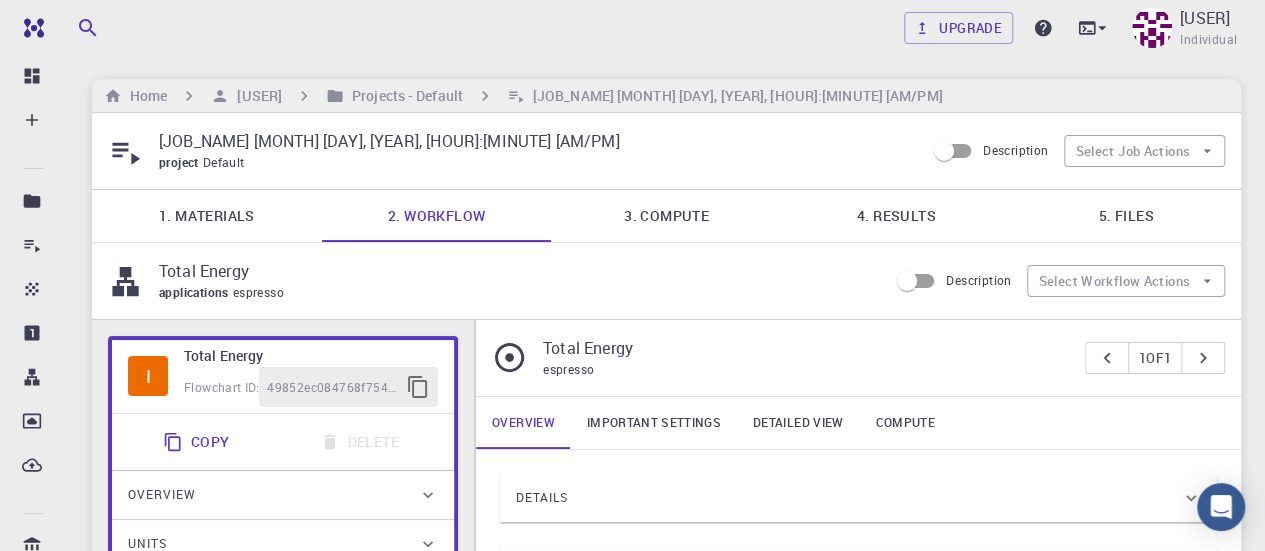 type on "/export/share/pseudo/ti/gga/pbe/gbrv/1.4/us/ti_pbe_gbrv_1.4.upf" 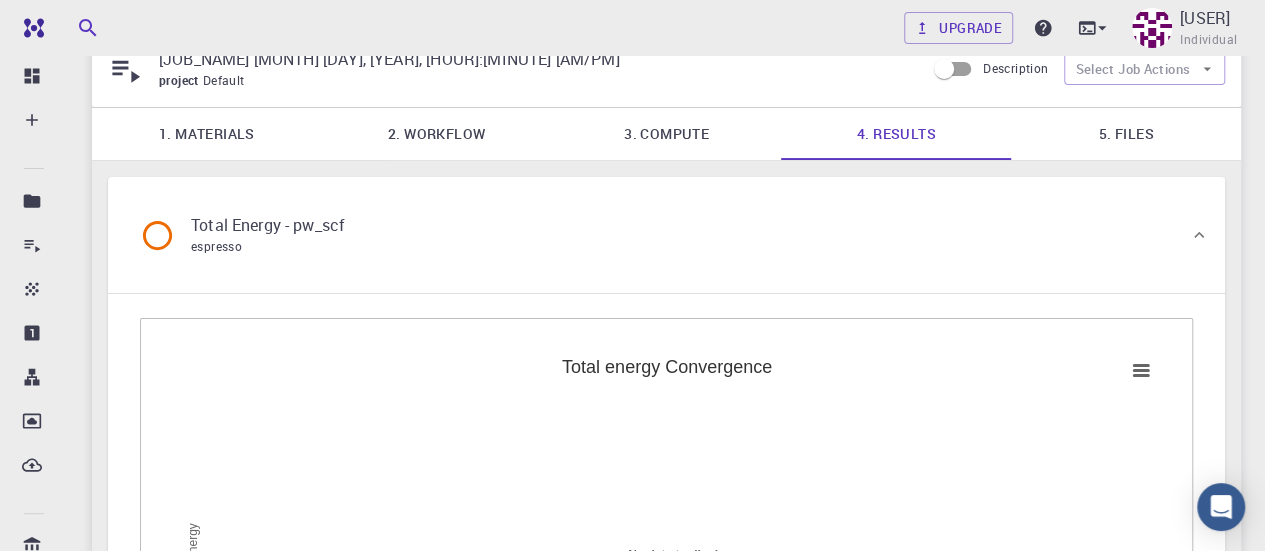 scroll, scrollTop: 0, scrollLeft: 0, axis: both 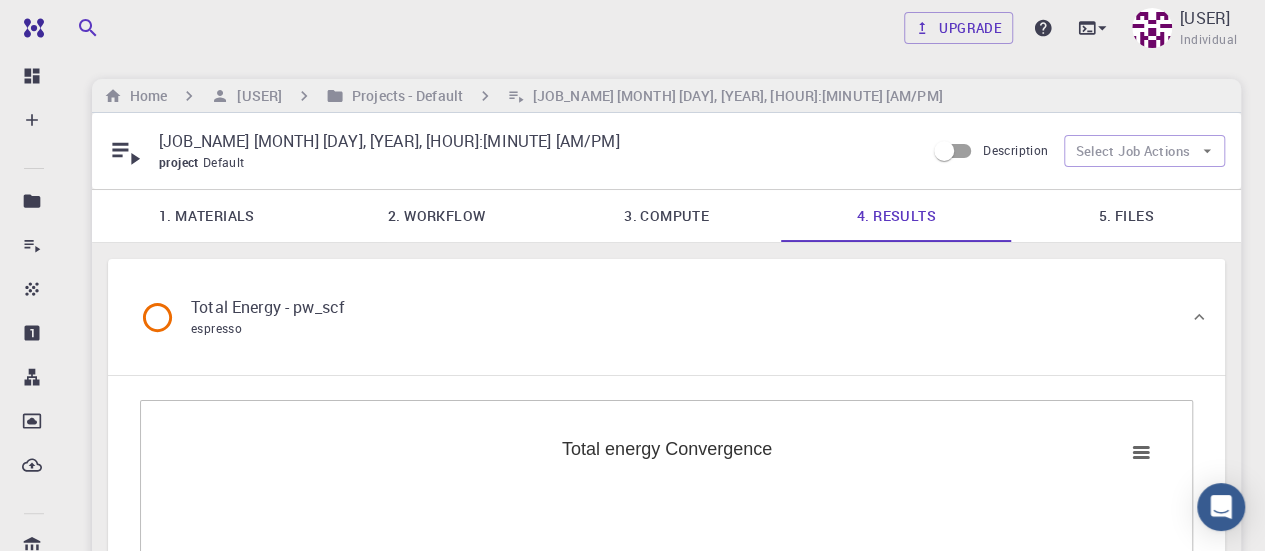 click on "3. Compute" at bounding box center [667, 216] 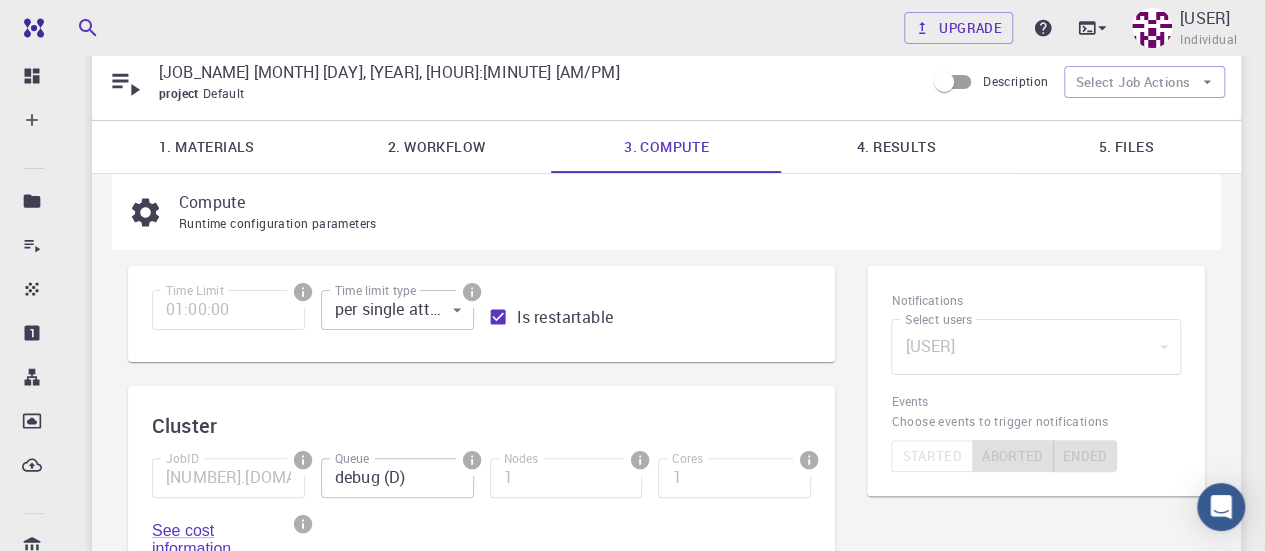 scroll, scrollTop: 0, scrollLeft: 0, axis: both 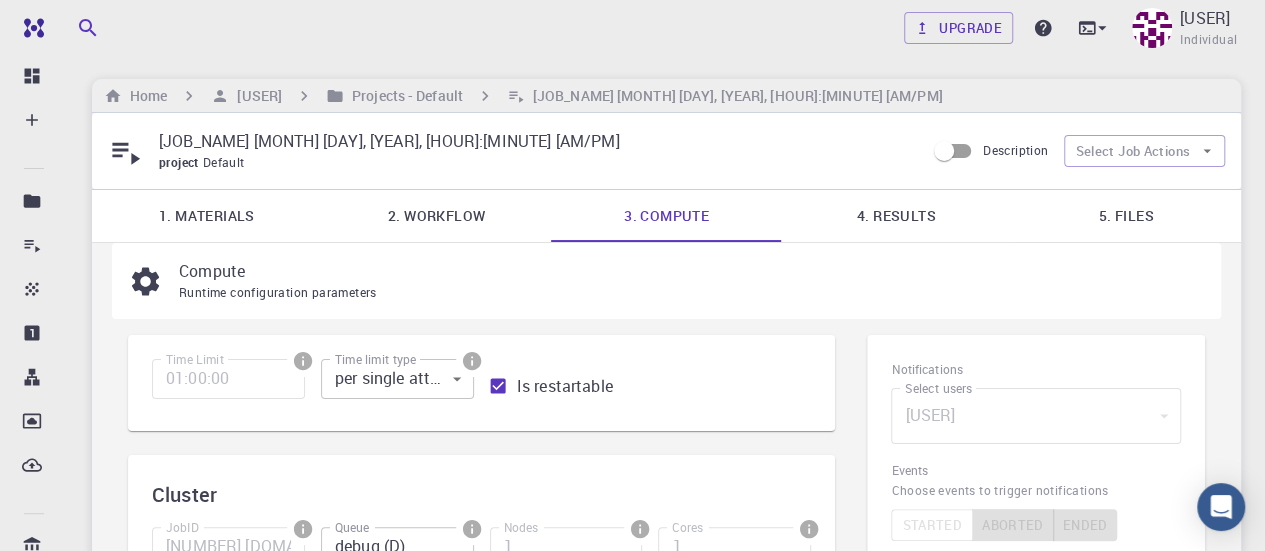 click on "1. Materials" at bounding box center (207, 216) 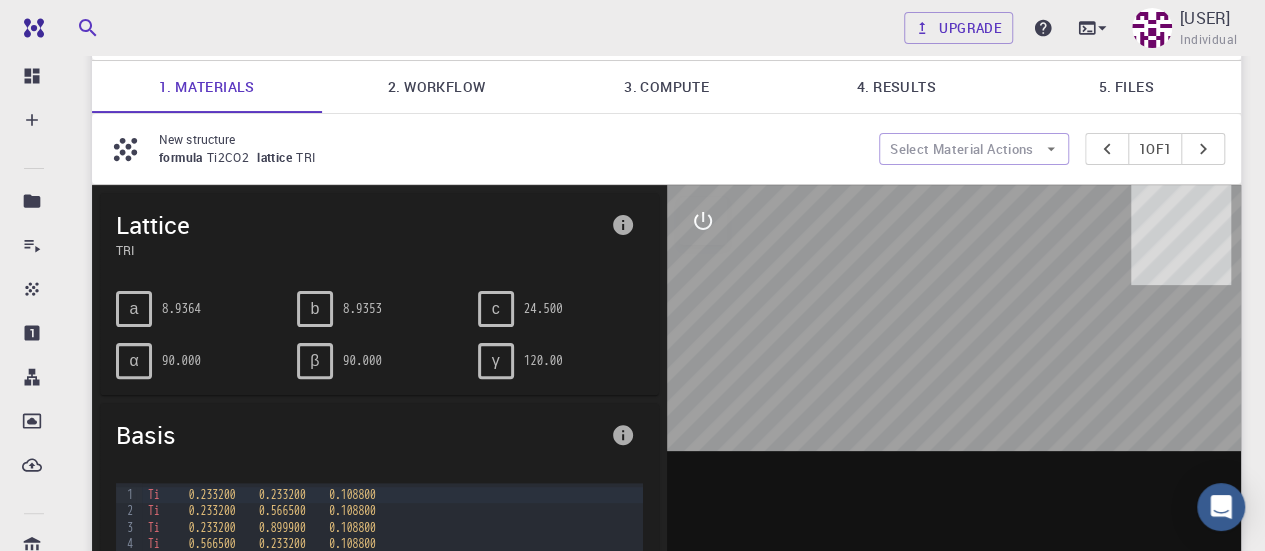 scroll, scrollTop: 0, scrollLeft: 0, axis: both 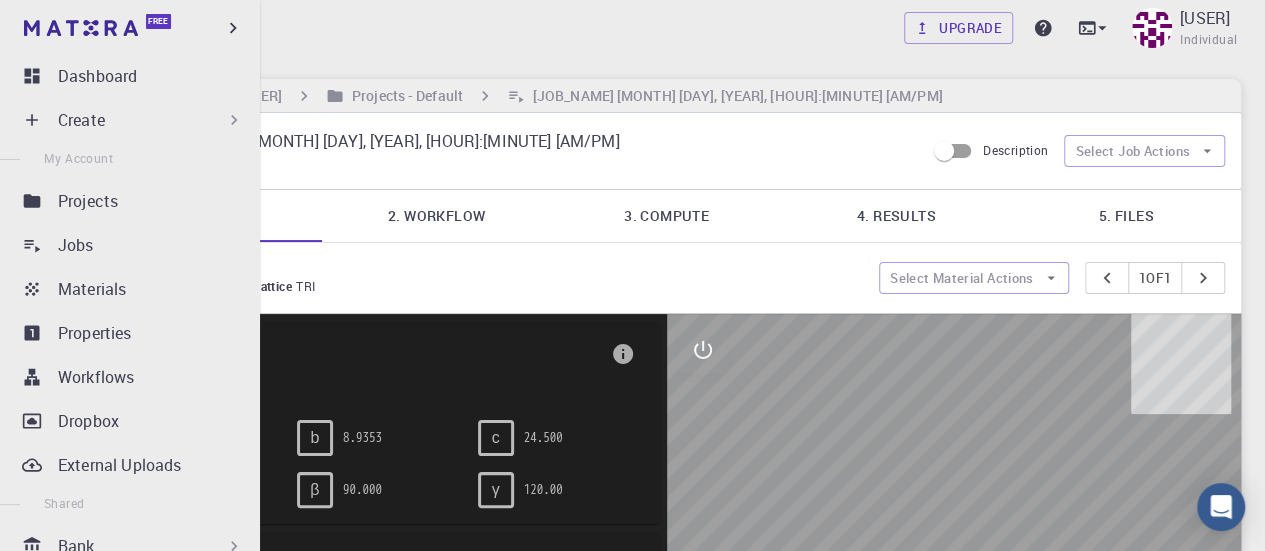 click on "Create" at bounding box center [134, 120] 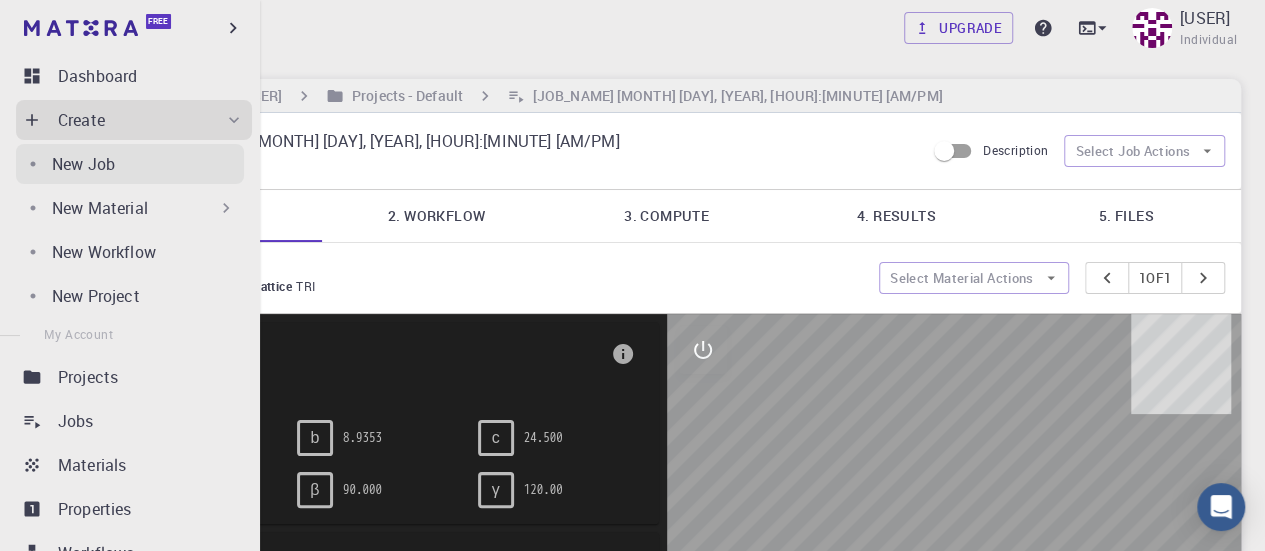 click on "New Job" at bounding box center (148, 164) 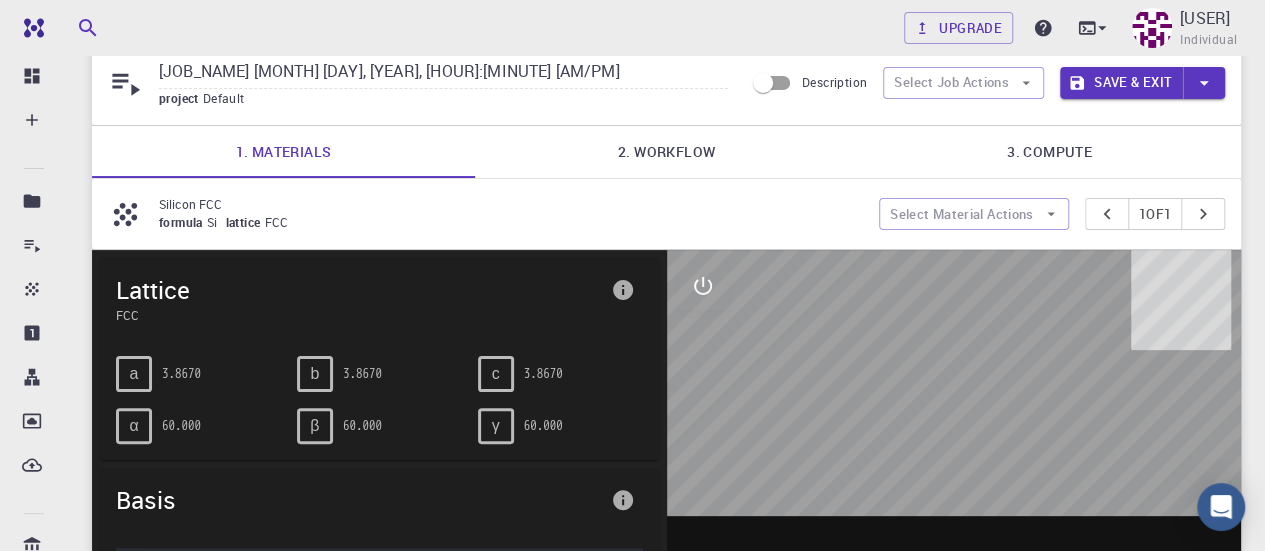 scroll, scrollTop: 0, scrollLeft: 0, axis: both 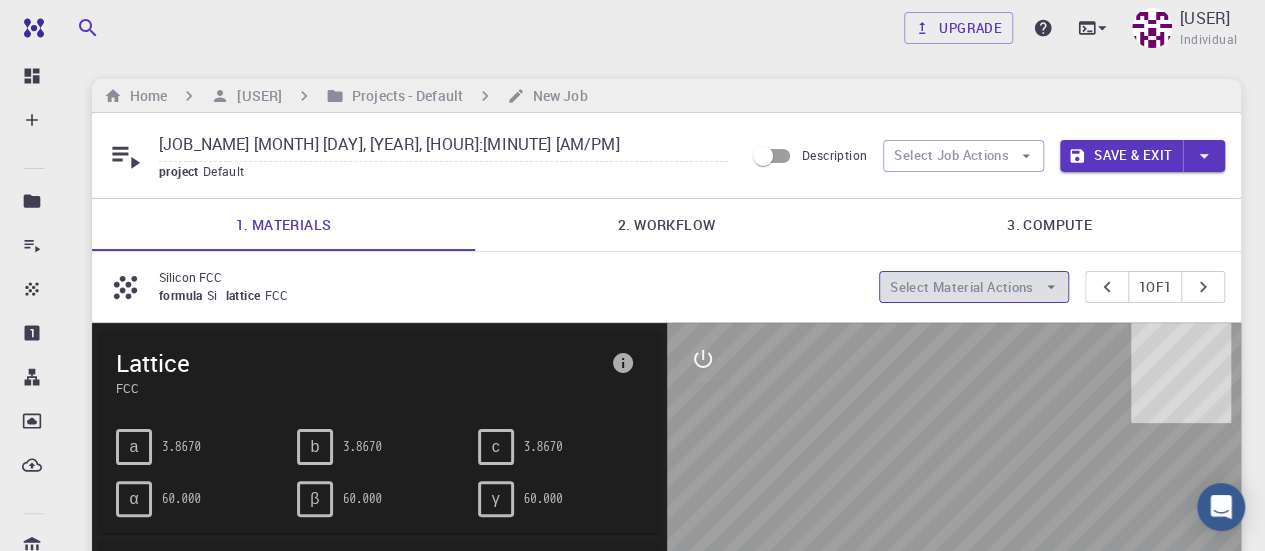 click on "Select Material Actions" at bounding box center (974, 287) 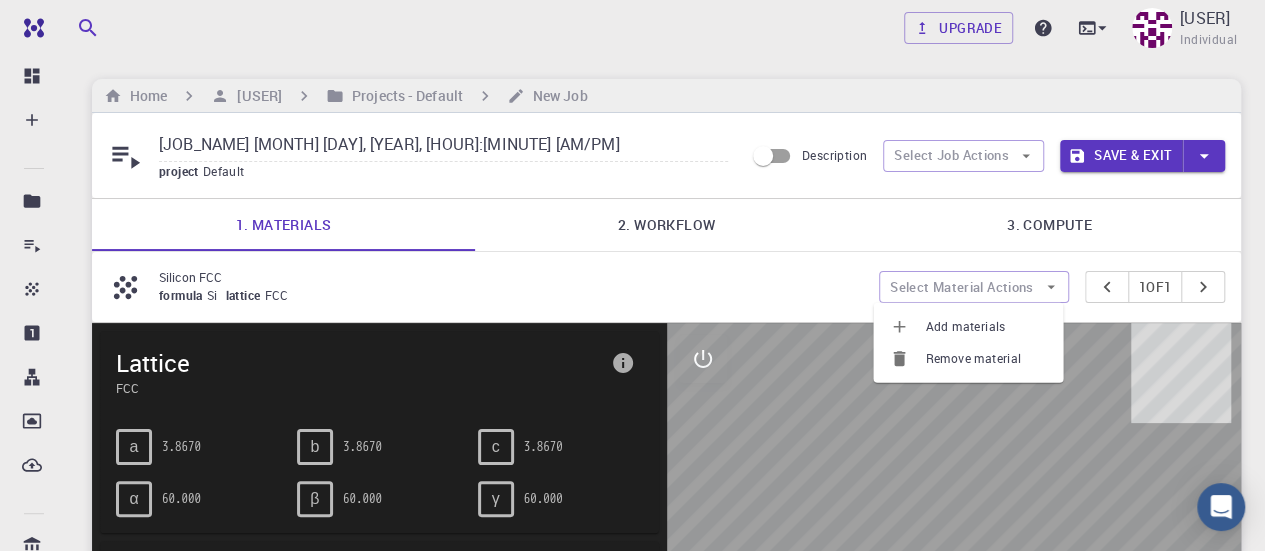 click on "Add materials" at bounding box center [986, 327] 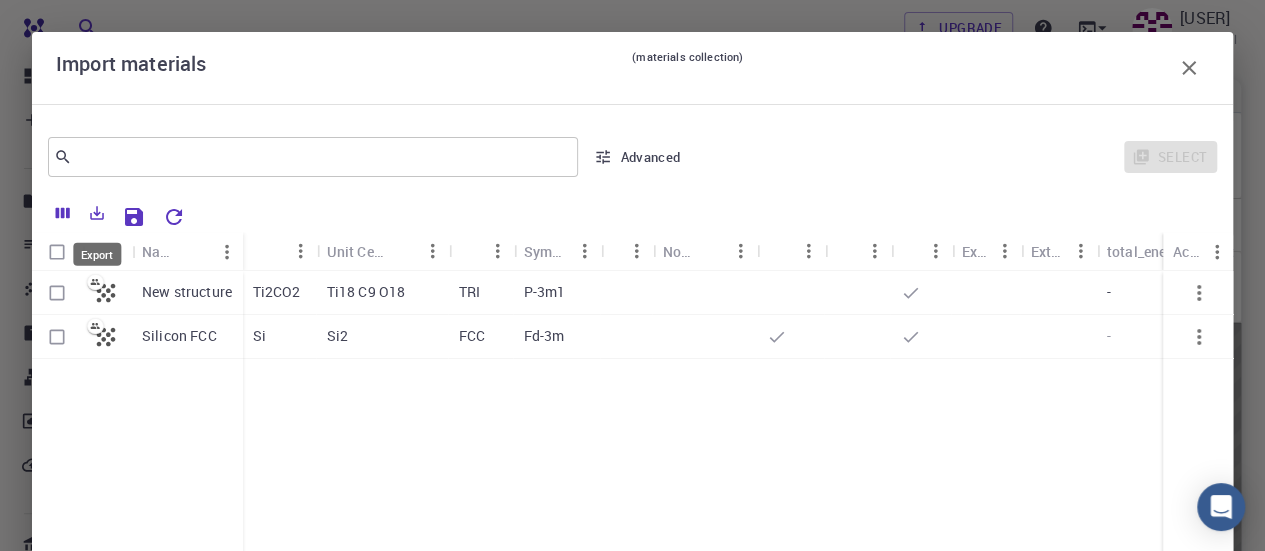 click 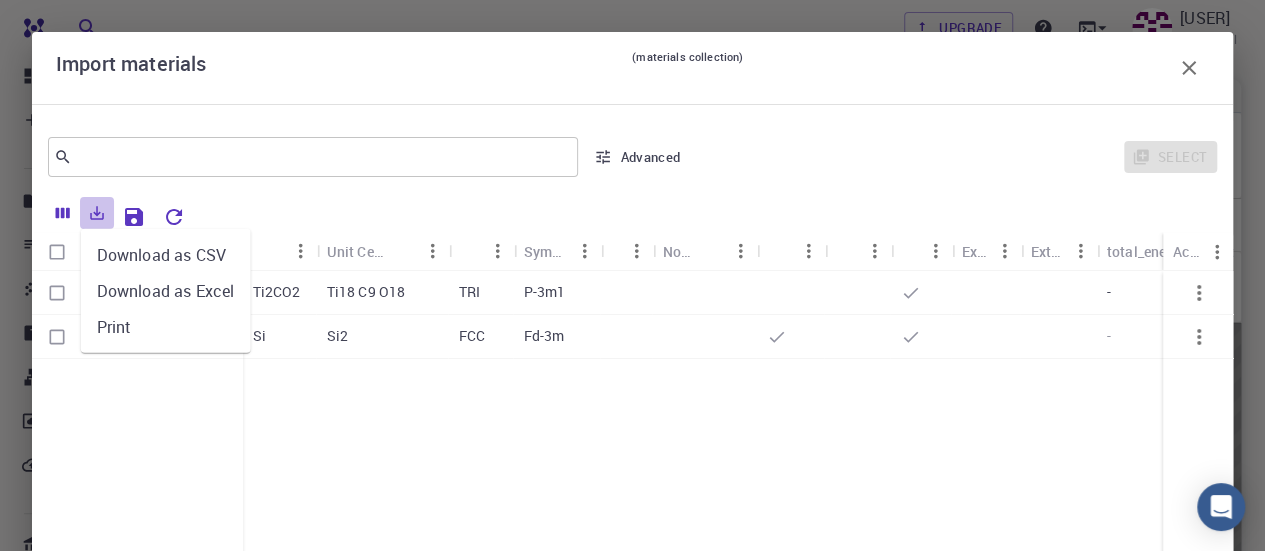 click 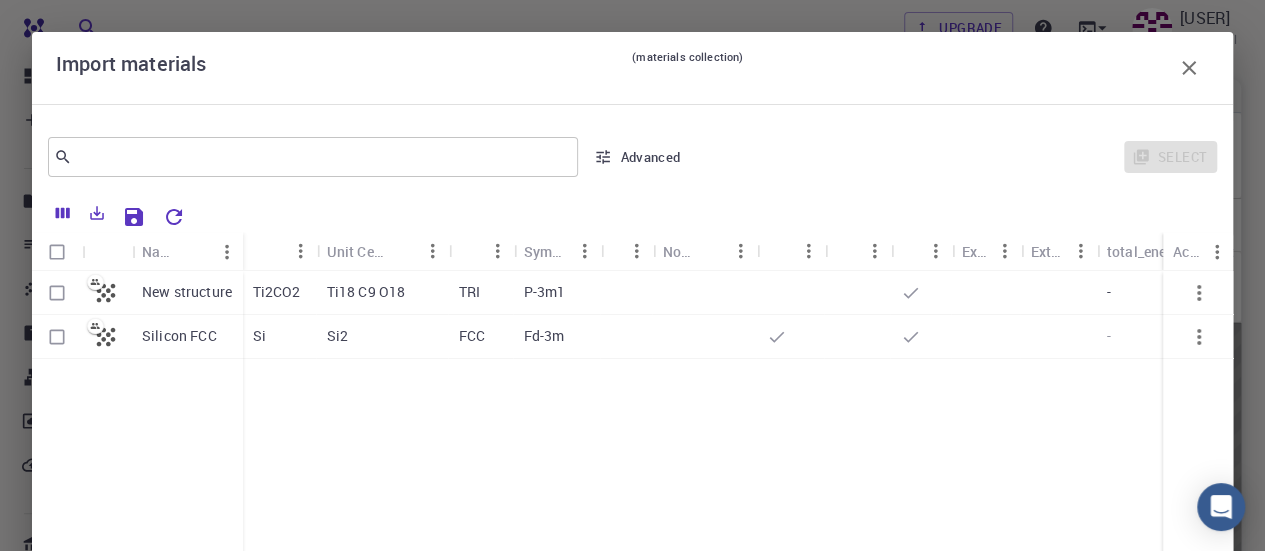 click on "Advanced" at bounding box center [638, 157] 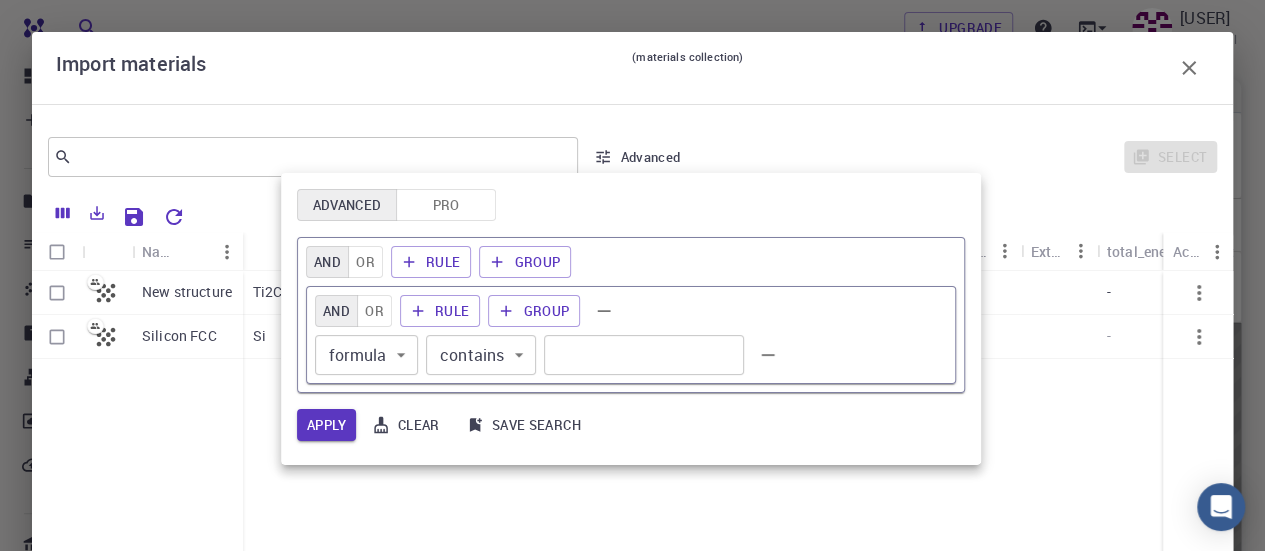 click at bounding box center (632, 275) 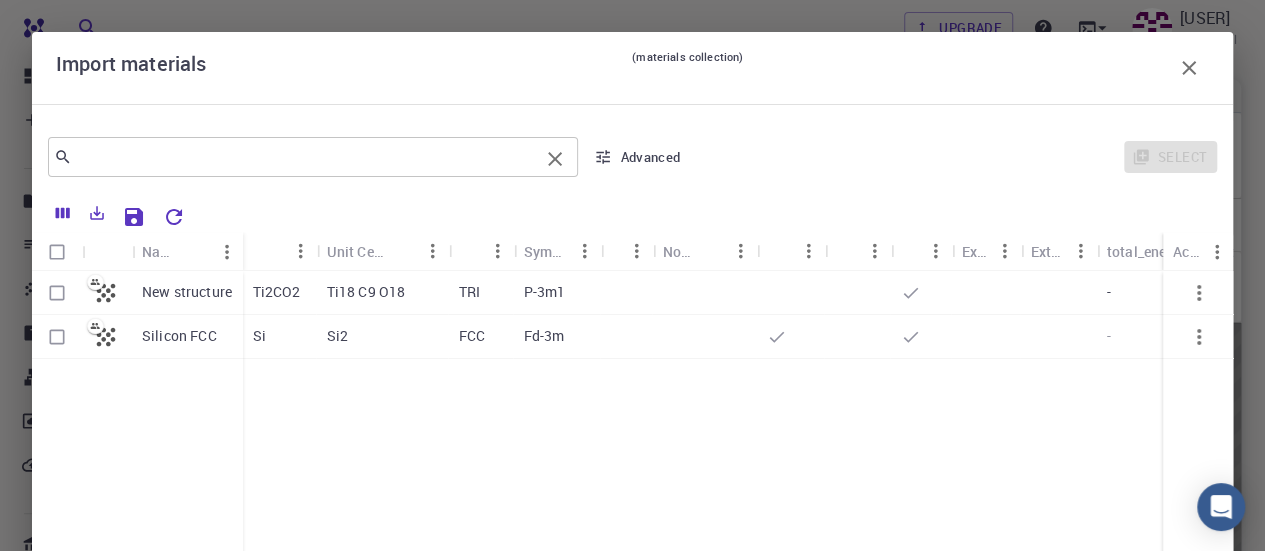 click at bounding box center [305, 157] 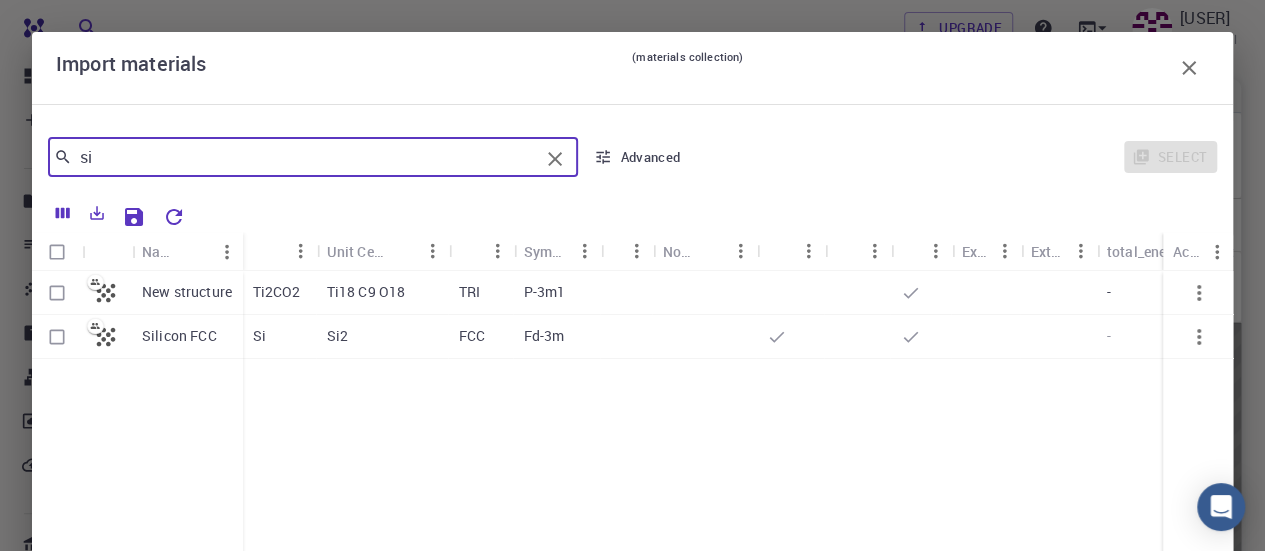 type on "s" 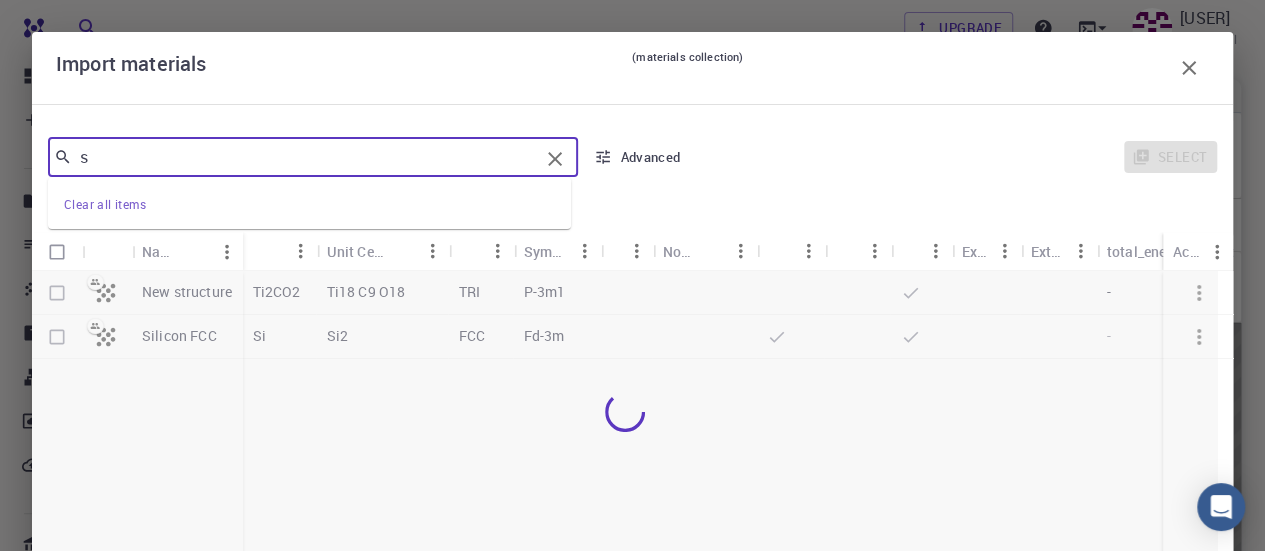 type 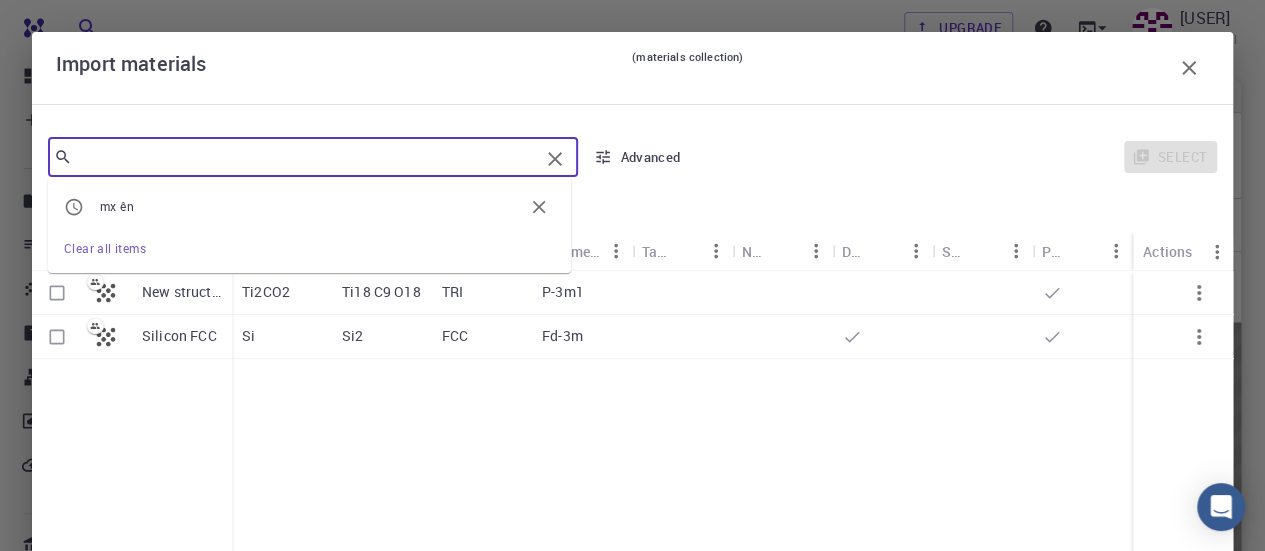 click on "Si" at bounding box center (282, 337) 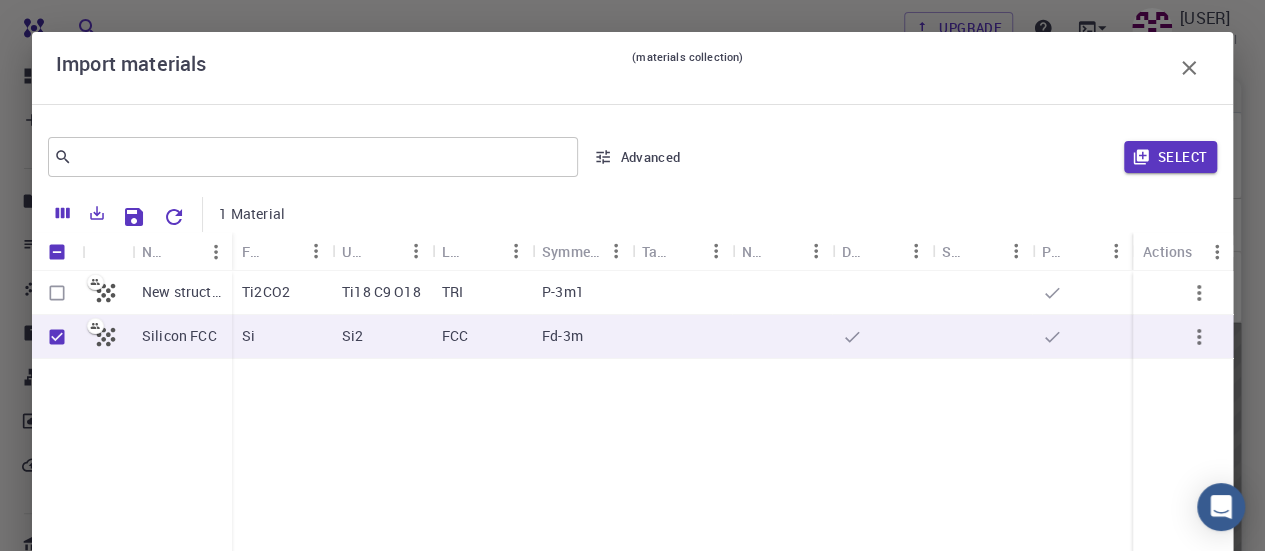 click on "Si" at bounding box center [282, 337] 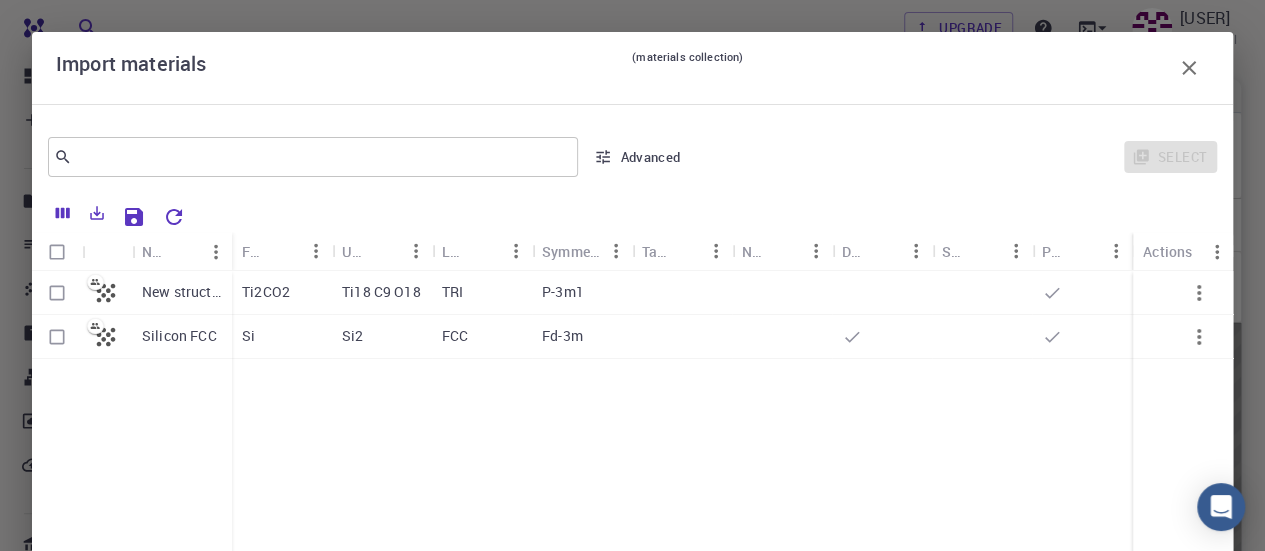 click on "Si2" at bounding box center (382, 337) 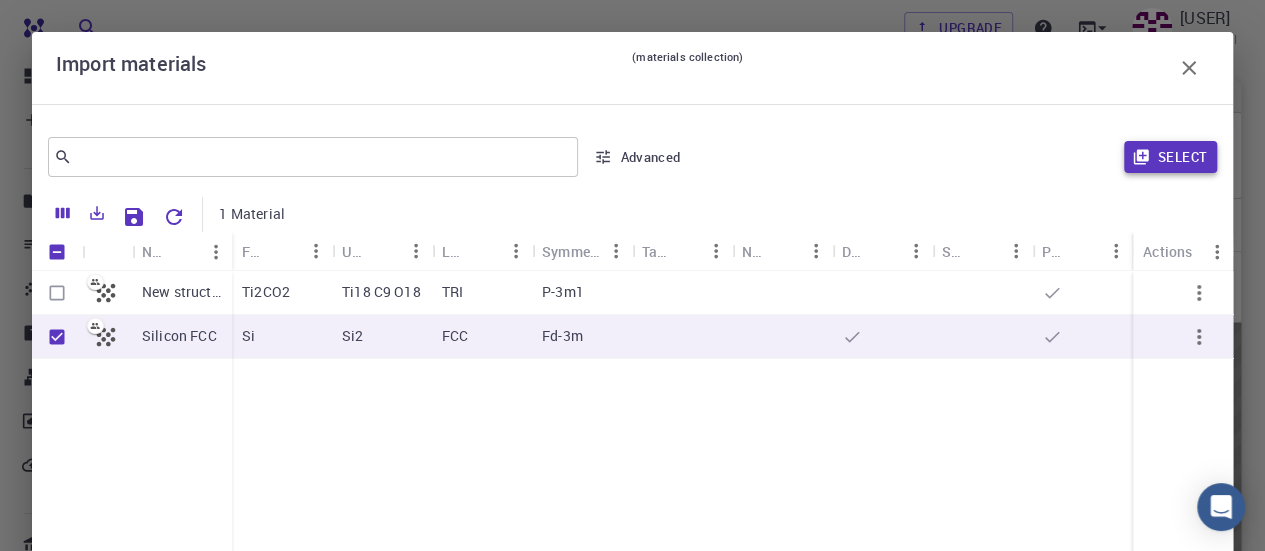 click on "Select" at bounding box center (1170, 157) 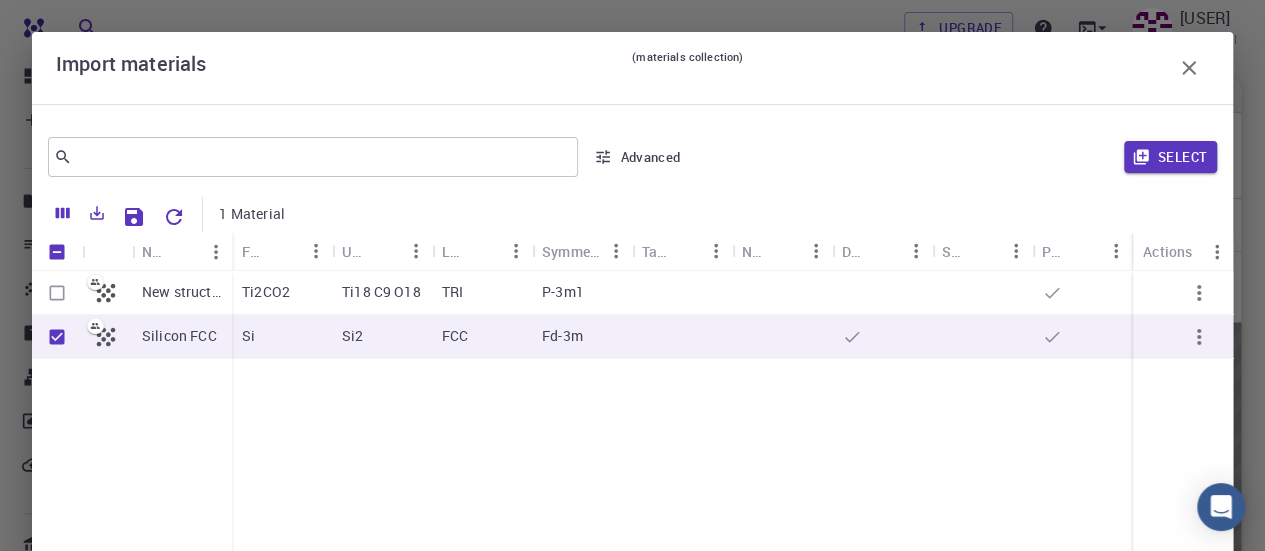 type on "[JOB_NAME] [MONTH] [DAY], [YEAR], [HOUR]:[MINUTE] [AM/PM] Si {{ material.formula }}" 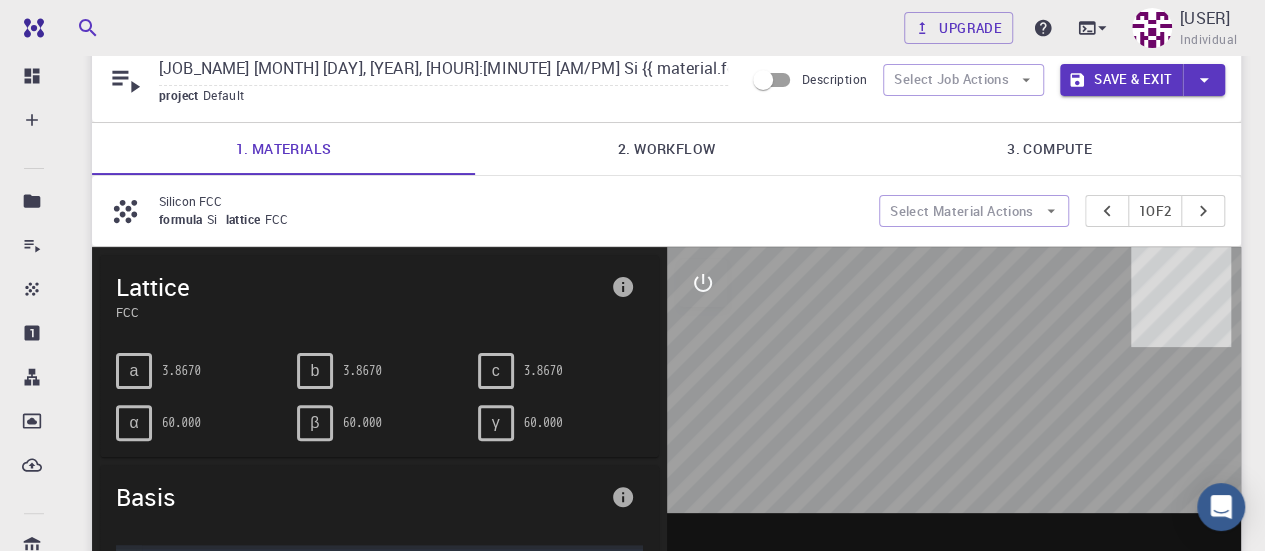 scroll, scrollTop: 0, scrollLeft: 0, axis: both 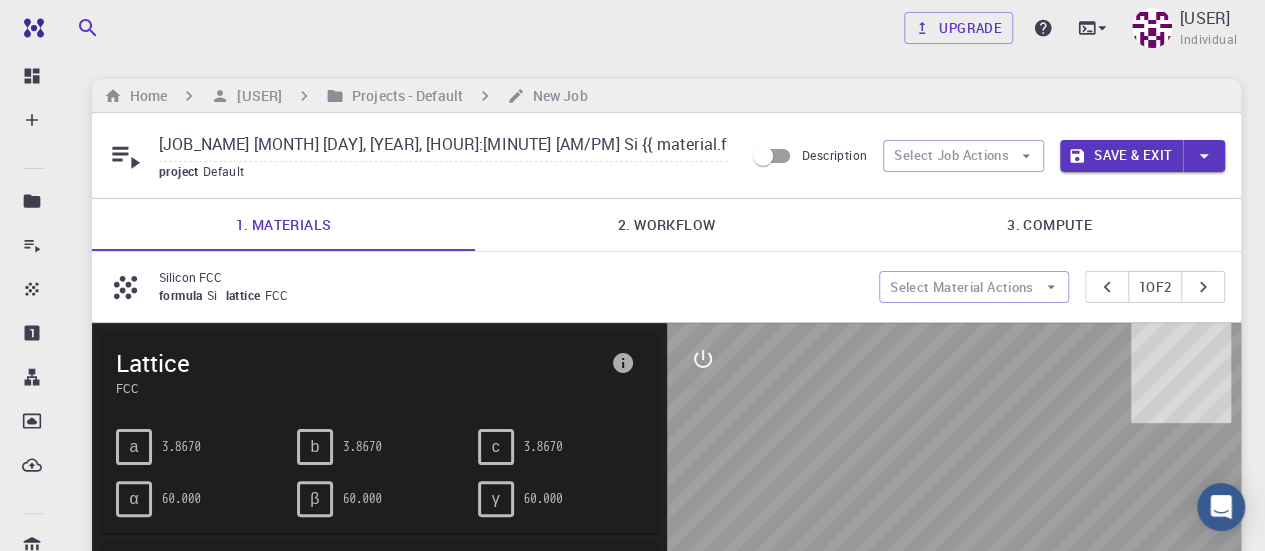 click on "2. Workflow" at bounding box center [666, 225] 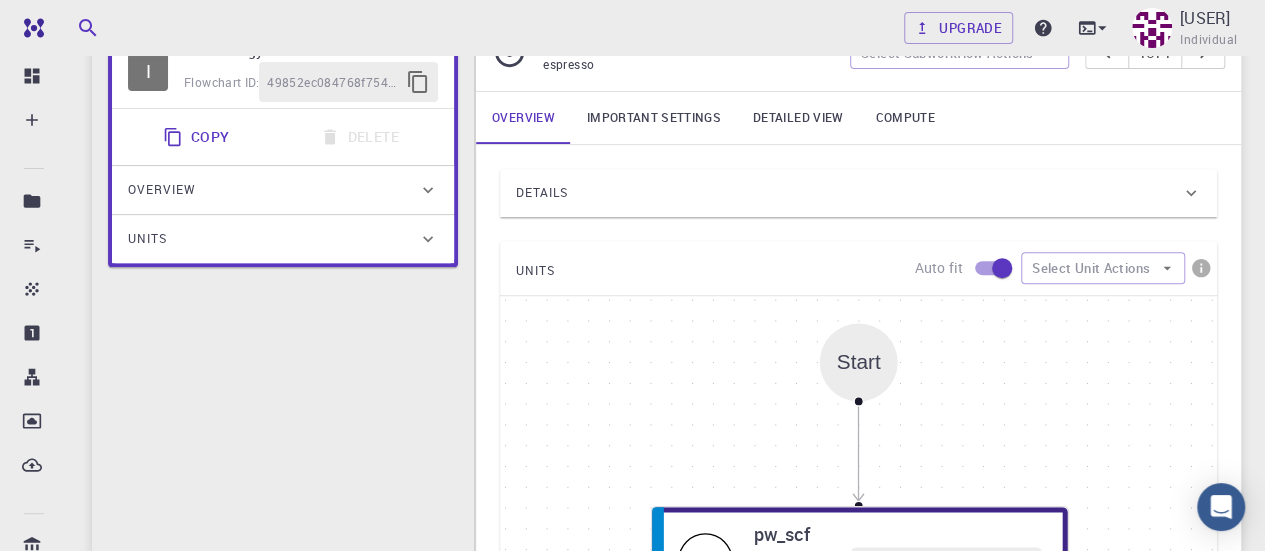 scroll, scrollTop: 200, scrollLeft: 0, axis: vertical 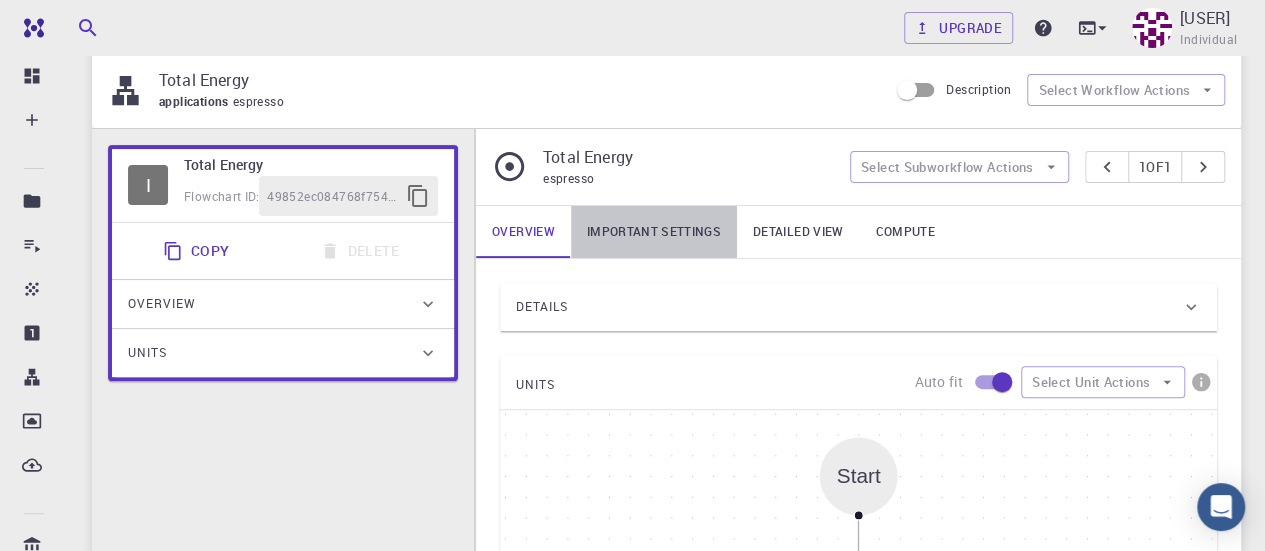 click on "Important settings" at bounding box center (654, 232) 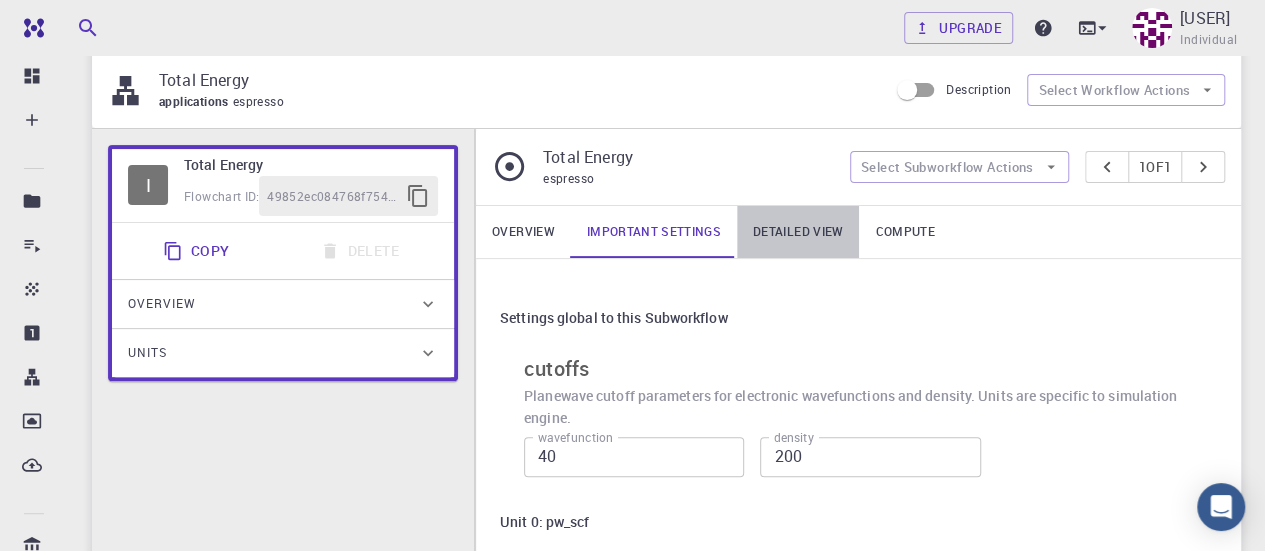 click on "Detailed view" at bounding box center (798, 232) 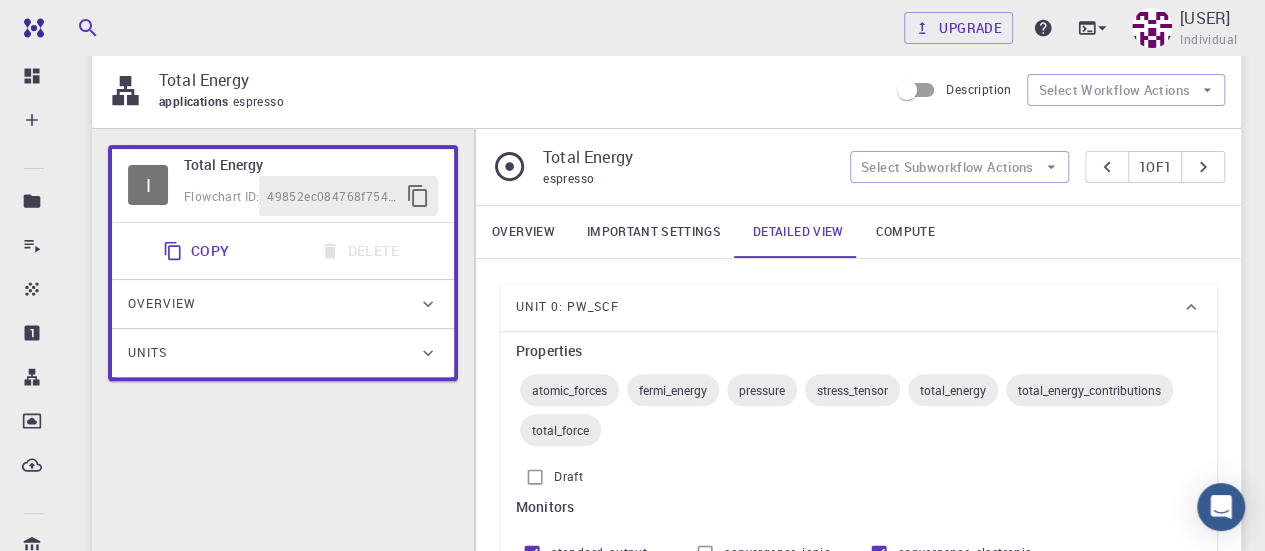 click on "Overview" at bounding box center [523, 232] 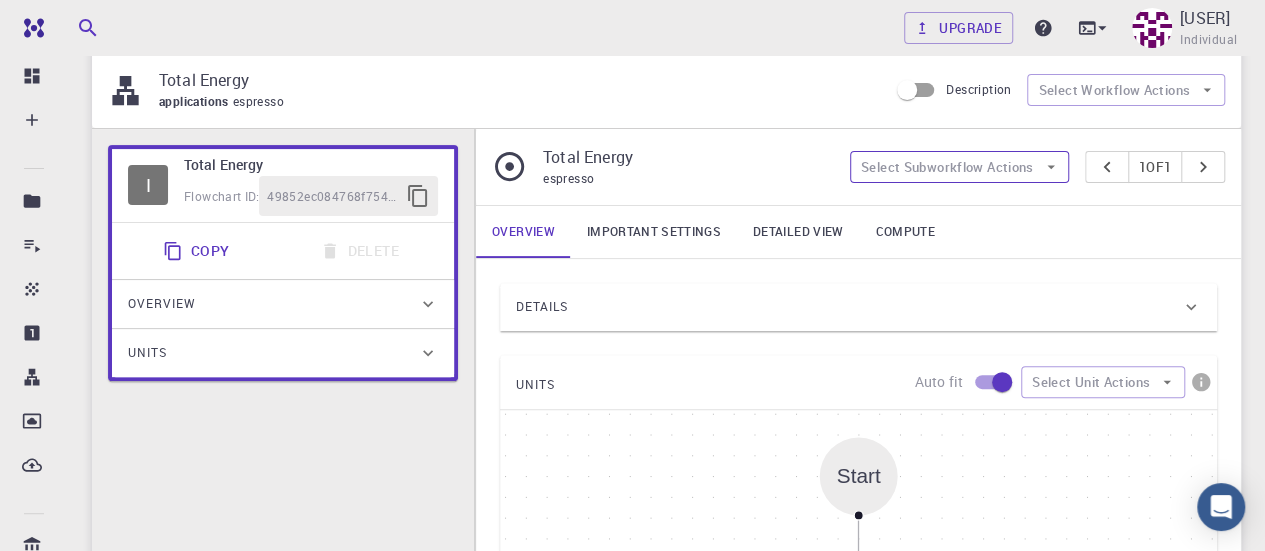 scroll, scrollTop: 0, scrollLeft: 0, axis: both 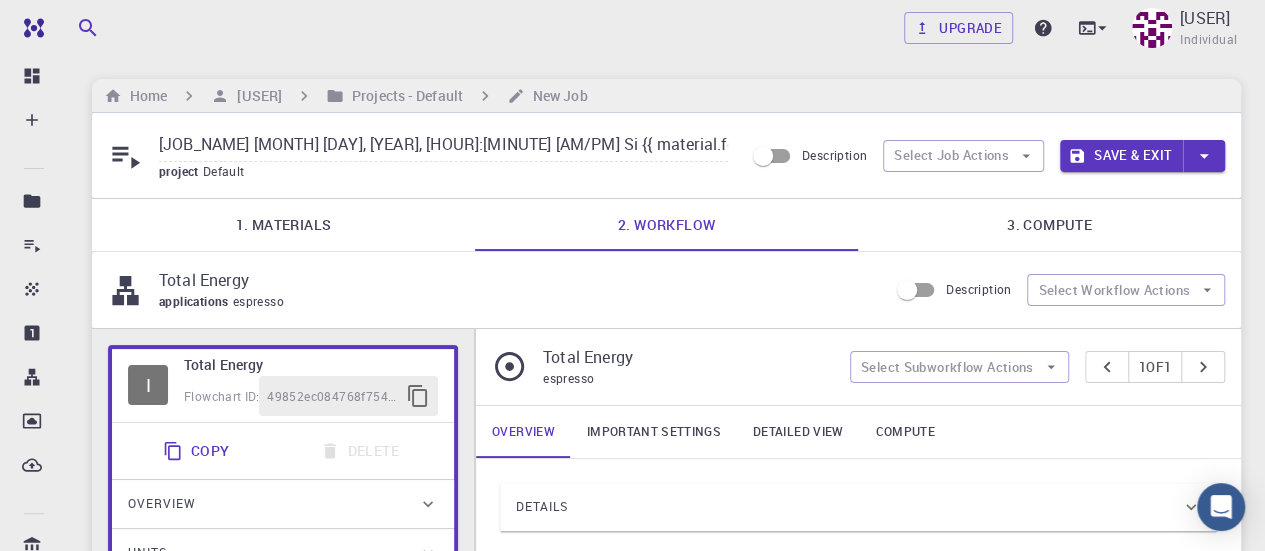 click on "Save & Exit" at bounding box center (1121, 156) 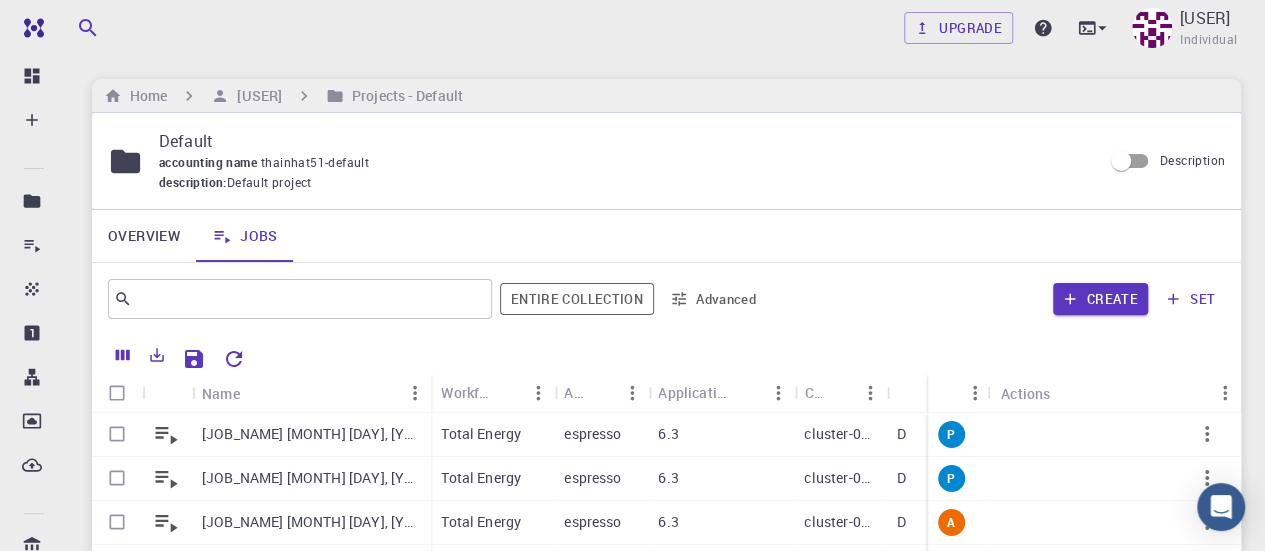 scroll, scrollTop: 200, scrollLeft: 0, axis: vertical 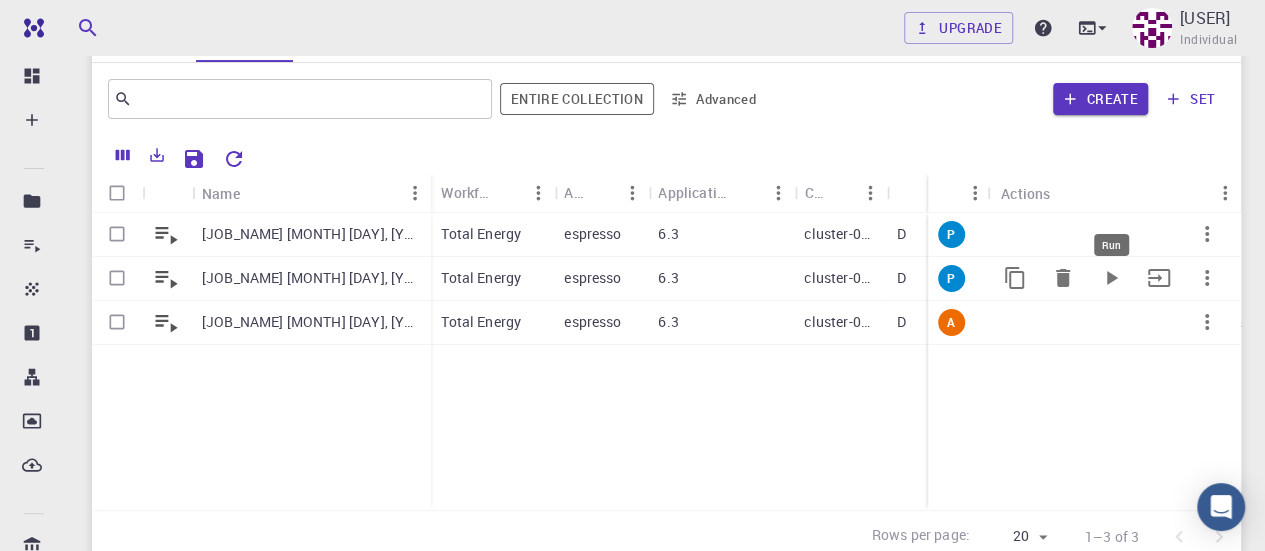 click 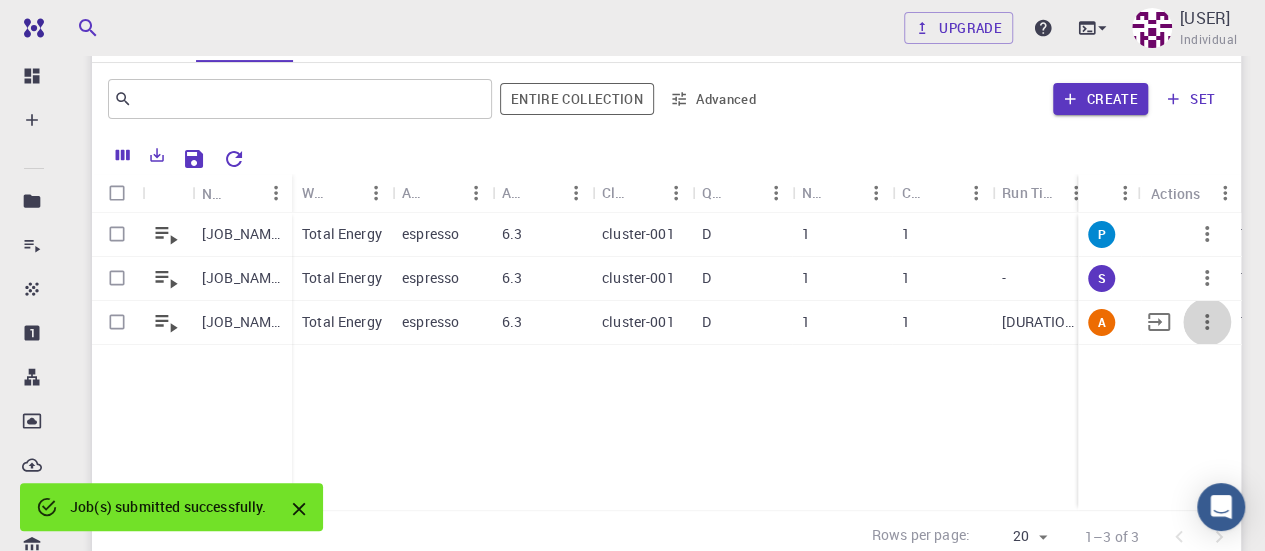 click 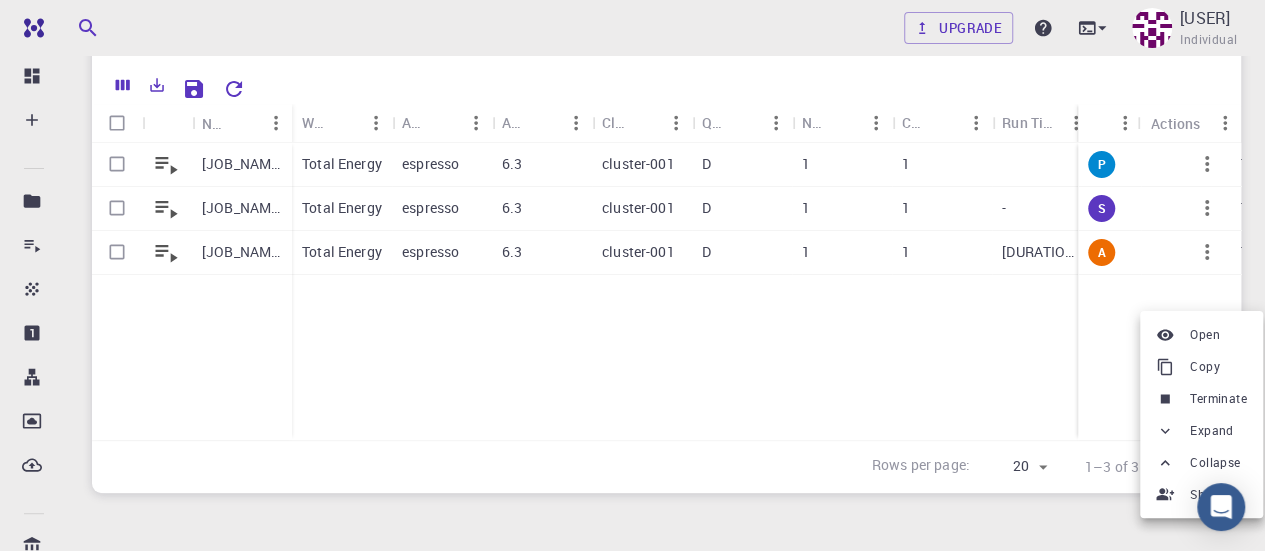 scroll, scrollTop: 300, scrollLeft: 0, axis: vertical 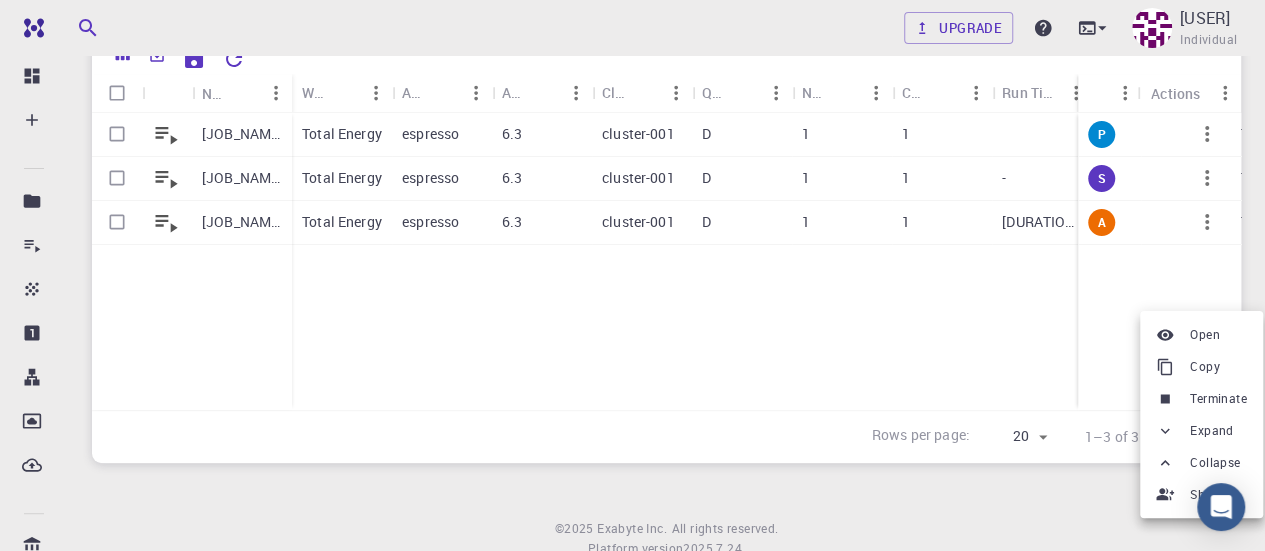 click at bounding box center (632, 275) 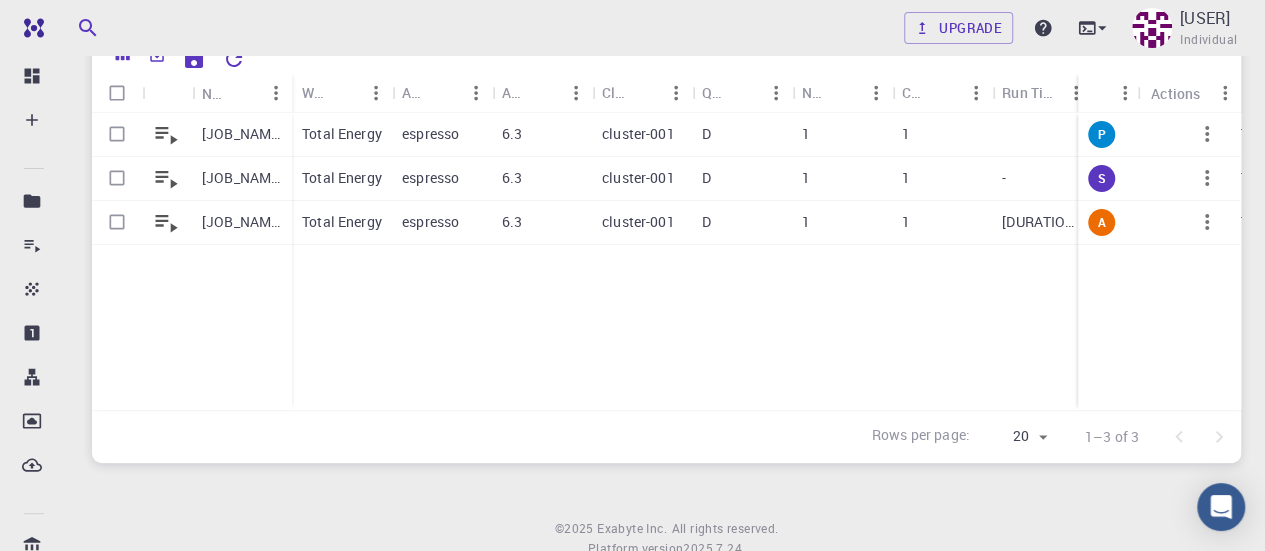 click at bounding box center (1207, 222) 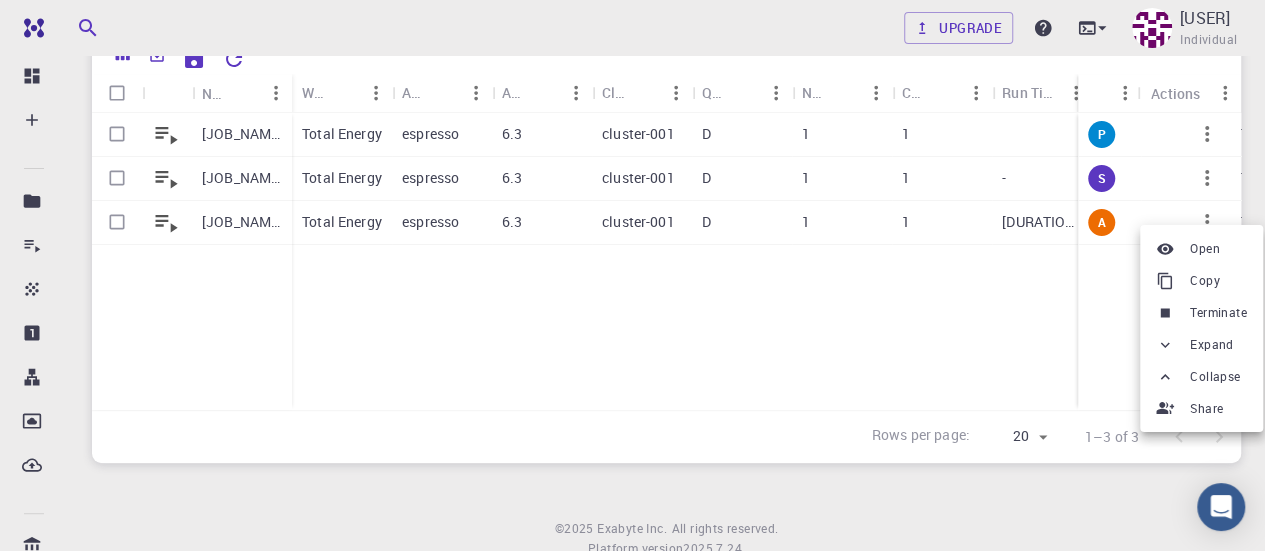 click at bounding box center (632, 275) 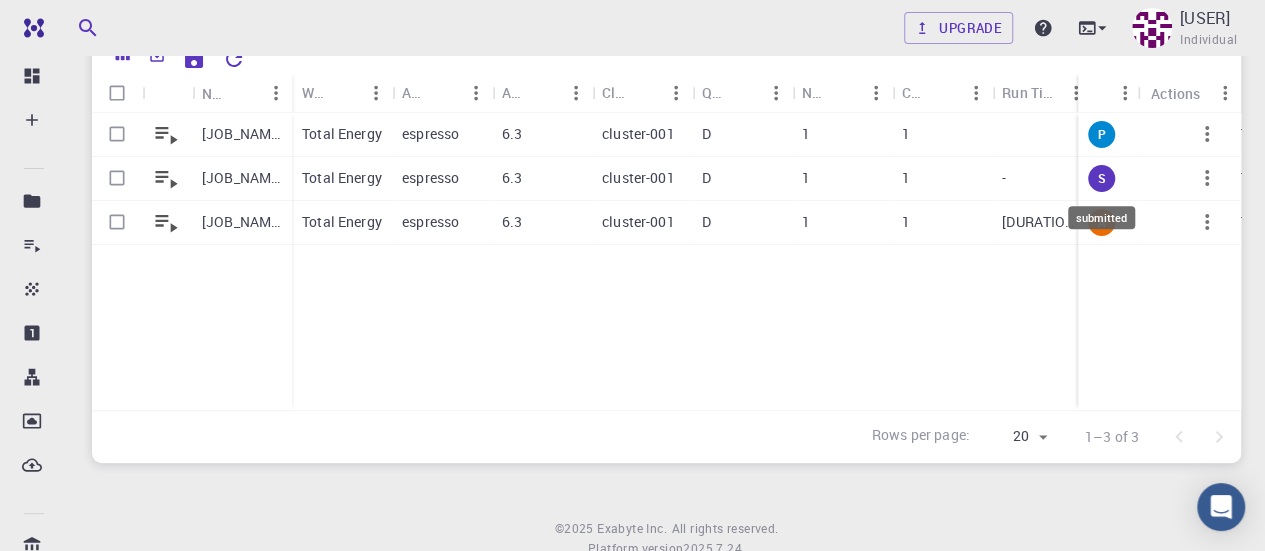click on "S" at bounding box center [1101, 178] 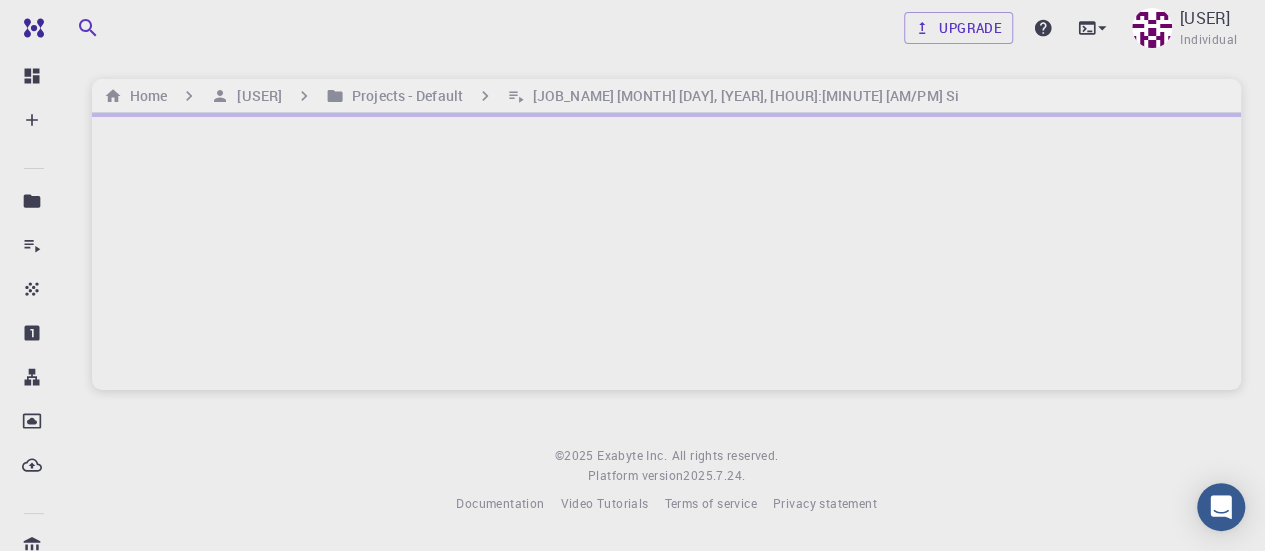 scroll, scrollTop: 0, scrollLeft: 0, axis: both 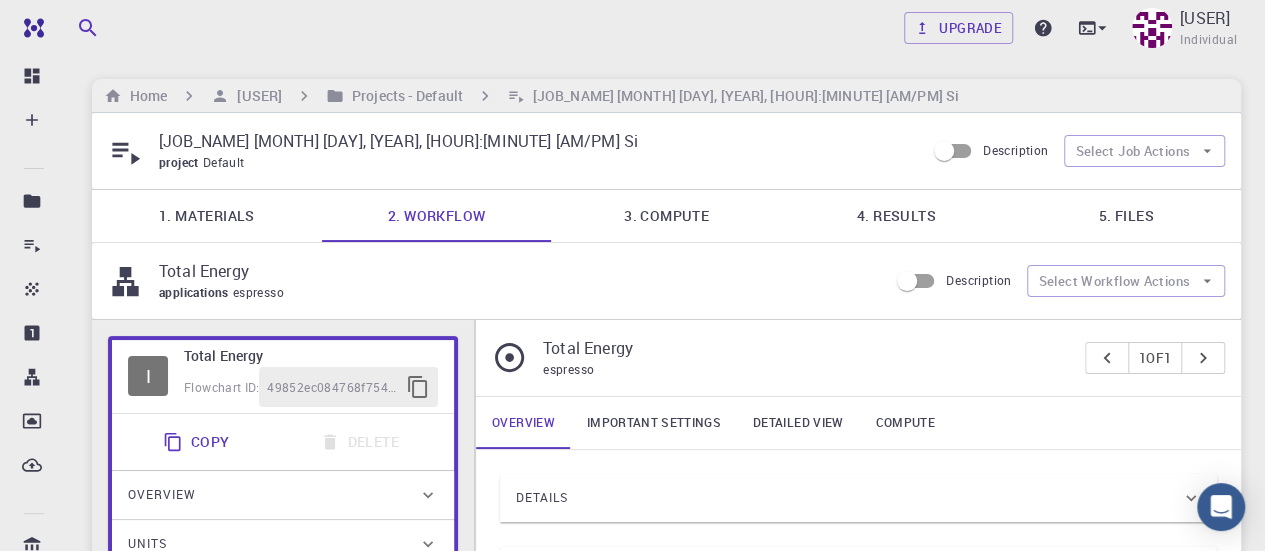 click on "3. Compute" at bounding box center [667, 216] 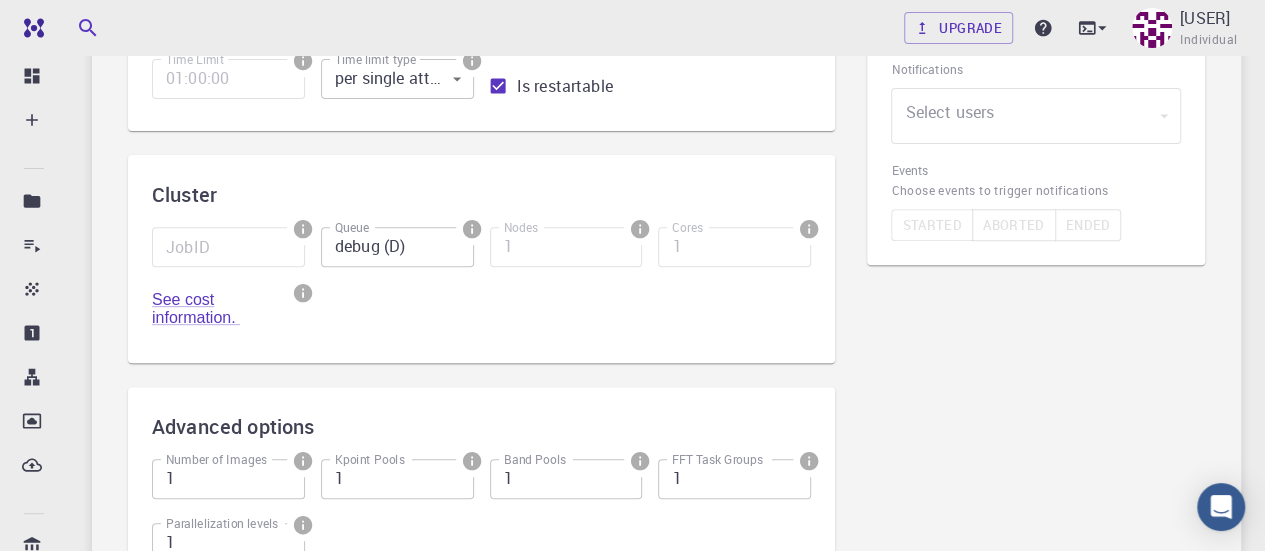 scroll, scrollTop: 0, scrollLeft: 0, axis: both 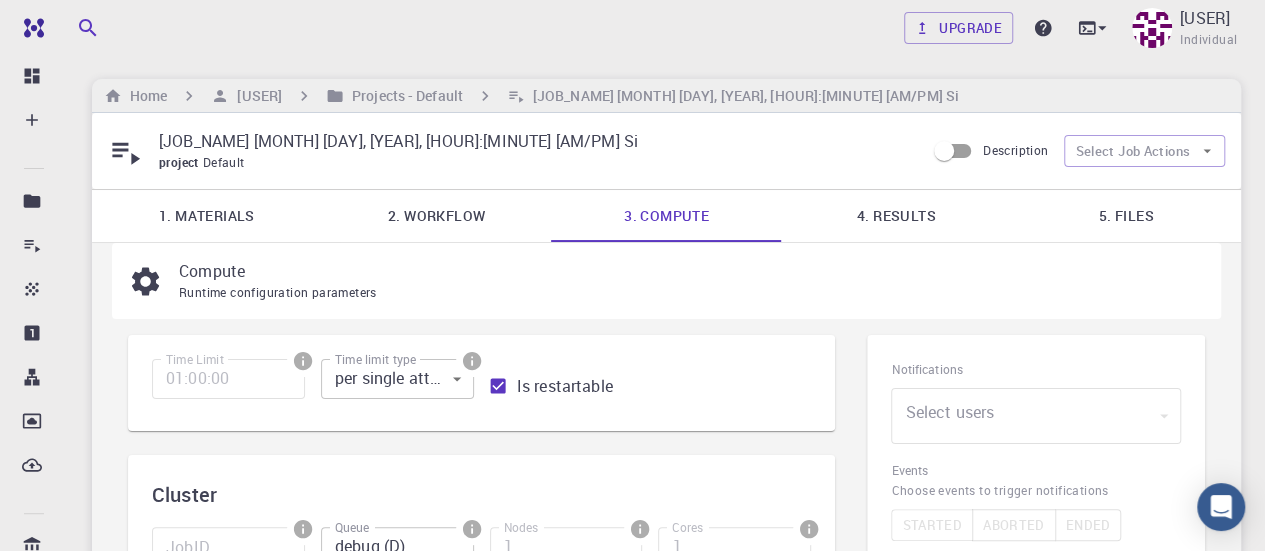 click on "4. Results" at bounding box center (896, 216) 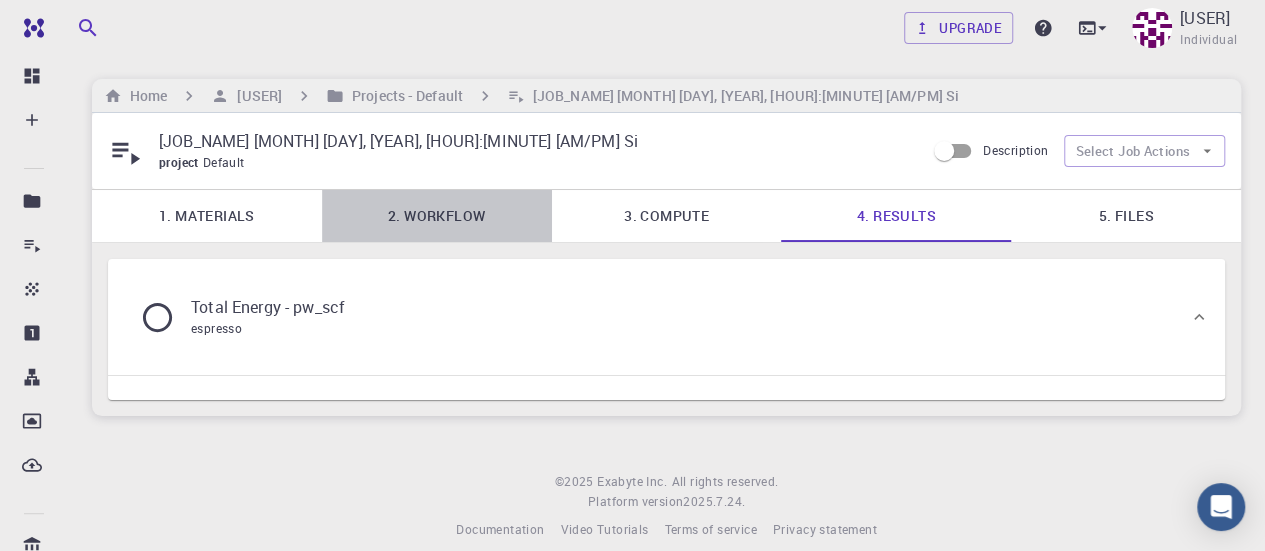 click on "2. Workflow" at bounding box center [437, 216] 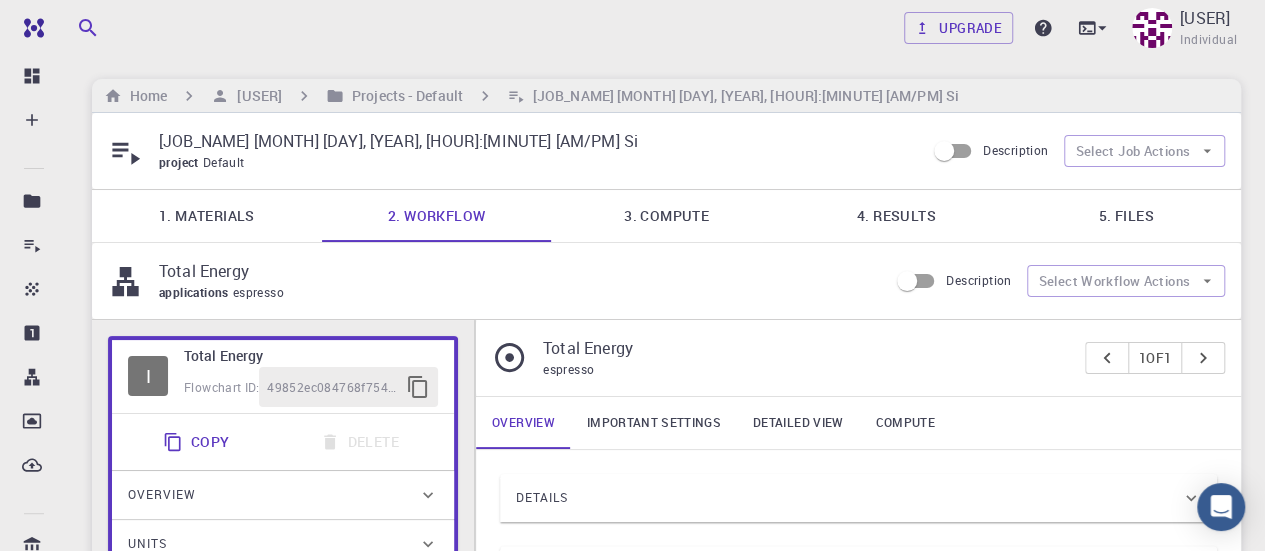 click on "1. Materials" at bounding box center (207, 216) 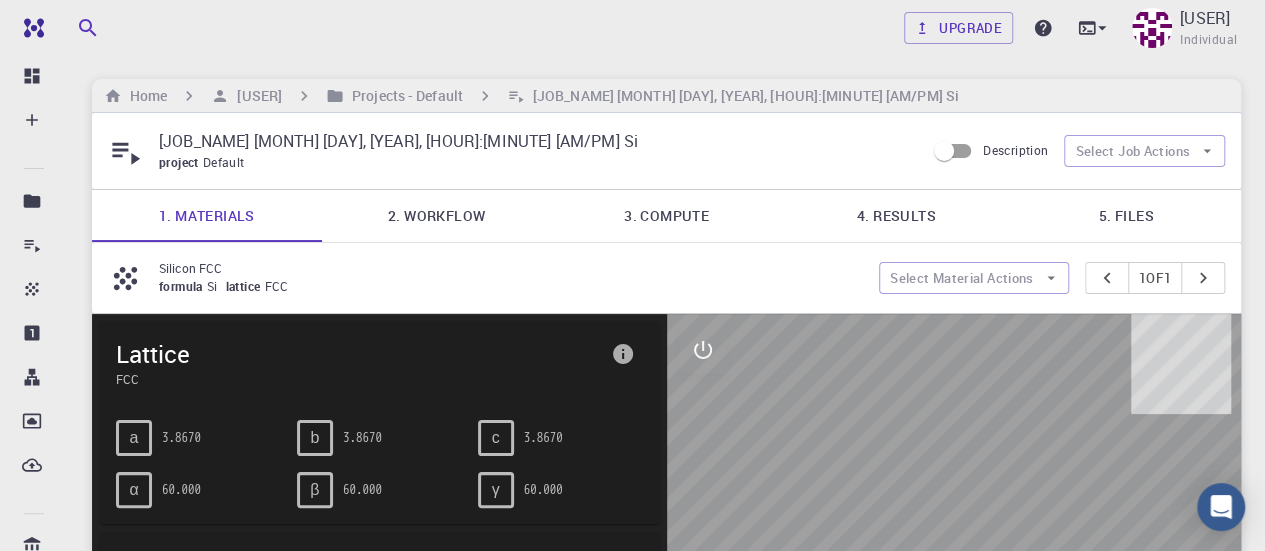 click on "5. Files" at bounding box center [1126, 216] 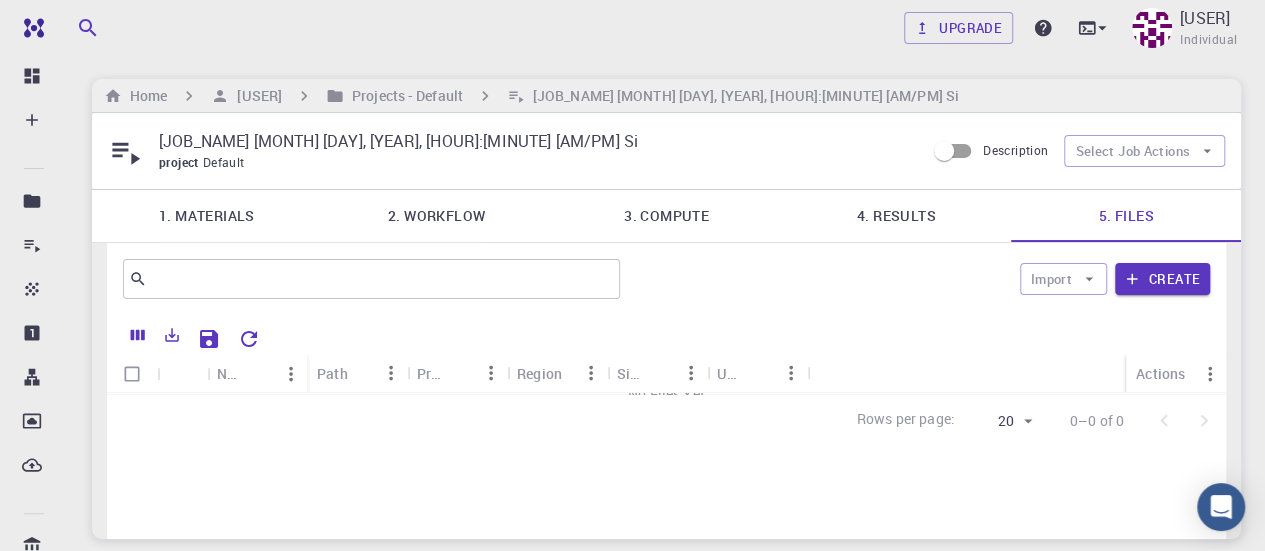 scroll, scrollTop: 145, scrollLeft: 0, axis: vertical 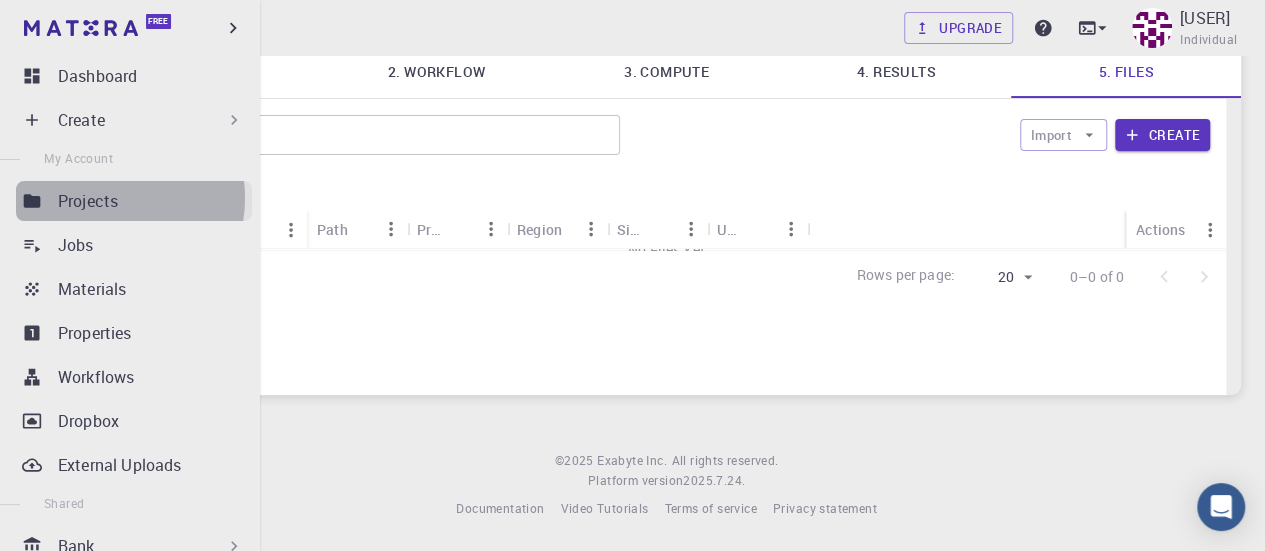 click on "Projects" at bounding box center (88, 201) 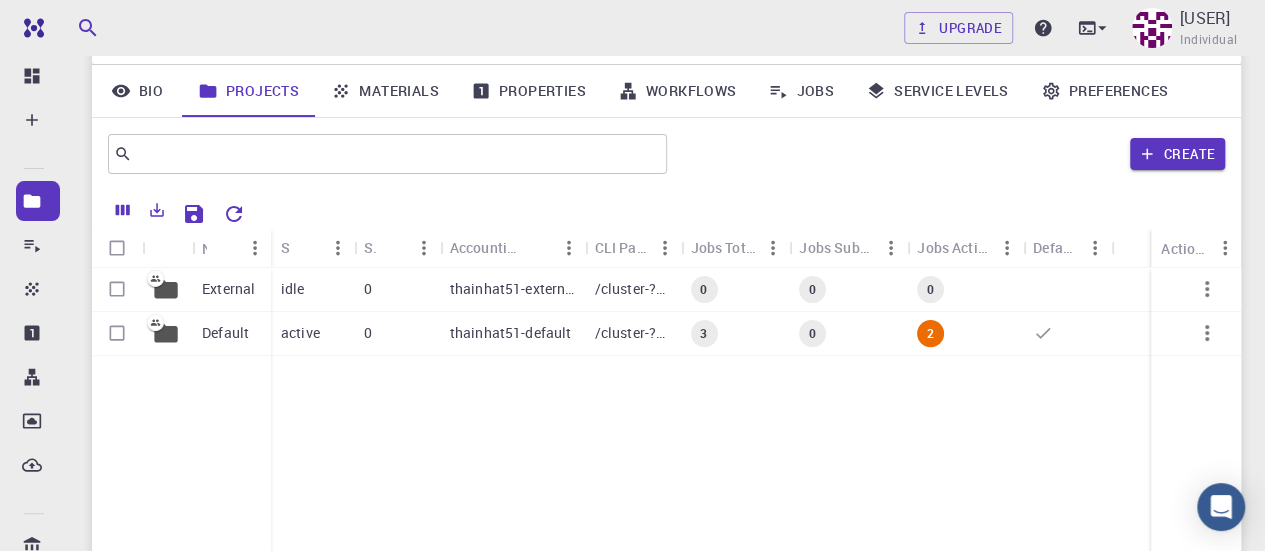 click on "Materials" at bounding box center (385, 91) 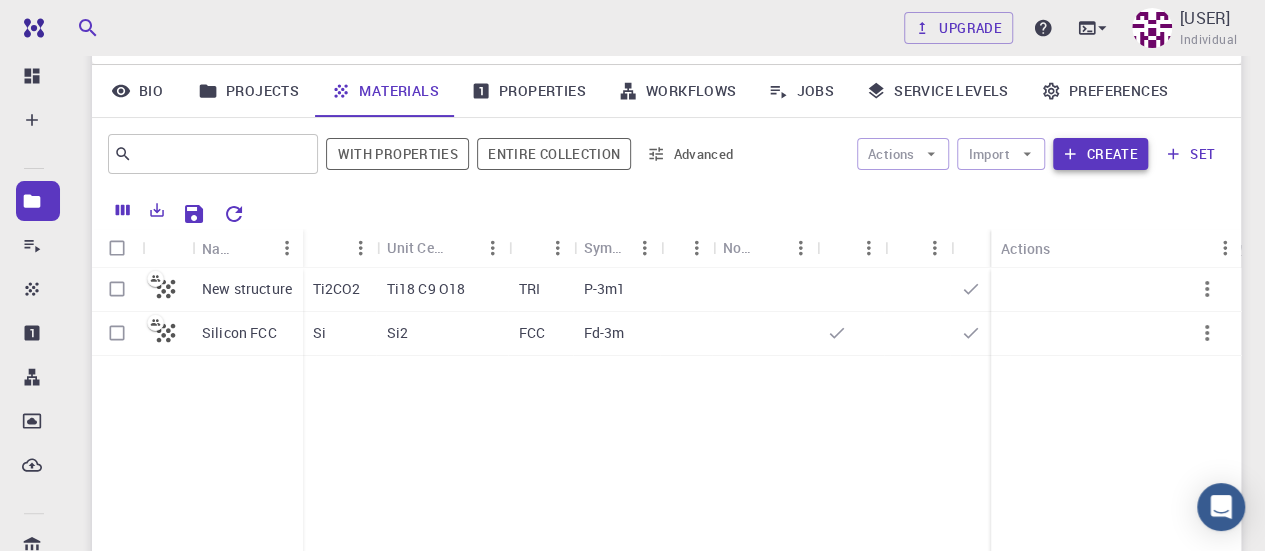 click on "Create" at bounding box center [1100, 154] 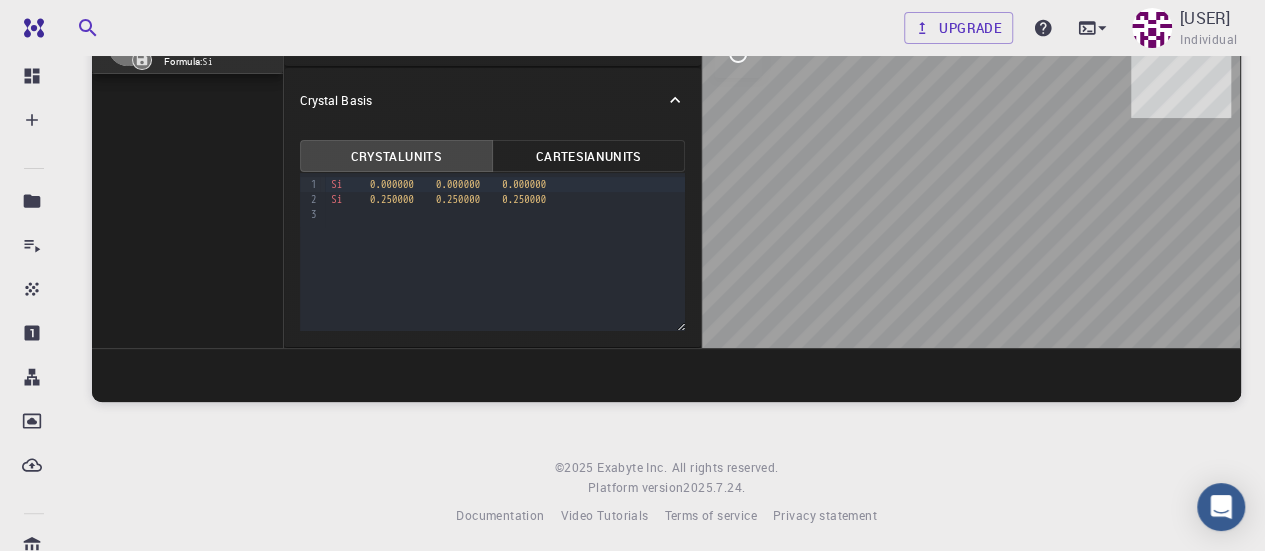 scroll, scrollTop: 0, scrollLeft: 0, axis: both 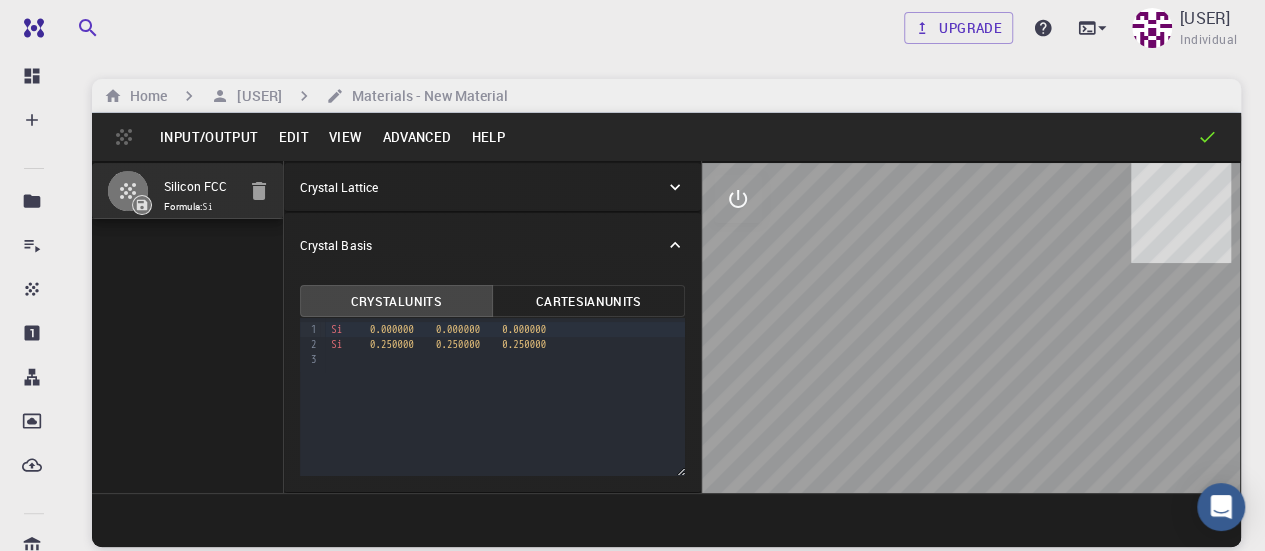 click on "Input/Output" at bounding box center [209, 137] 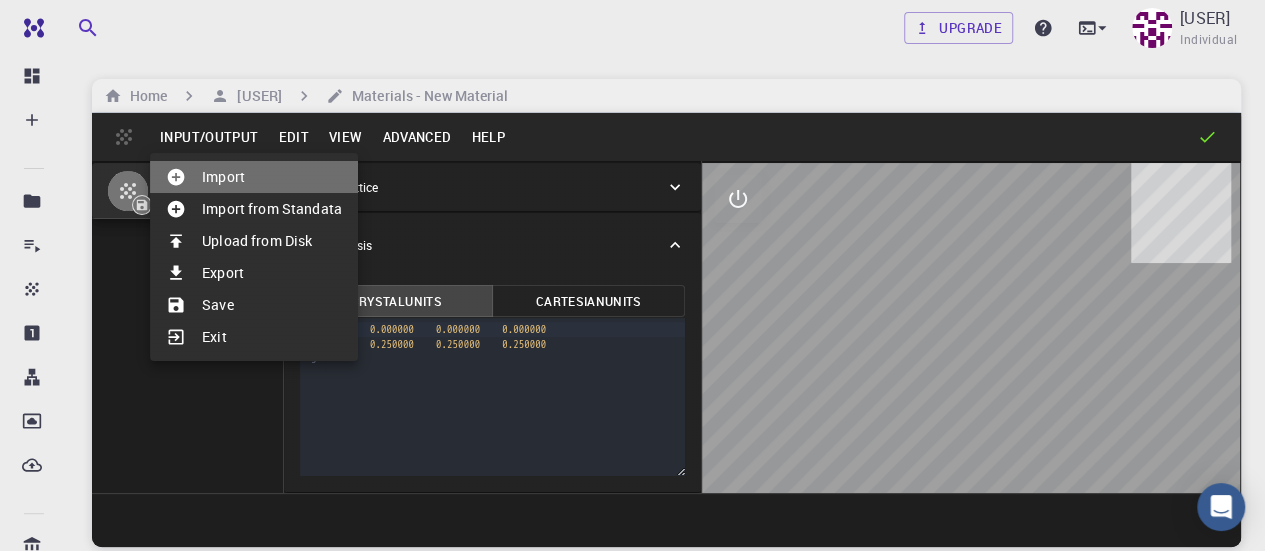 click on "Import" at bounding box center [254, 177] 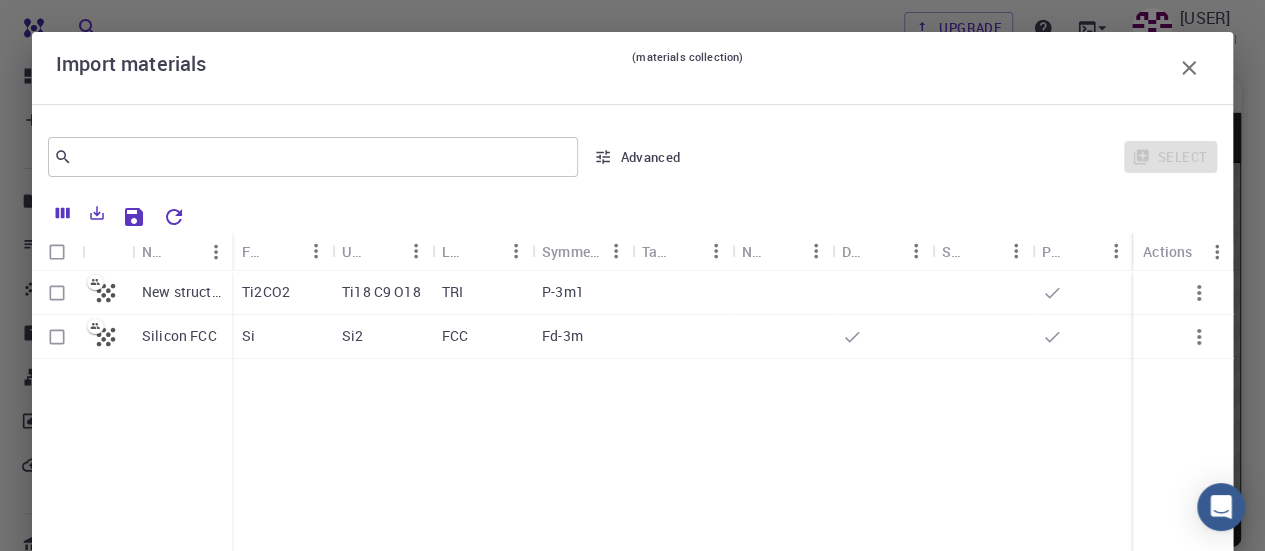 click 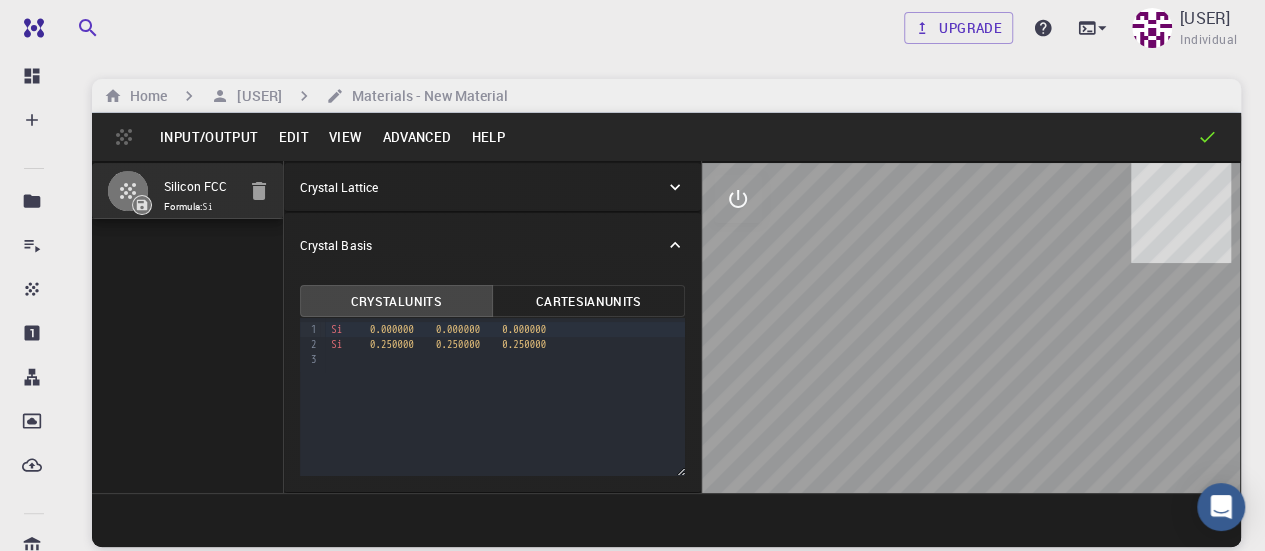 click on "Input/Output" at bounding box center [209, 137] 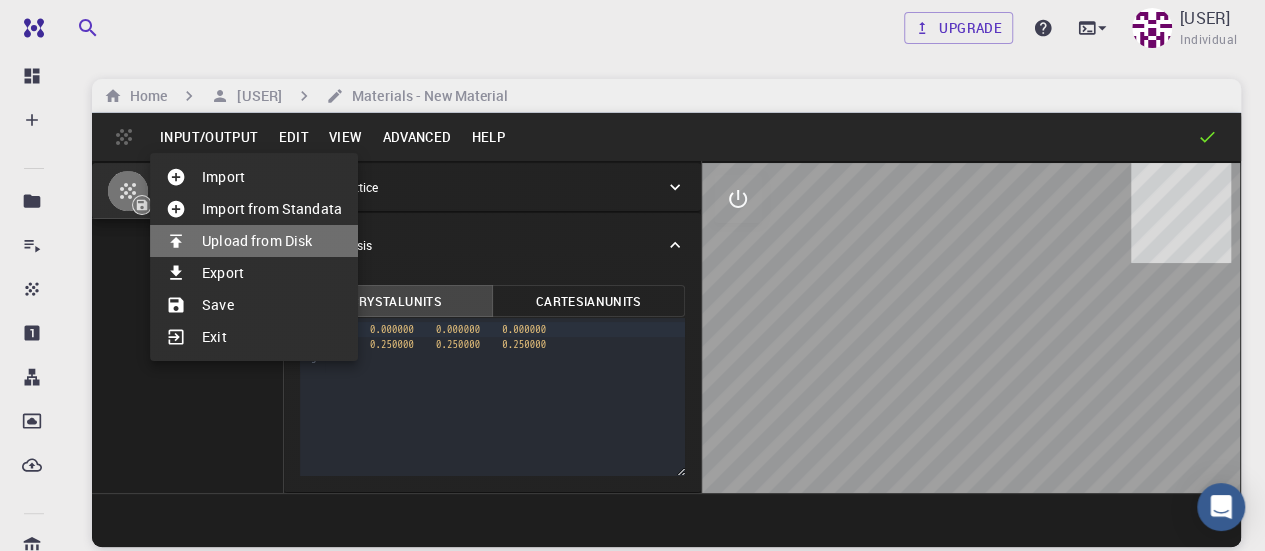click on "Upload from Disk" at bounding box center [254, 241] 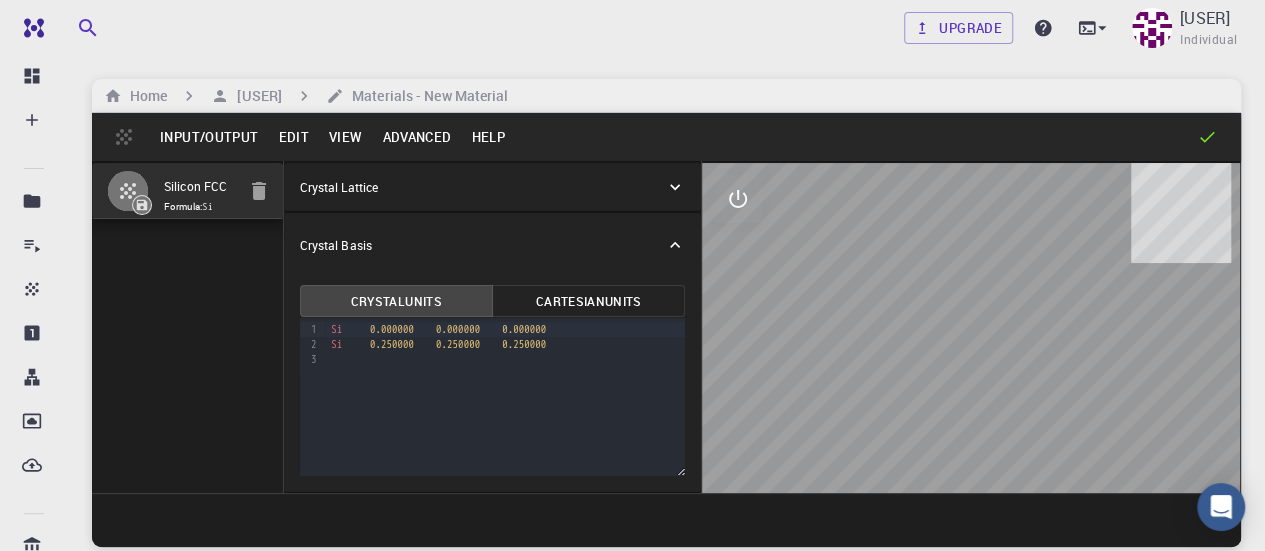 click on "Input/Output" at bounding box center (209, 137) 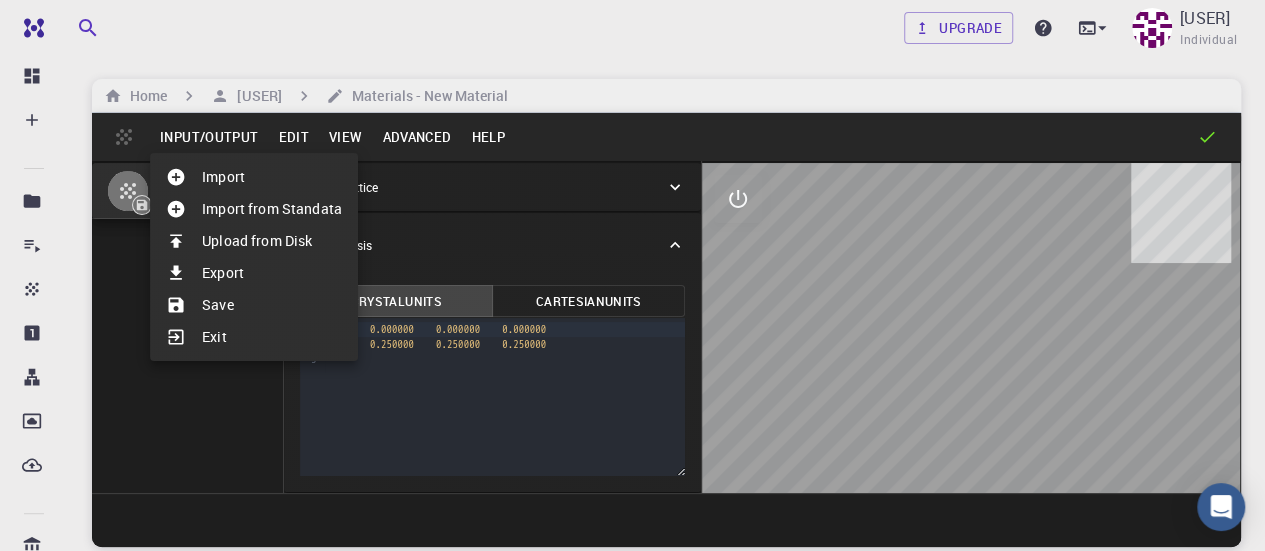 click on "Upload from Disk" at bounding box center [254, 241] 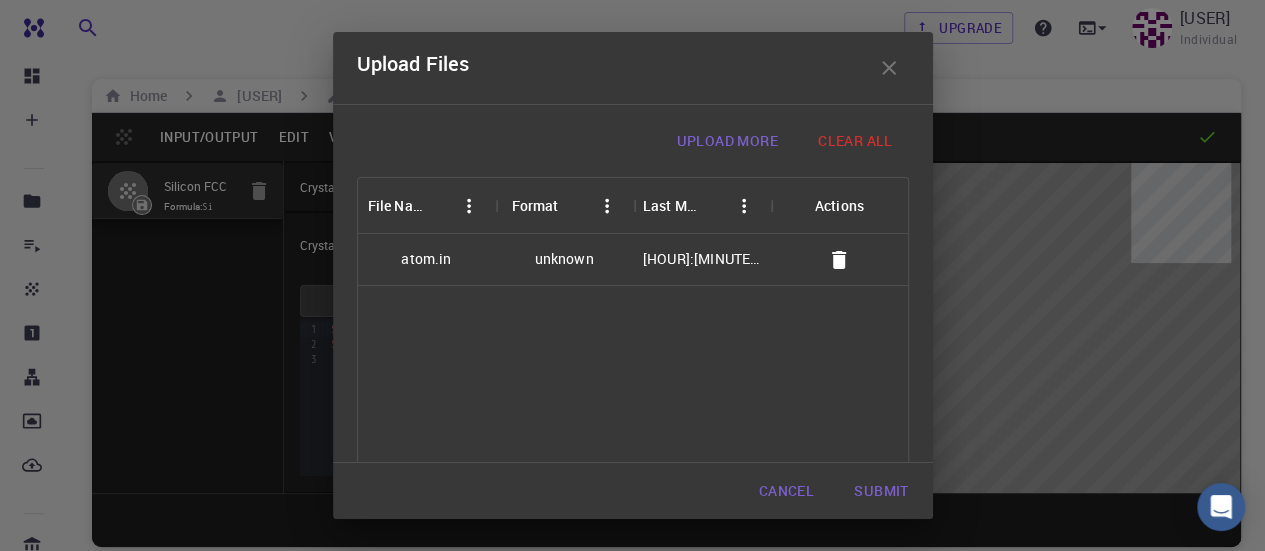 click on "Submit" at bounding box center (881, 491) 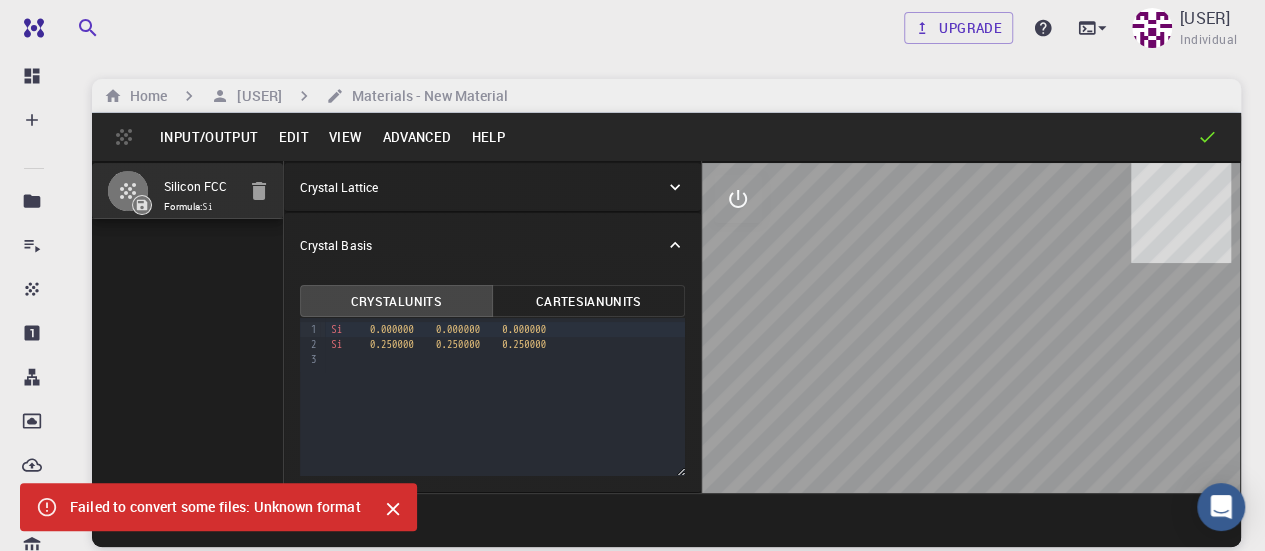 click on "Input/Output" at bounding box center [209, 137] 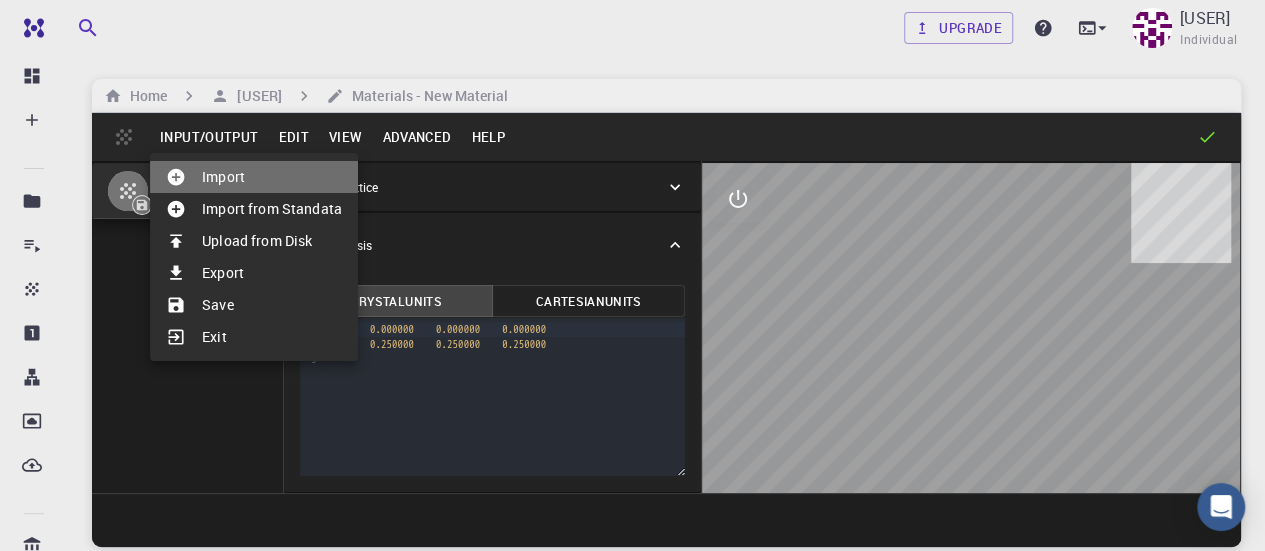 click on "Import" at bounding box center [254, 177] 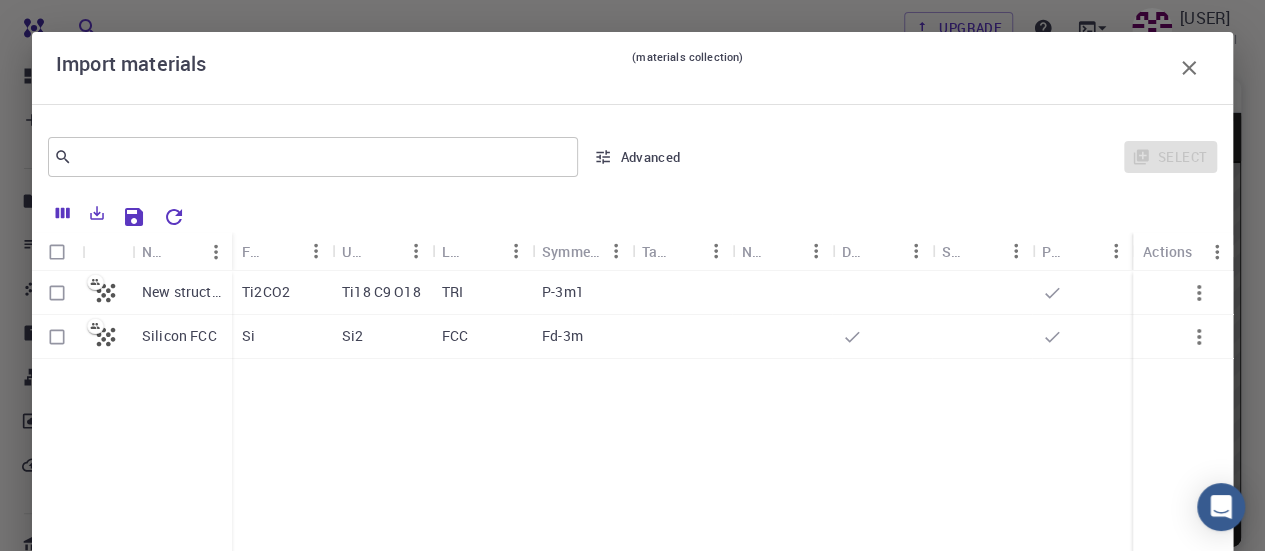 click 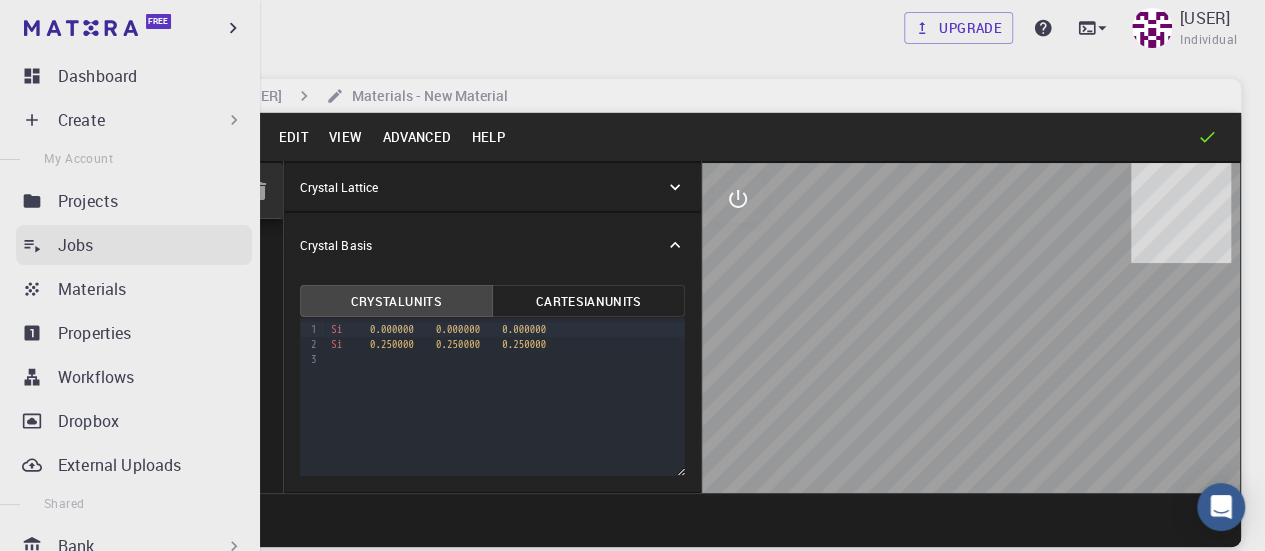 drag, startPoint x: 46, startPoint y: 243, endPoint x: 81, endPoint y: 231, distance: 37 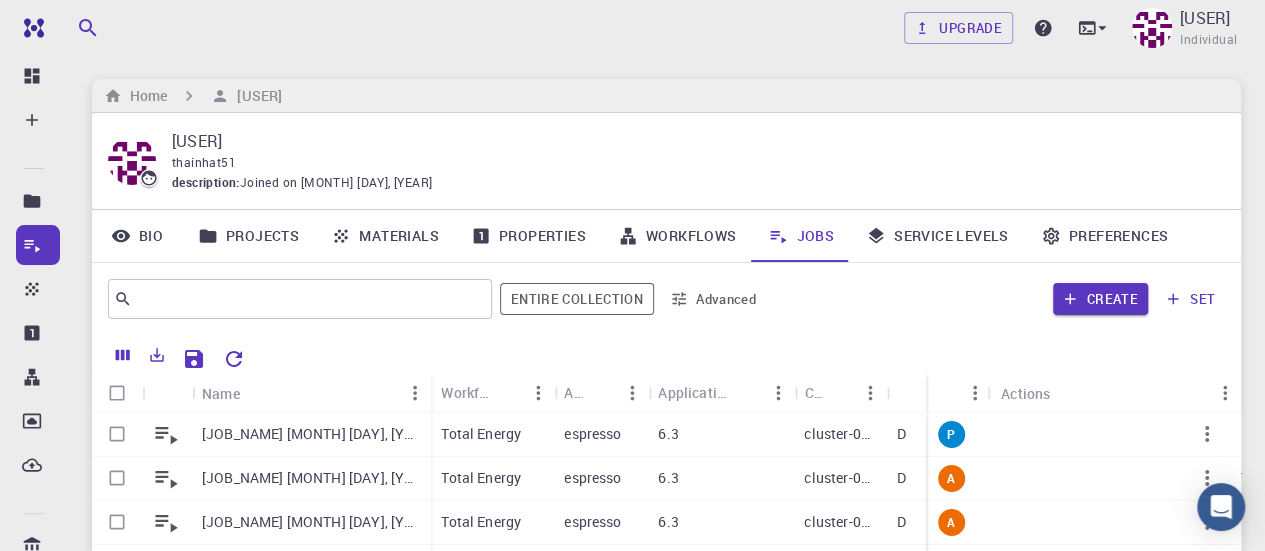 scroll, scrollTop: 200, scrollLeft: 0, axis: vertical 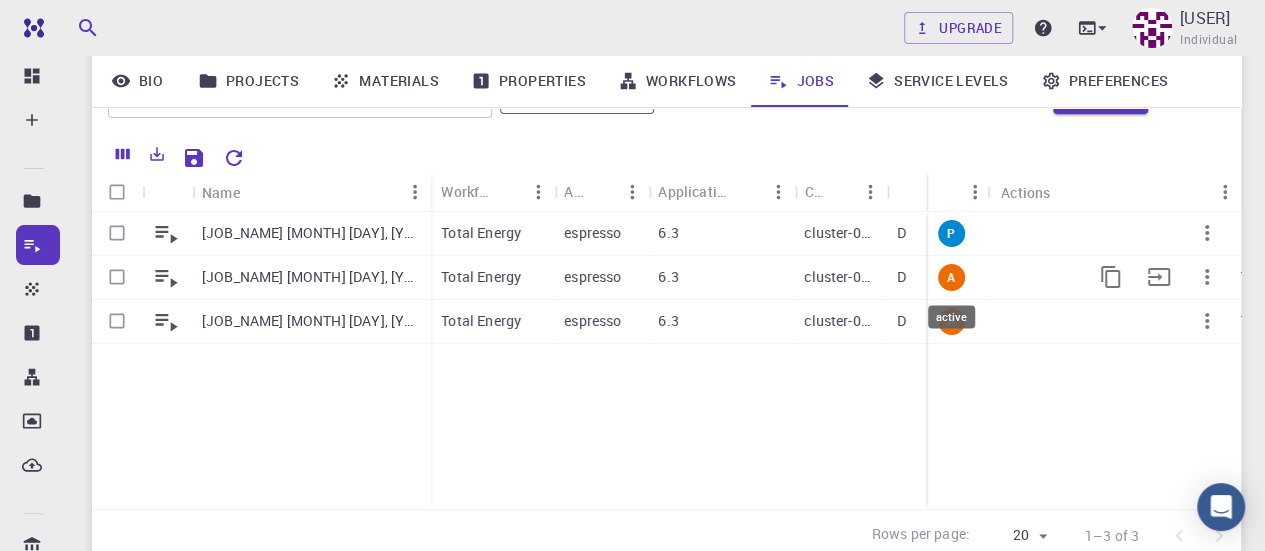 click on "A" at bounding box center [951, 277] 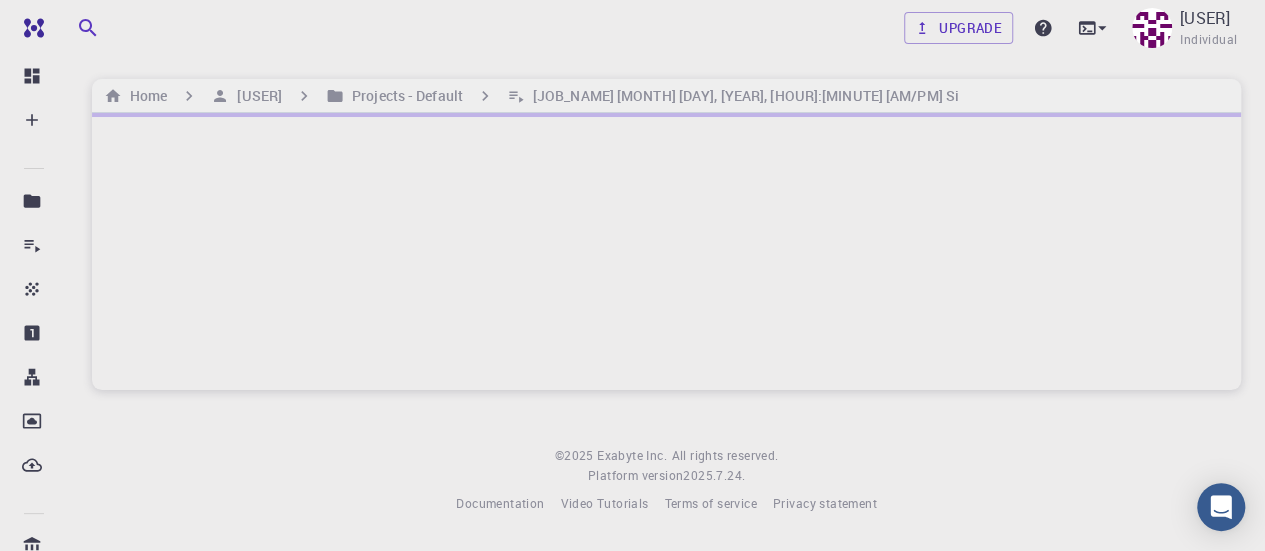 scroll, scrollTop: 0, scrollLeft: 0, axis: both 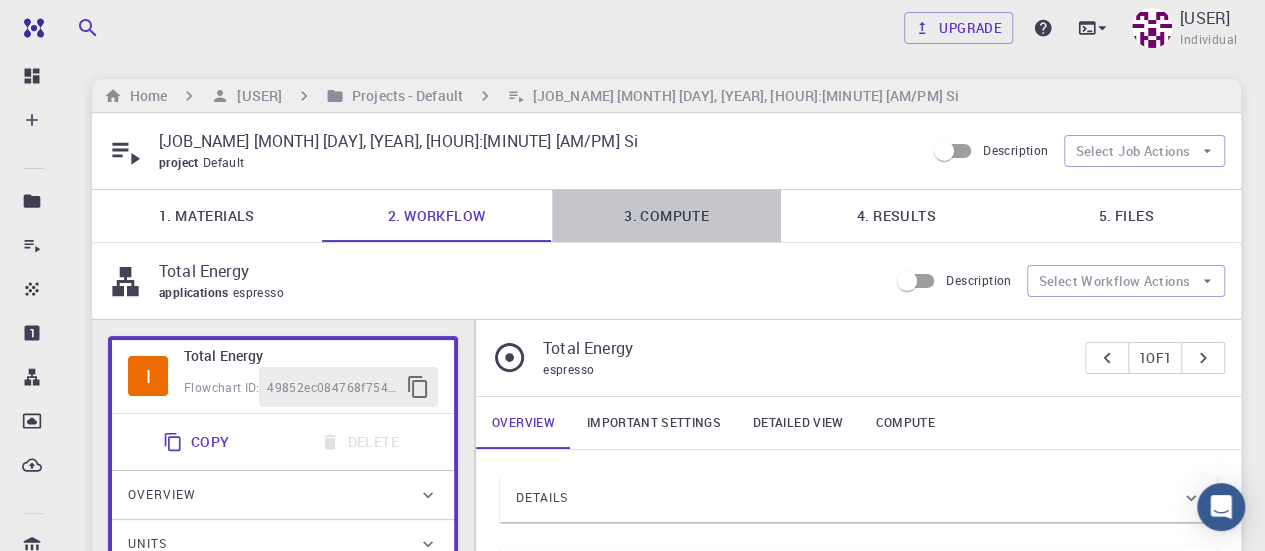 click on "3. Compute" at bounding box center [667, 216] 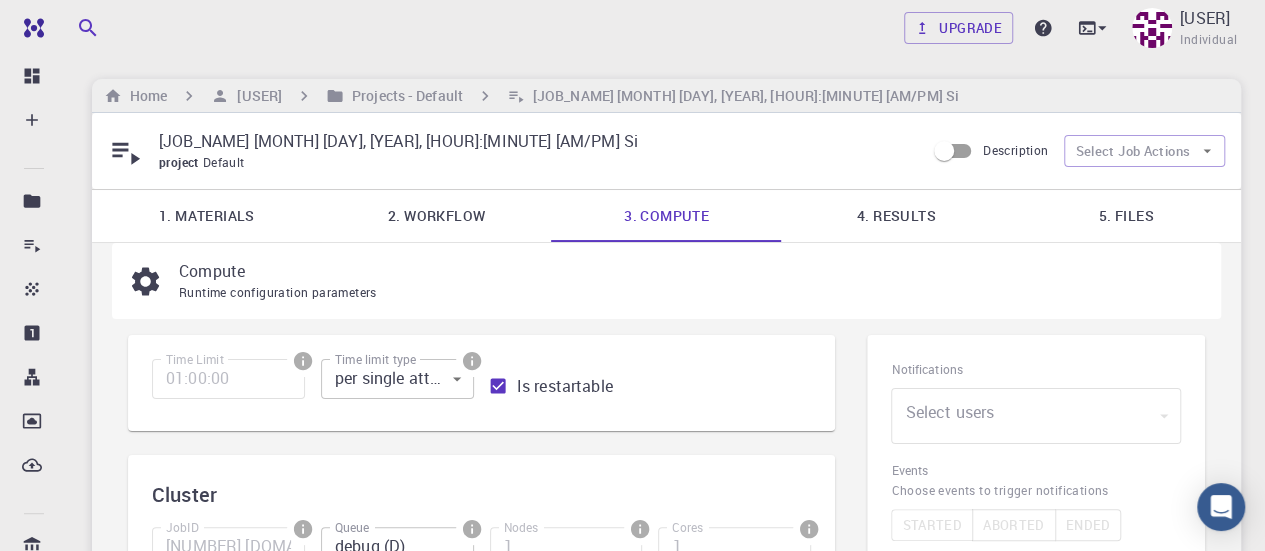 click on "4. Results" at bounding box center (896, 216) 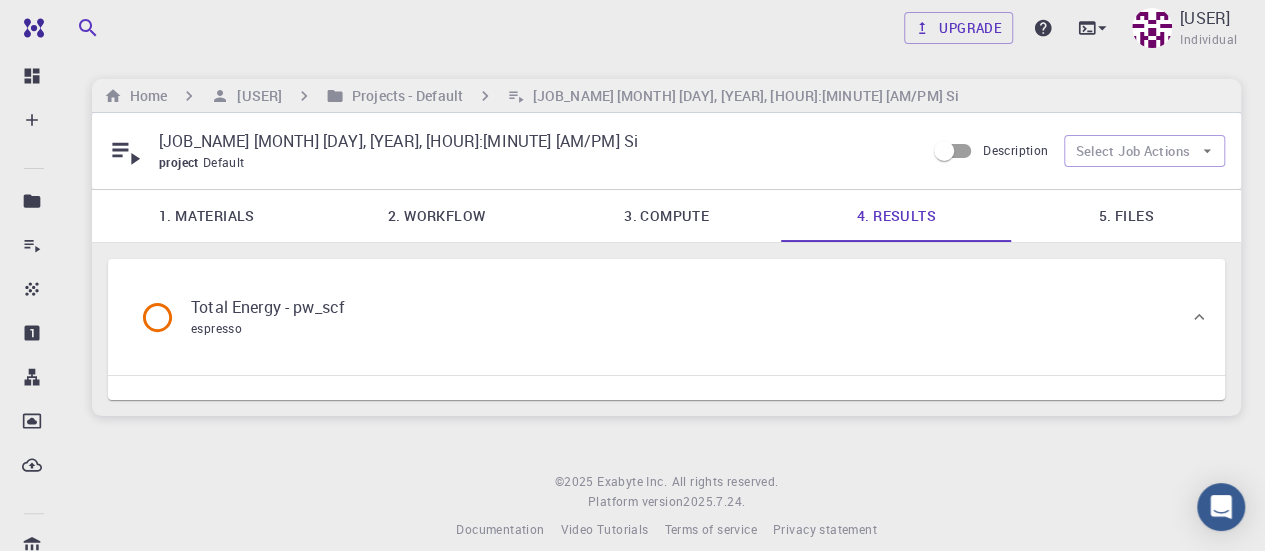 click on "5. Files" at bounding box center [1126, 216] 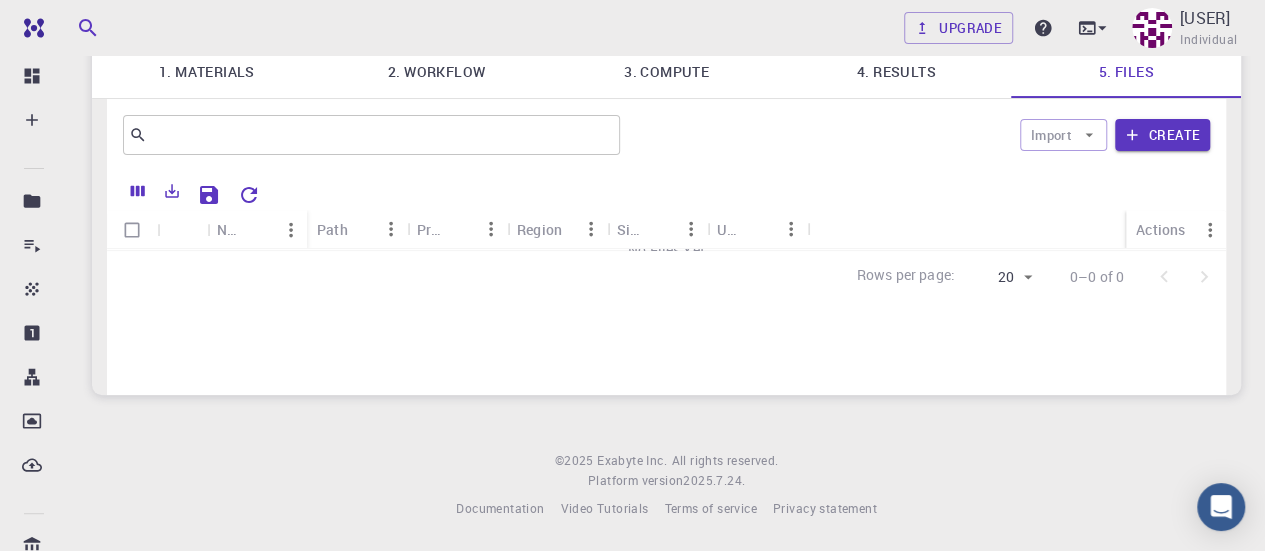 scroll, scrollTop: 0, scrollLeft: 0, axis: both 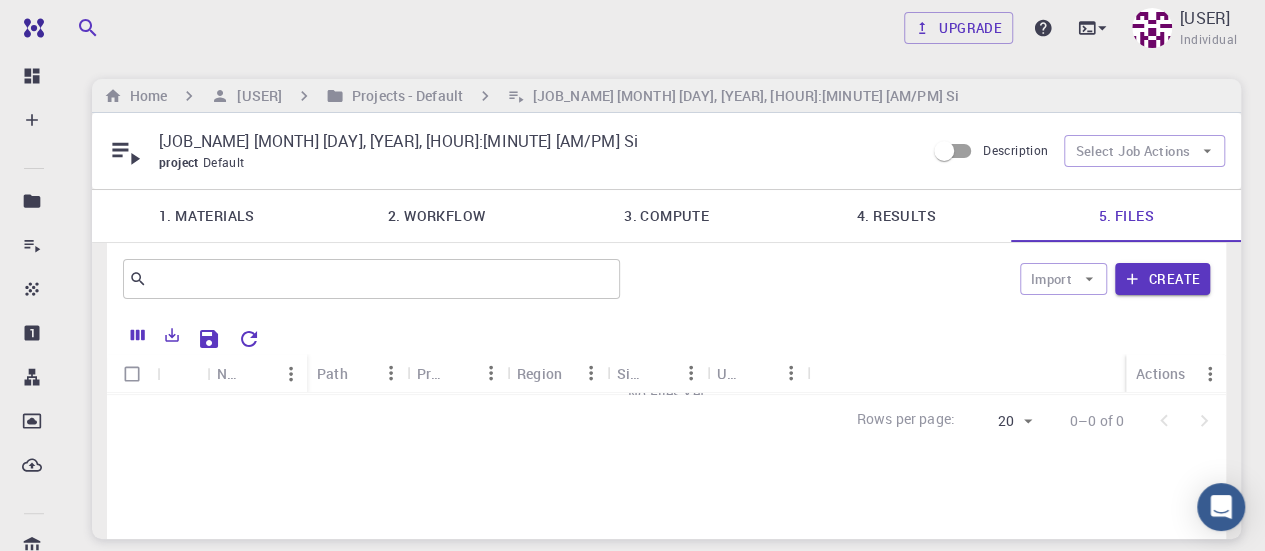 click on "1. Materials" at bounding box center [207, 216] 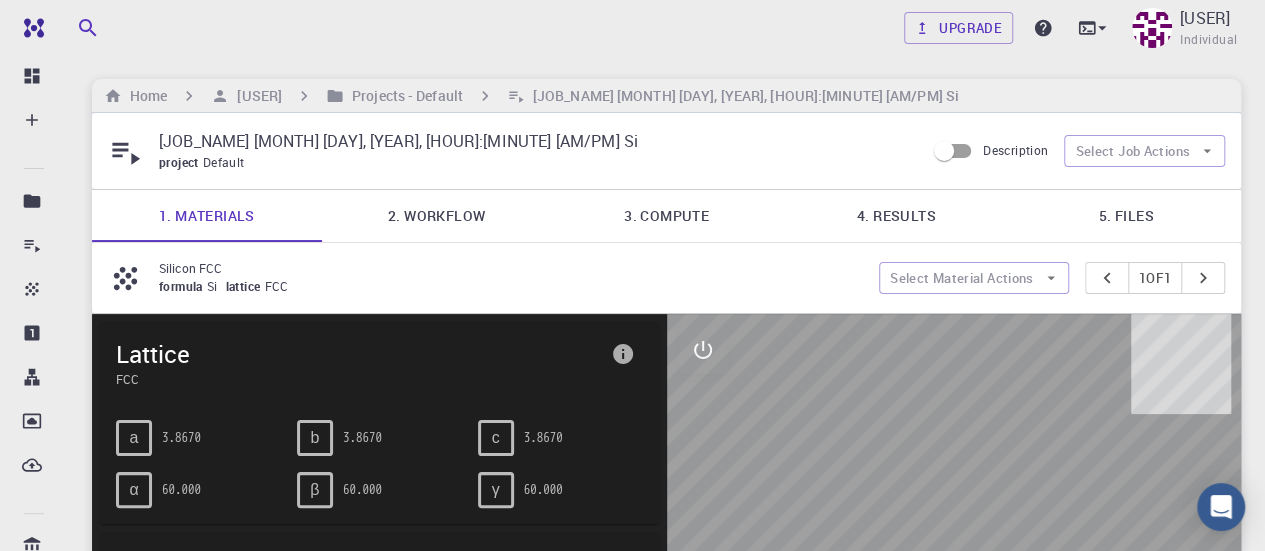 click on "2. Workflow" at bounding box center (437, 216) 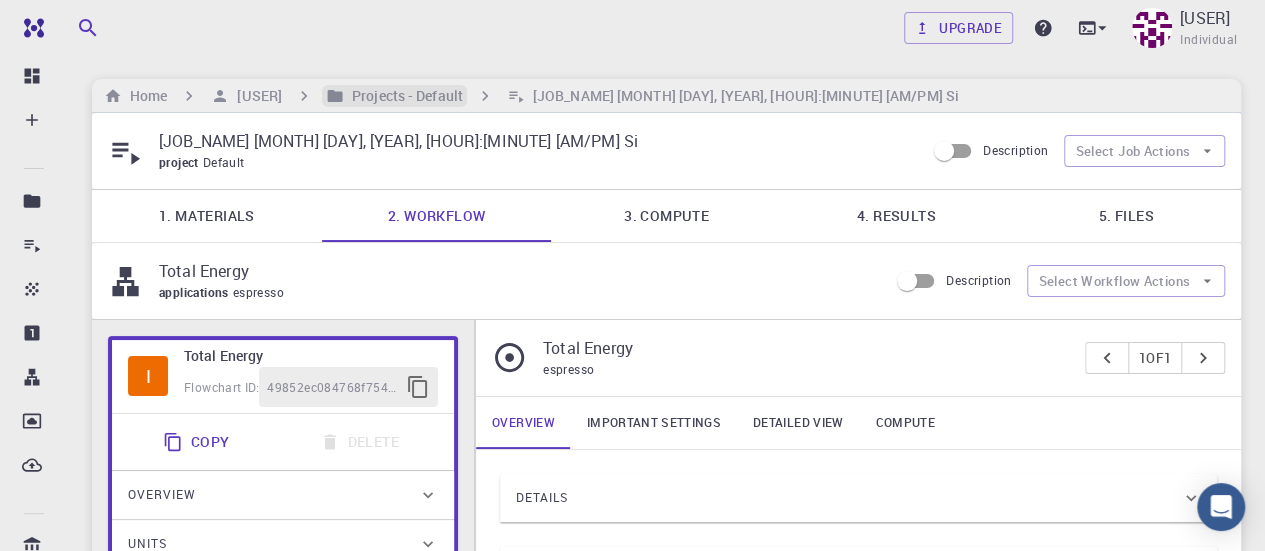 click on "Projects - Default" at bounding box center [403, 96] 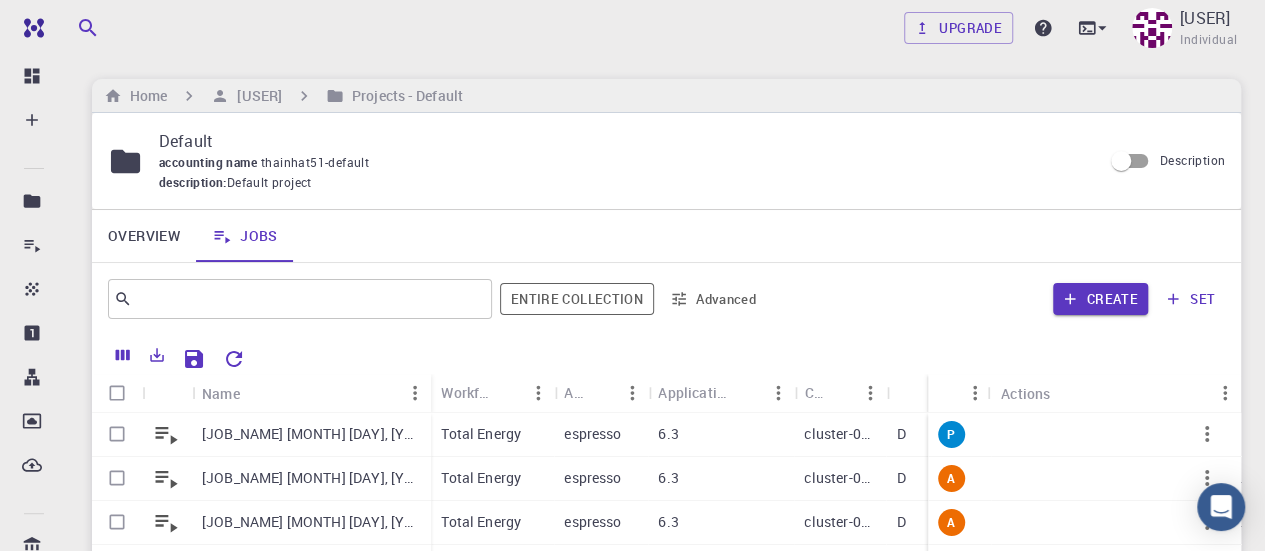 scroll, scrollTop: 200, scrollLeft: 0, axis: vertical 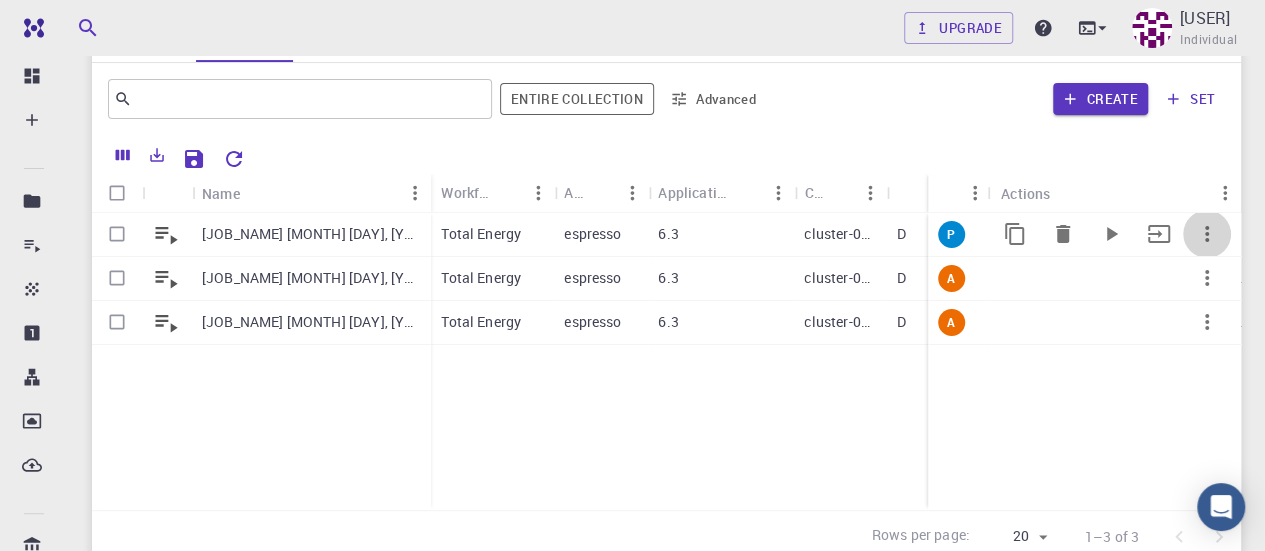click at bounding box center [1207, 234] 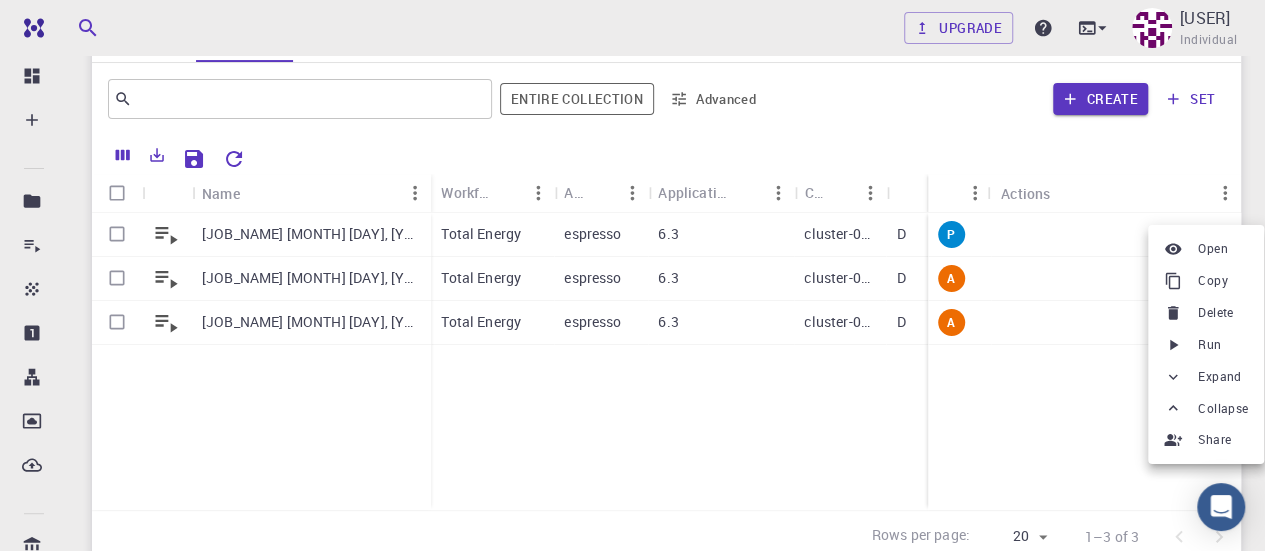 click on "Delete" at bounding box center (1215, 313) 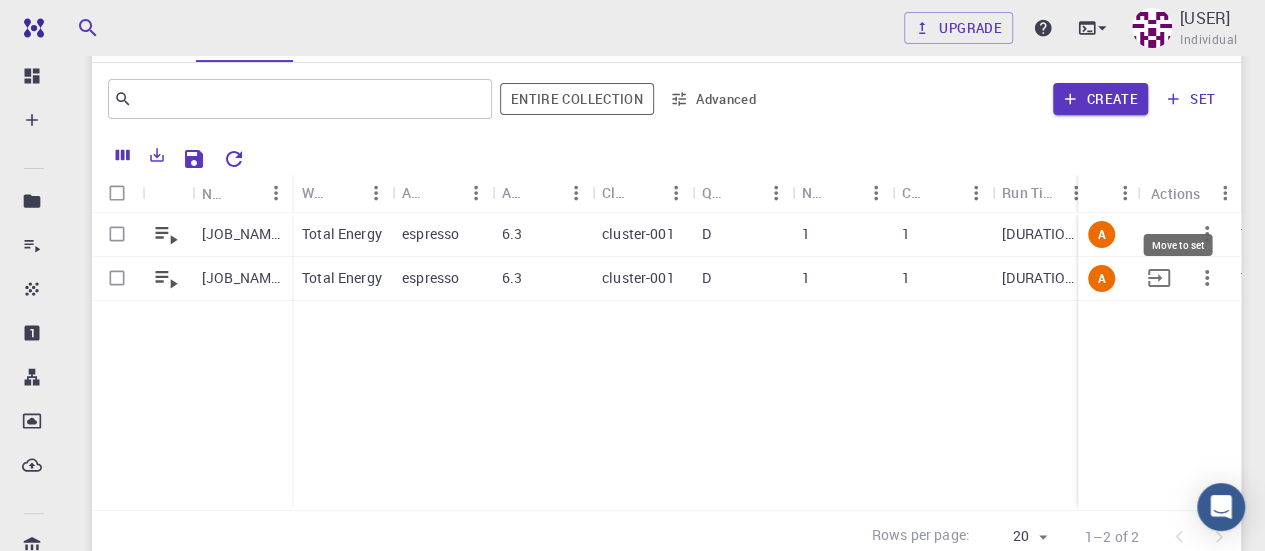 click 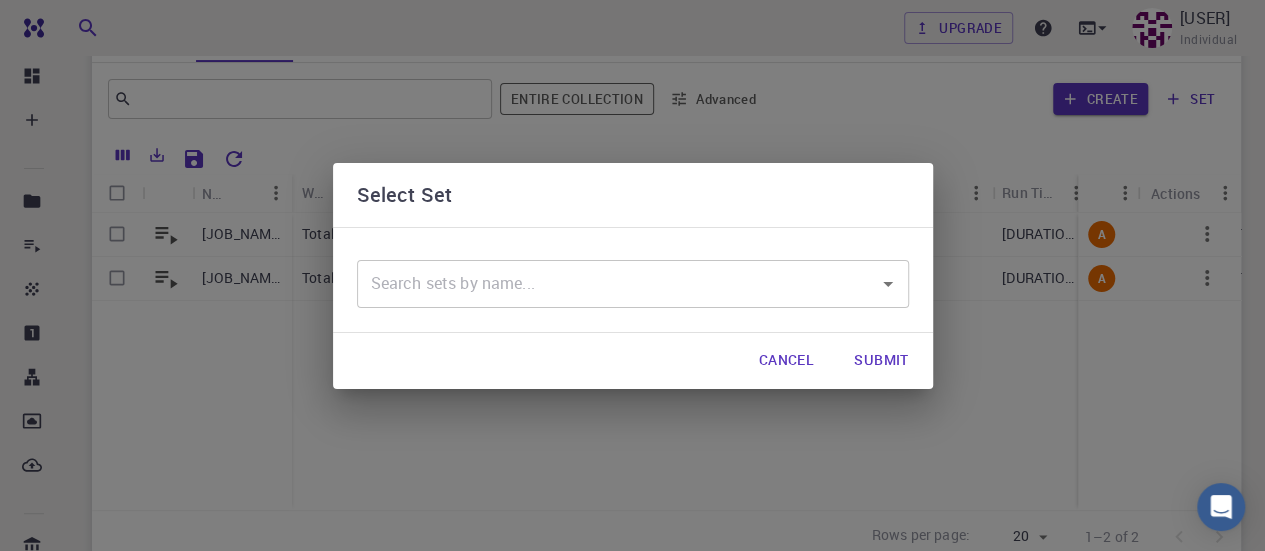 drag, startPoint x: 784, startPoint y: 366, endPoint x: 813, endPoint y: 370, distance: 29.274563 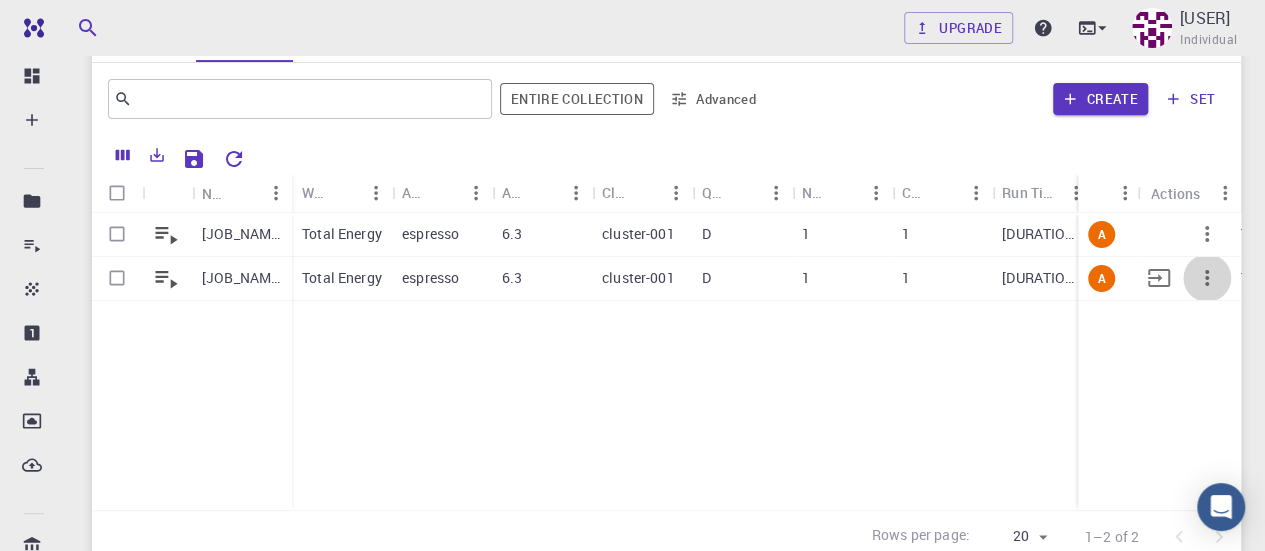 click 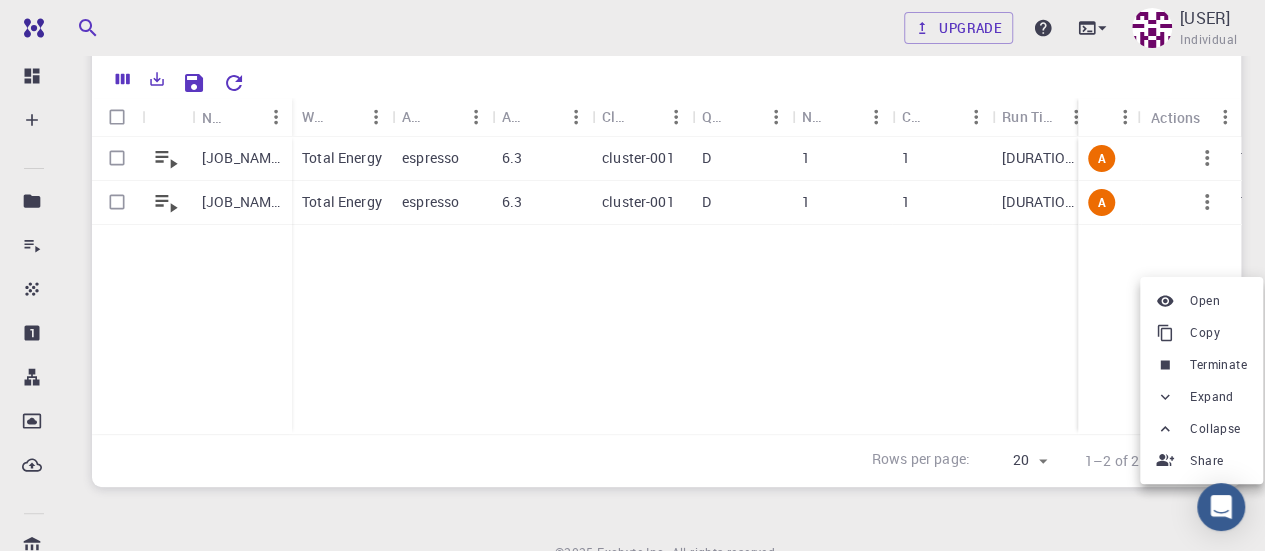 scroll, scrollTop: 369, scrollLeft: 0, axis: vertical 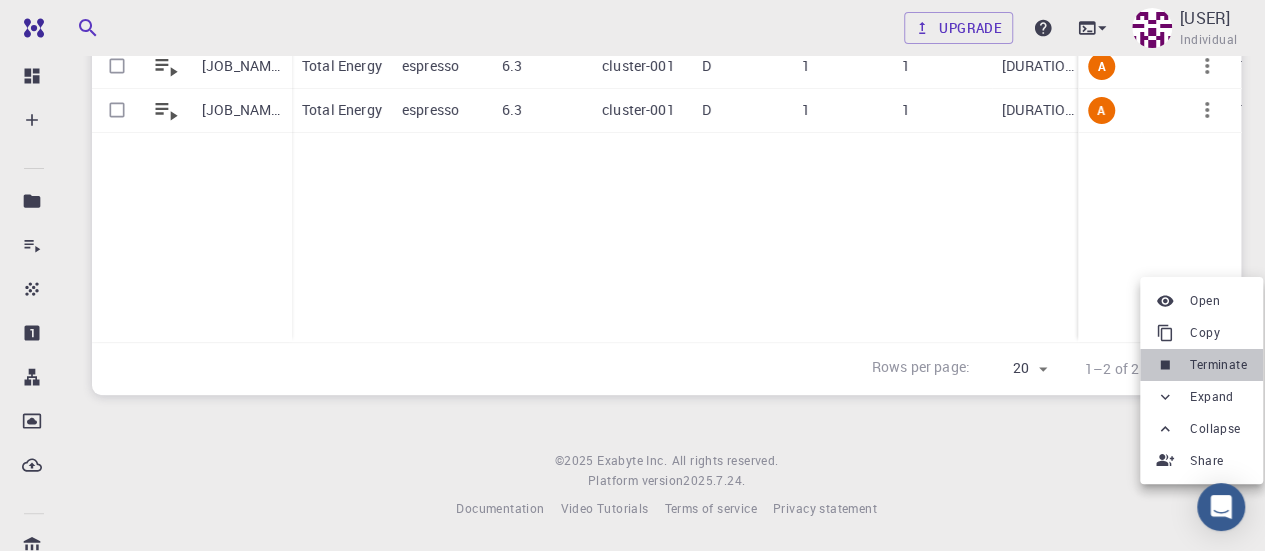 click on "Terminate" at bounding box center (1218, 365) 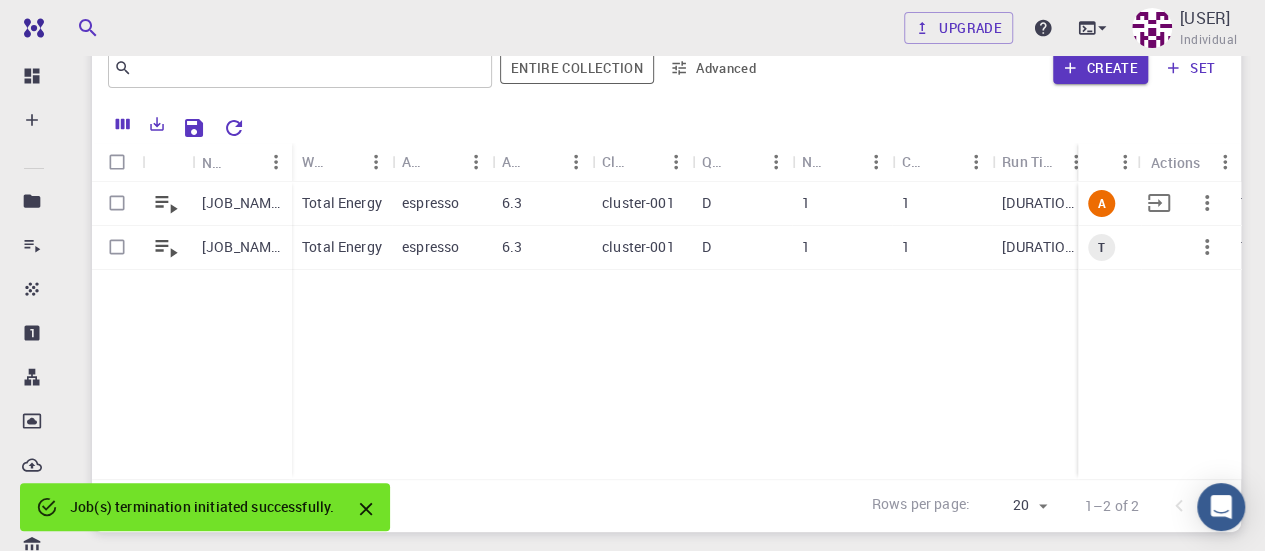 scroll, scrollTop: 69, scrollLeft: 0, axis: vertical 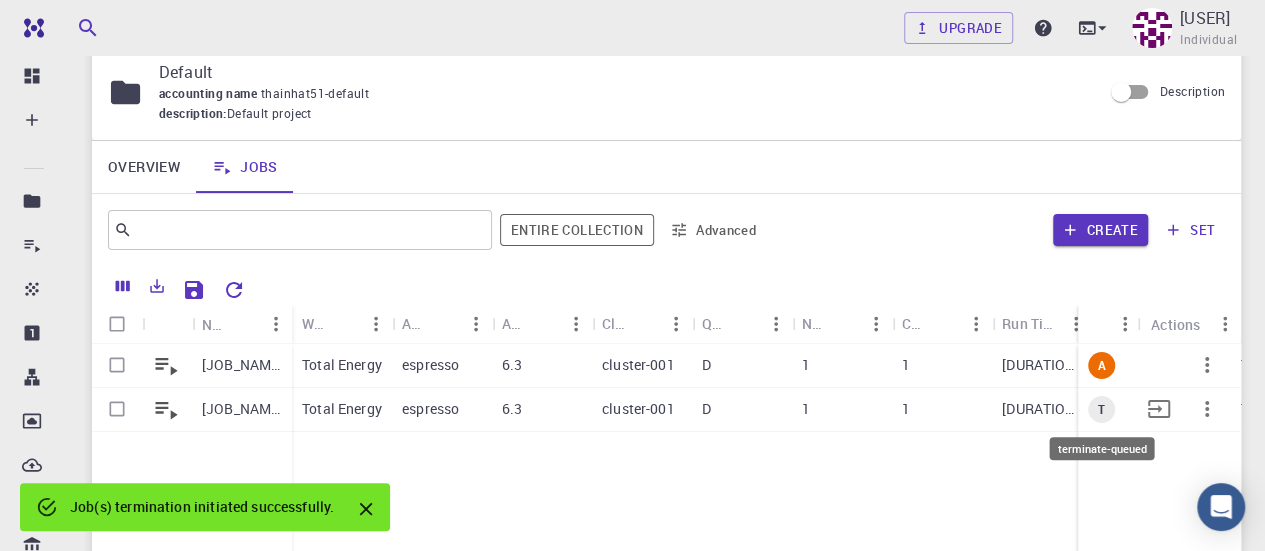 click on "T" at bounding box center (1101, 409) 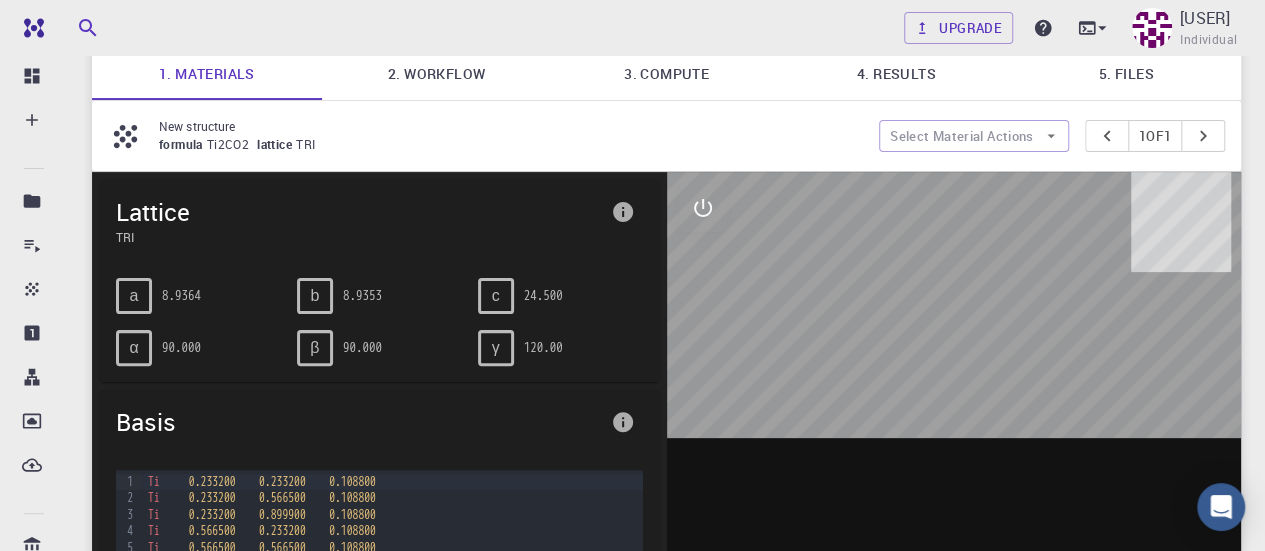 scroll, scrollTop: 0, scrollLeft: 0, axis: both 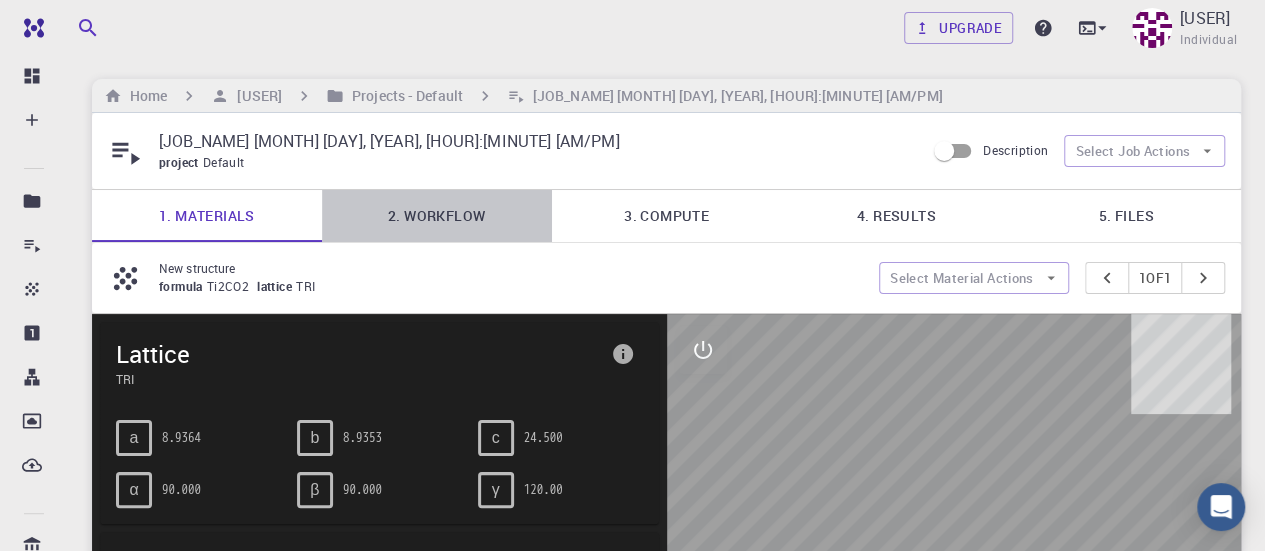 click on "2. Workflow" at bounding box center (437, 216) 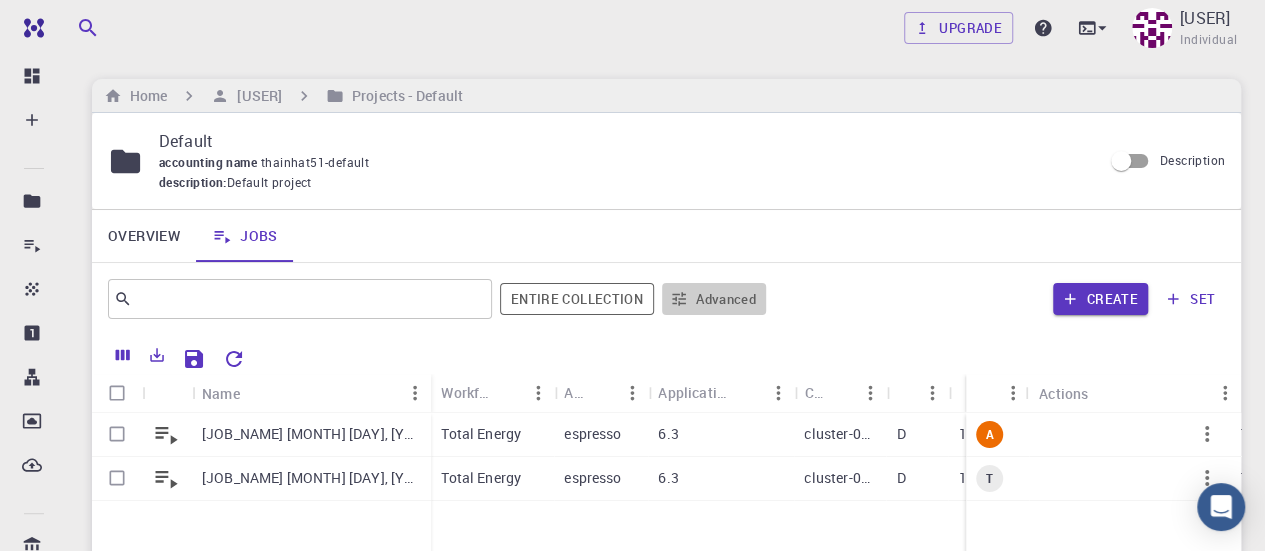 scroll, scrollTop: 69, scrollLeft: 0, axis: vertical 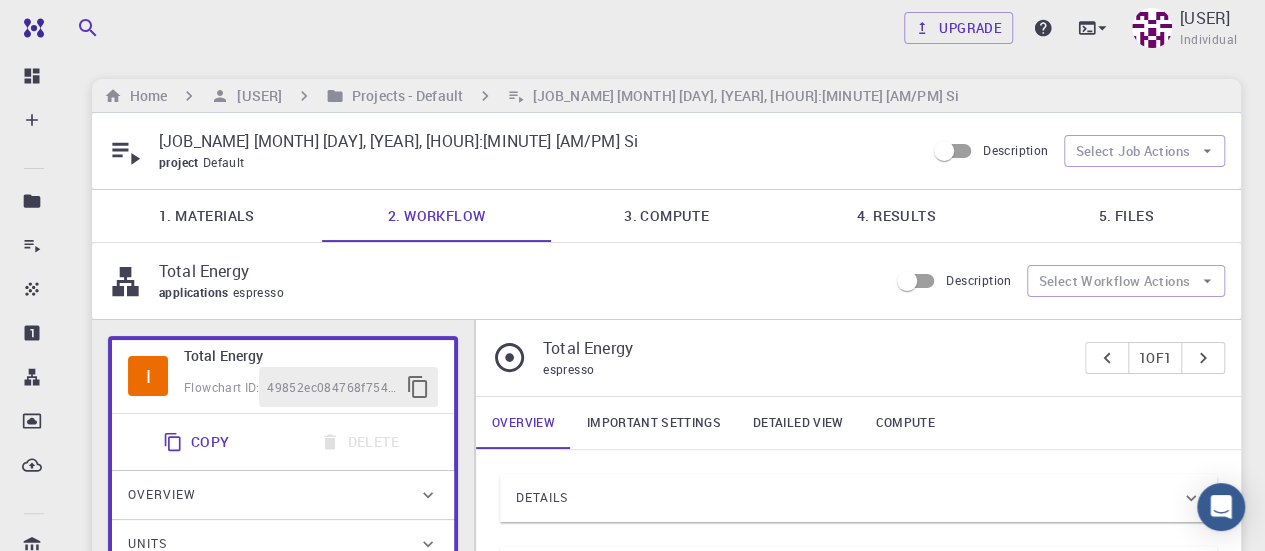drag, startPoint x: 776, startPoint y: 221, endPoint x: 778, endPoint y: 205, distance: 16.124516 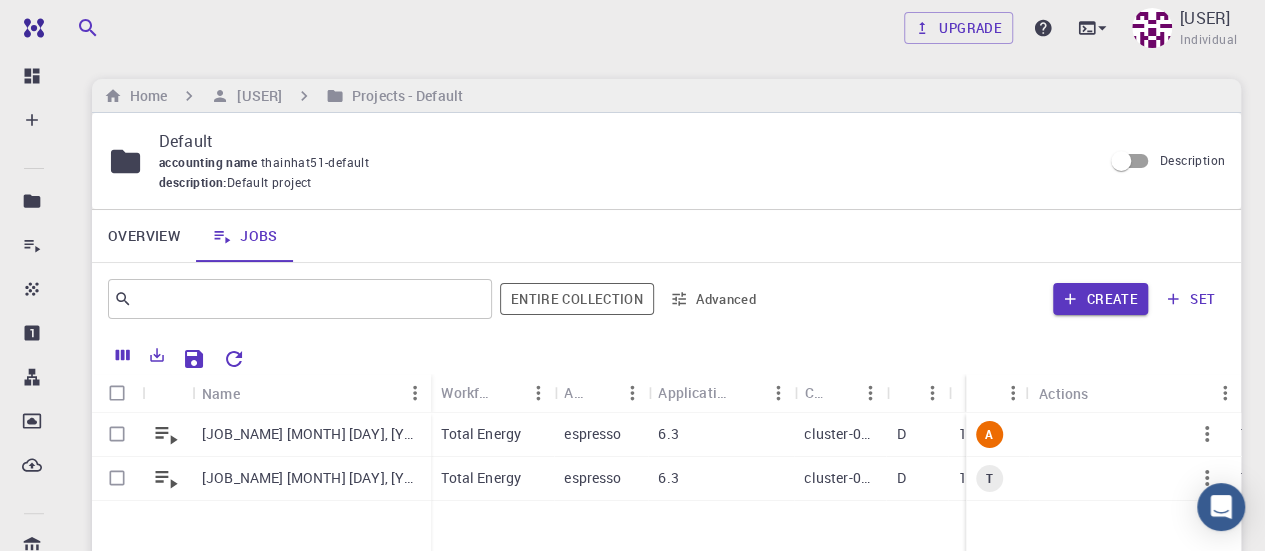 scroll, scrollTop: 69, scrollLeft: 0, axis: vertical 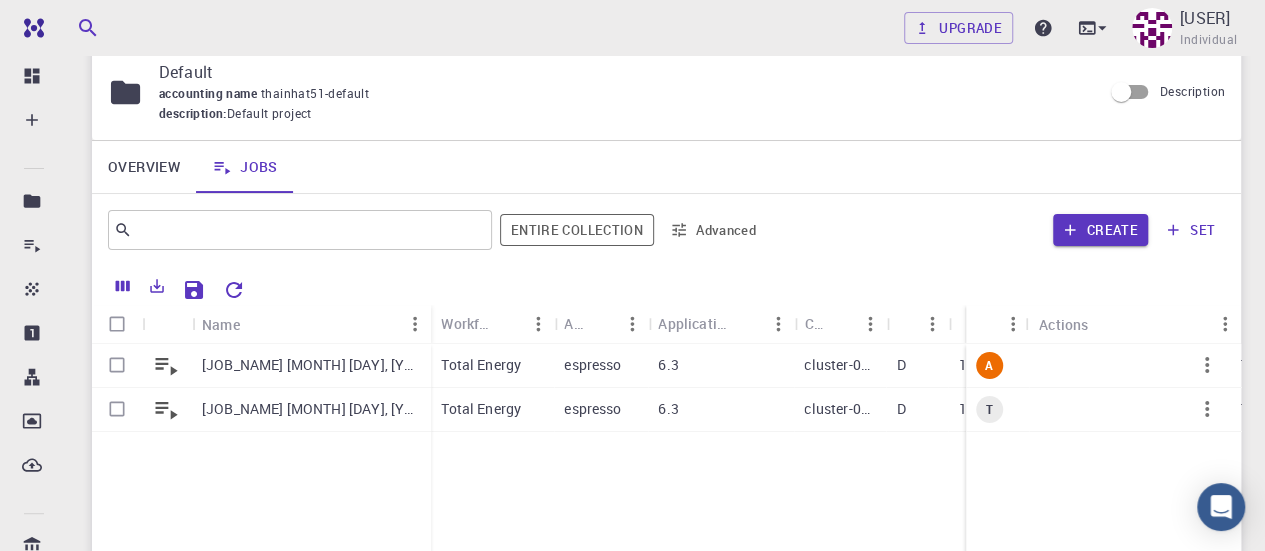 click 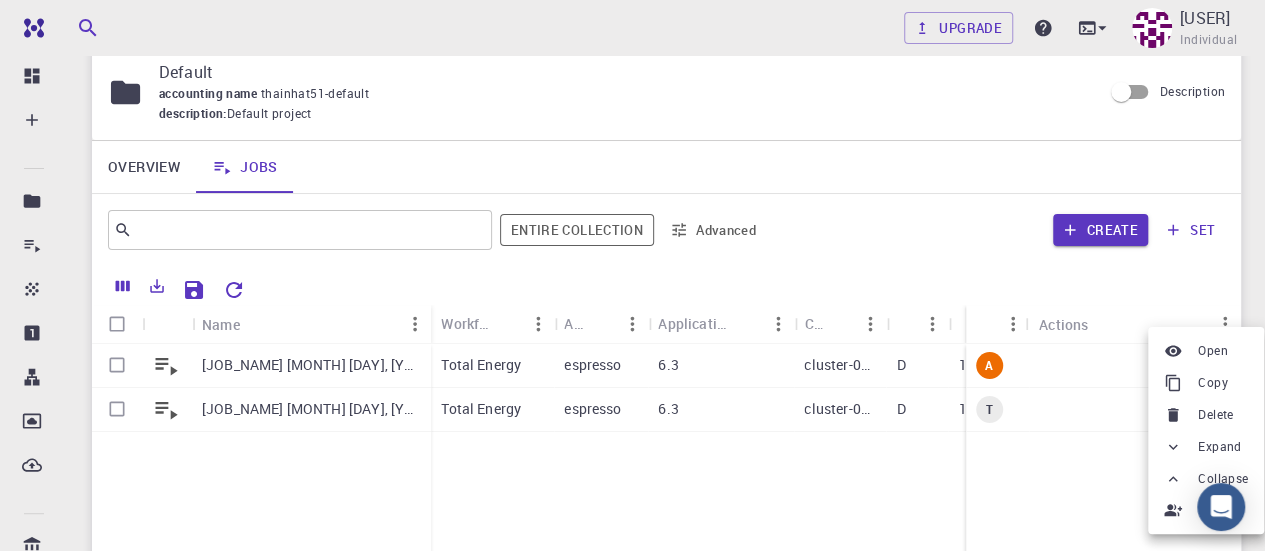 click at bounding box center (1177, 447) 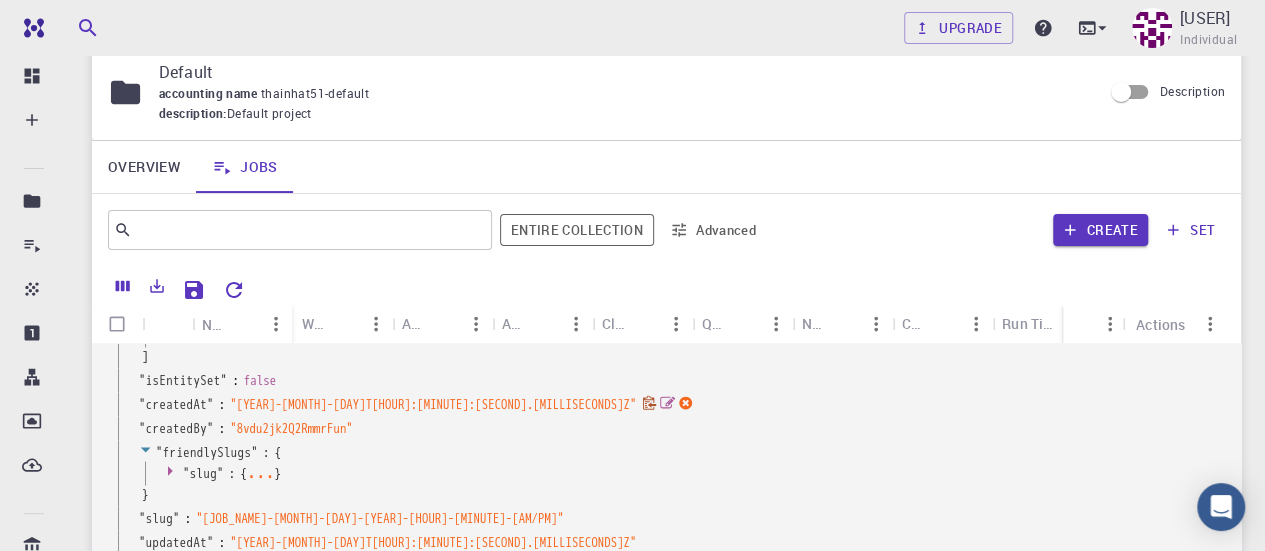 scroll, scrollTop: 2212, scrollLeft: 0, axis: vertical 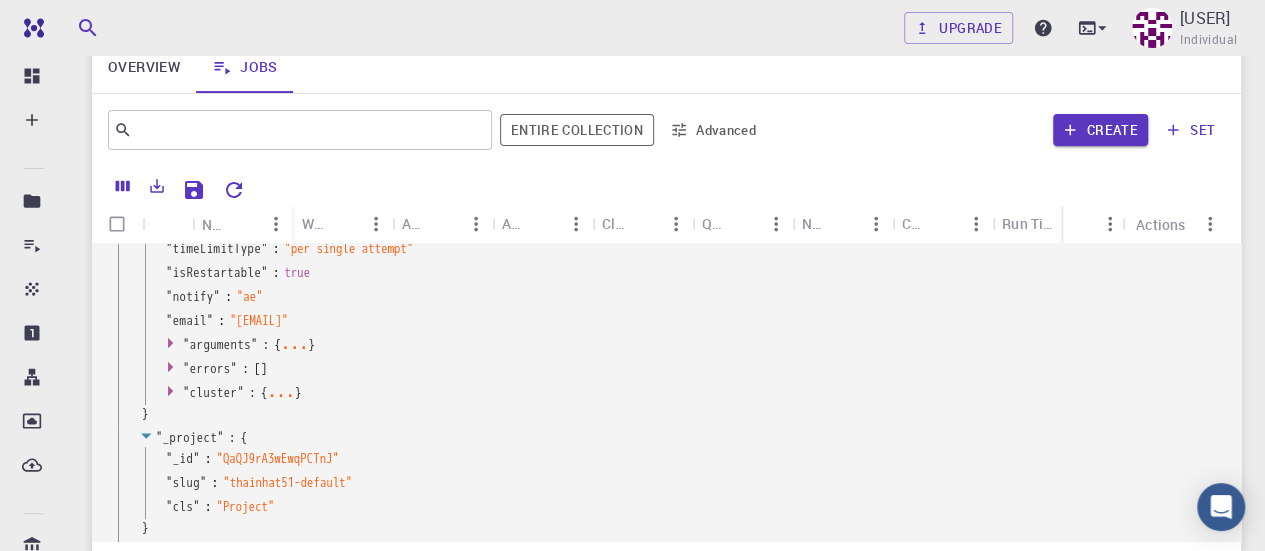 click at bounding box center (376, 223) 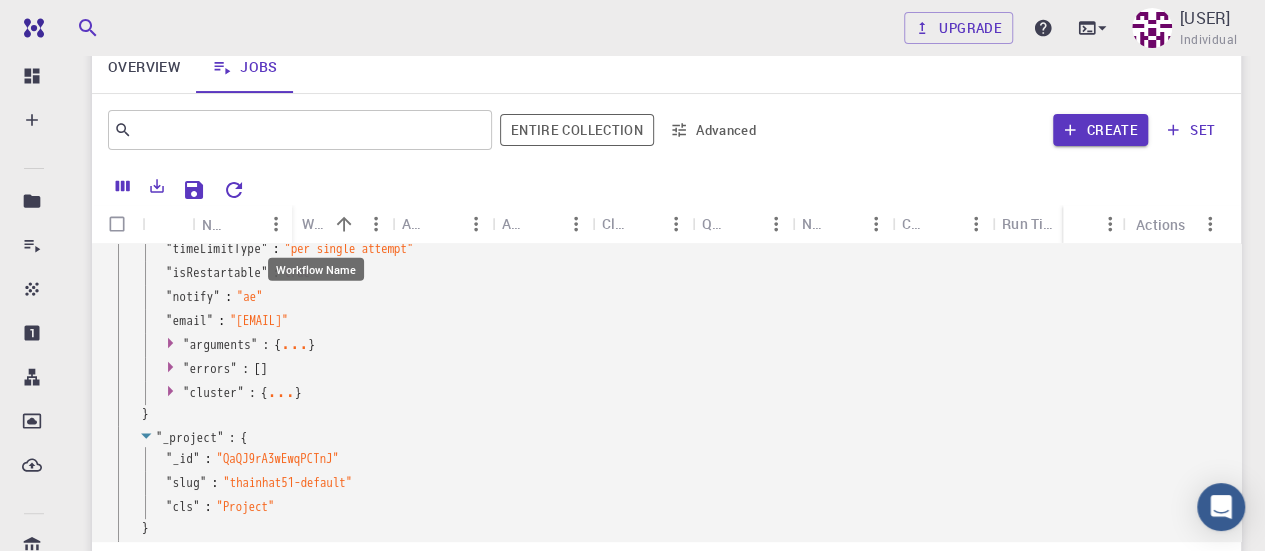 click on "Workflow Name" at bounding box center (315, 223) 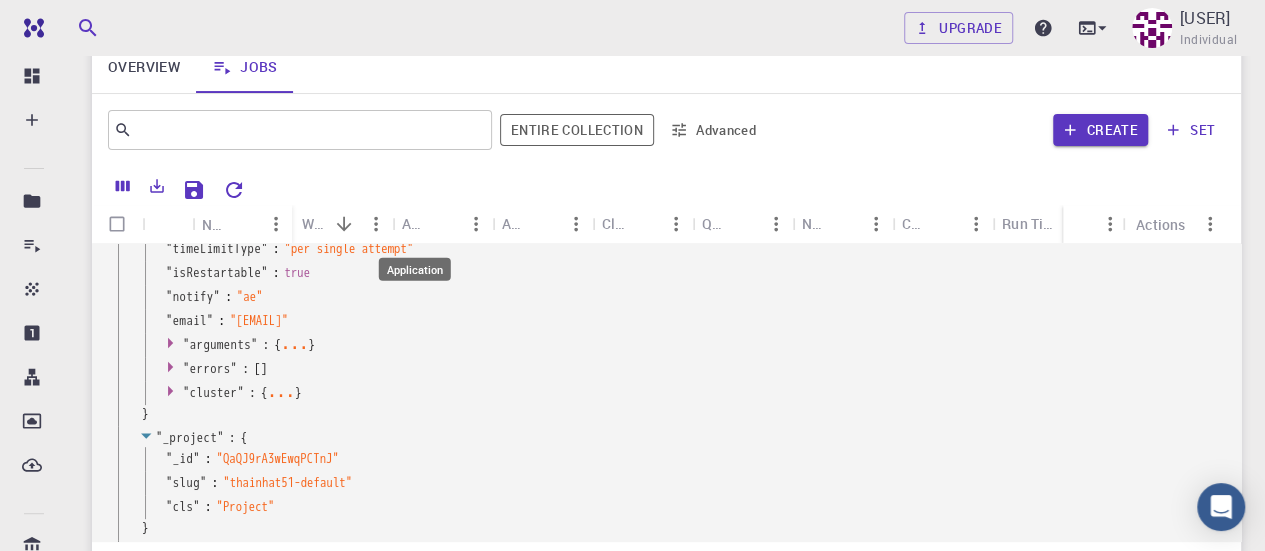 click on "Application" at bounding box center [415, 223] 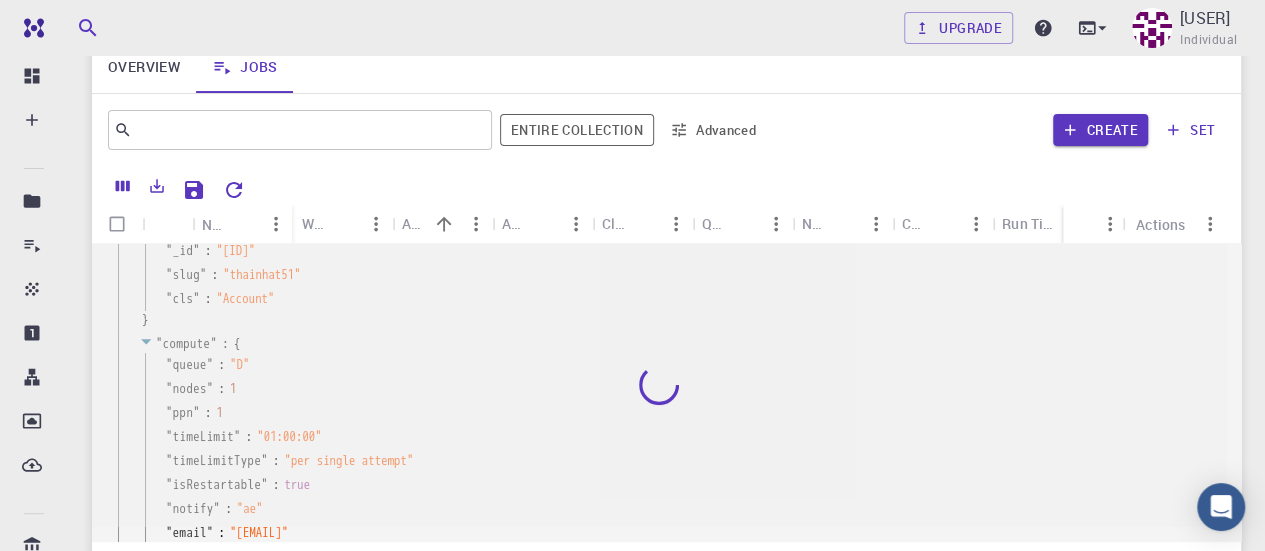 scroll, scrollTop: 12, scrollLeft: 0, axis: vertical 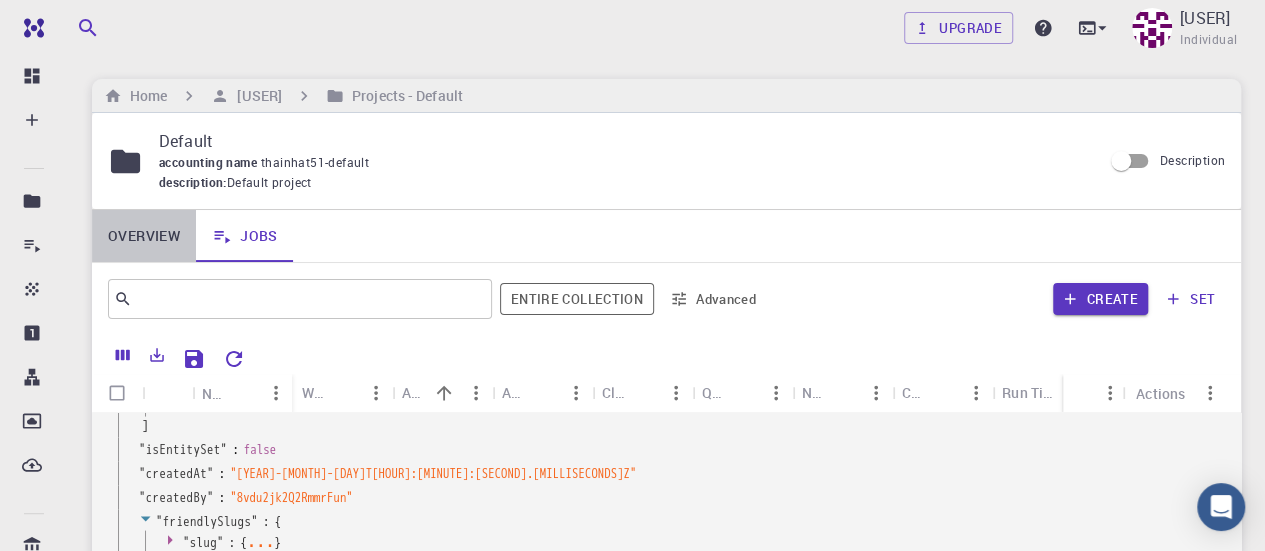 click on "Overview" at bounding box center [144, 236] 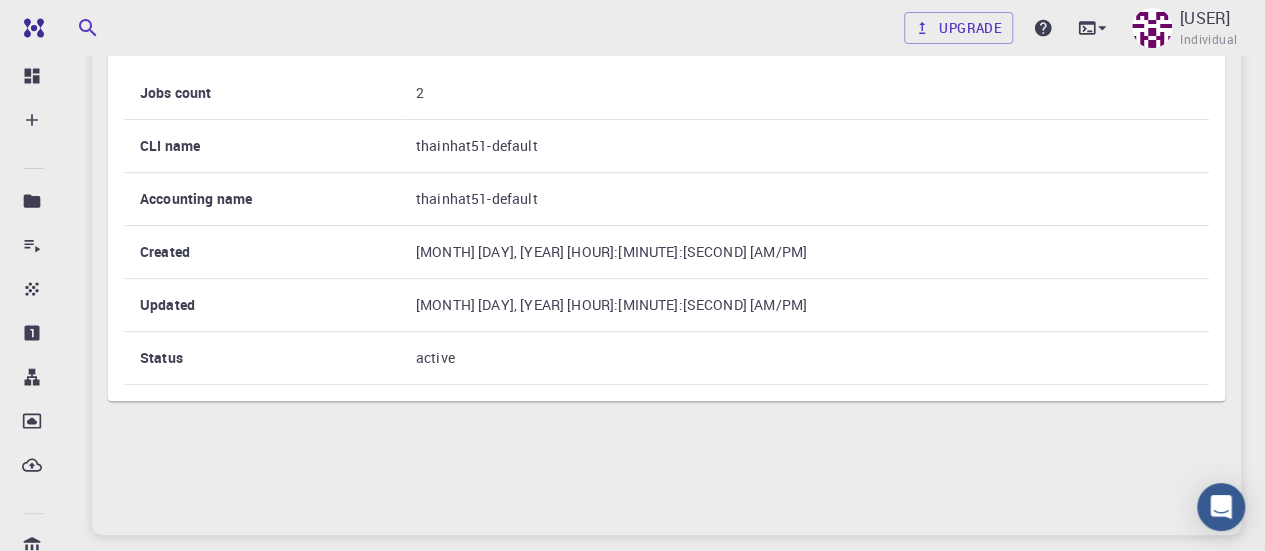 scroll, scrollTop: 0, scrollLeft: 0, axis: both 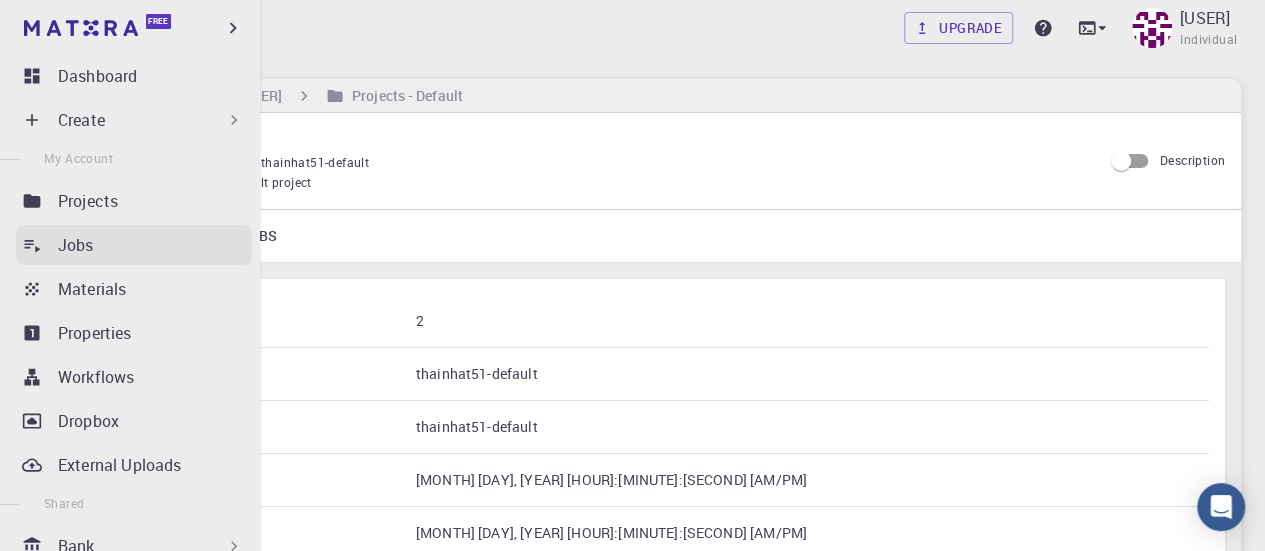 click on "Jobs" at bounding box center (134, 245) 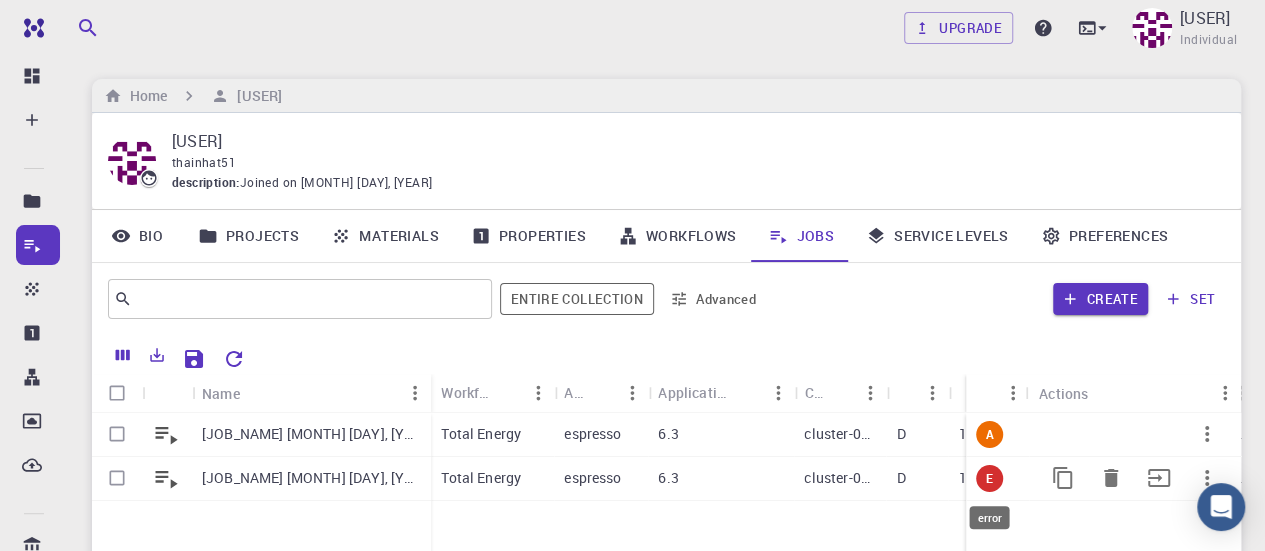 click on "E" at bounding box center [989, 478] 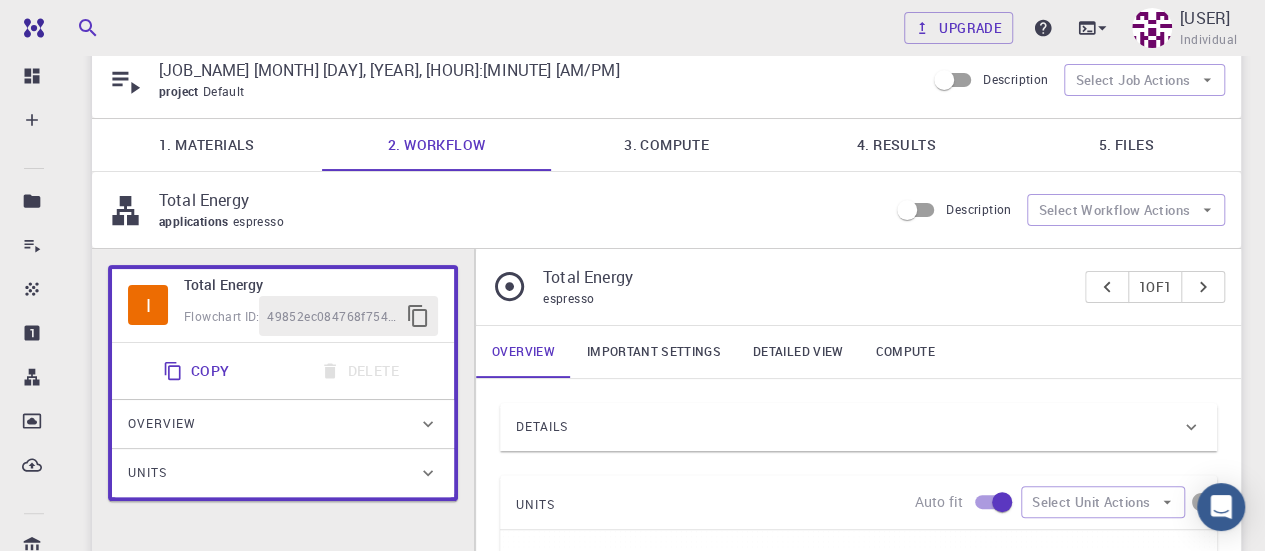 scroll, scrollTop: 100, scrollLeft: 0, axis: vertical 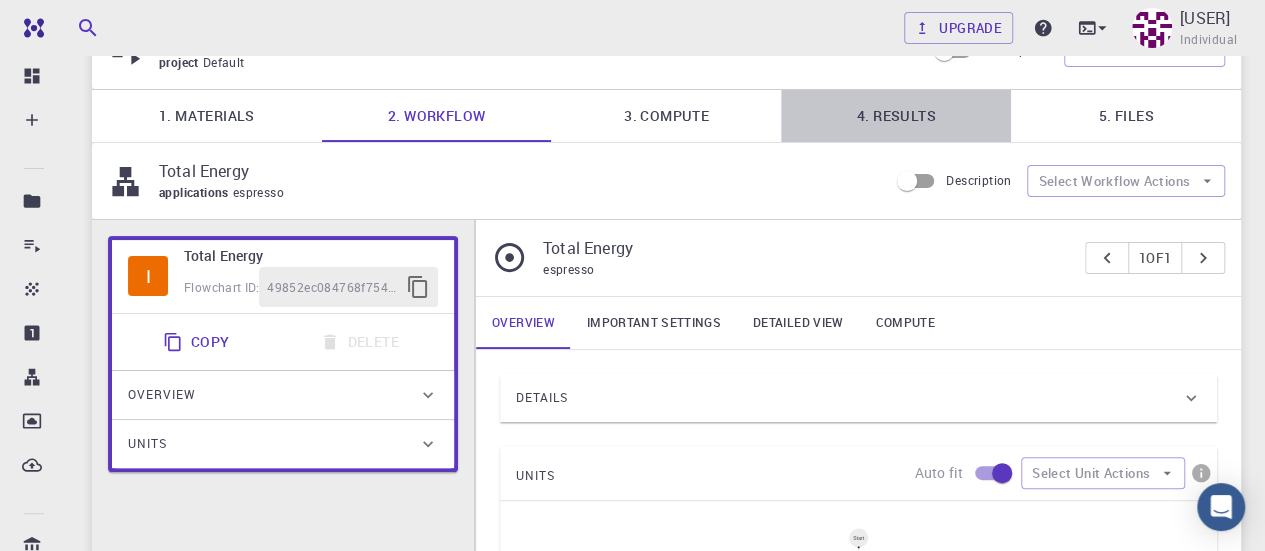 click on "4. Results" at bounding box center [896, 116] 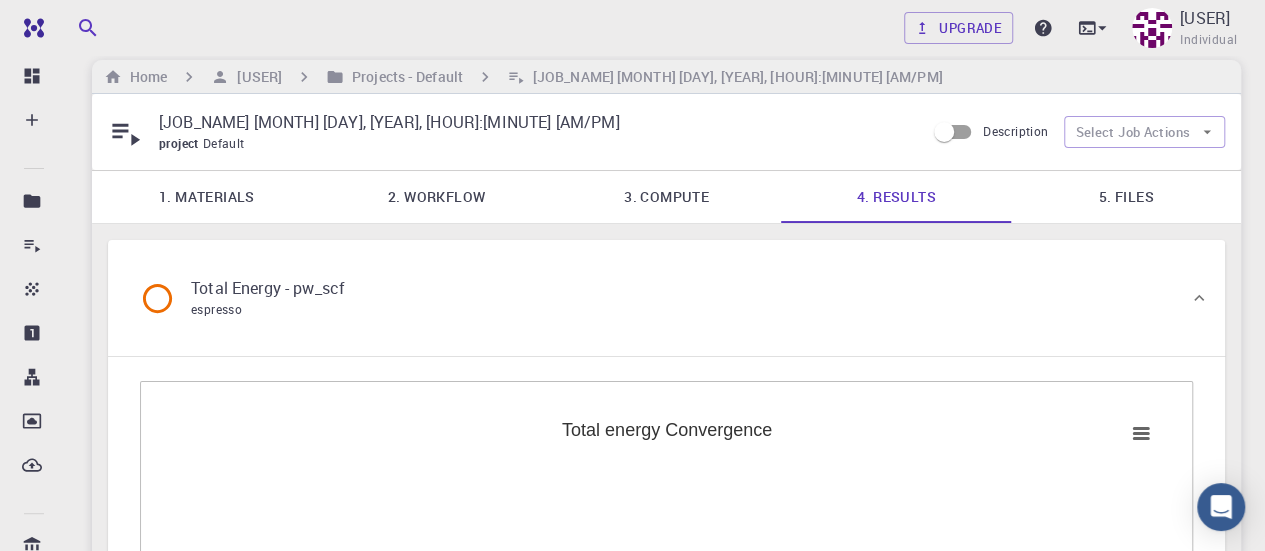 scroll, scrollTop: 0, scrollLeft: 0, axis: both 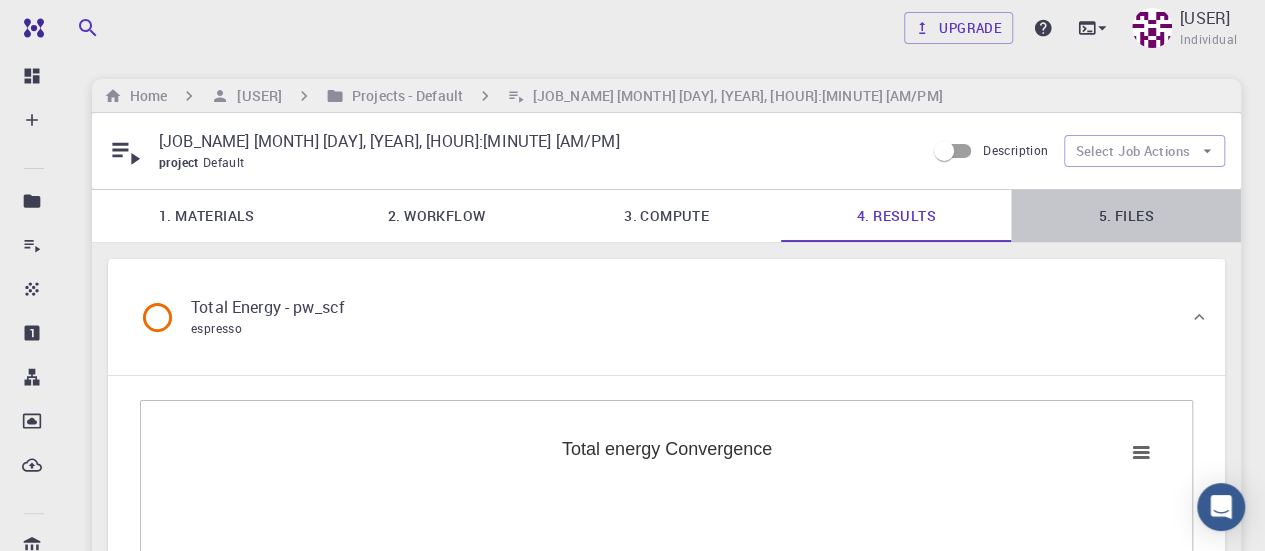 click on "5. Files" at bounding box center [1126, 216] 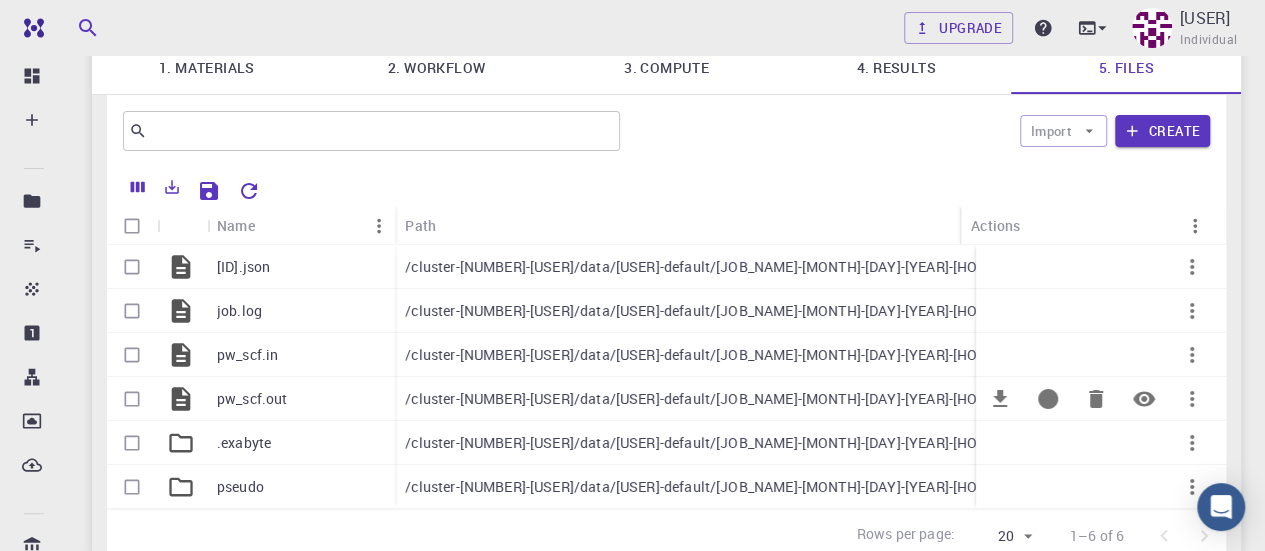 scroll, scrollTop: 131, scrollLeft: 0, axis: vertical 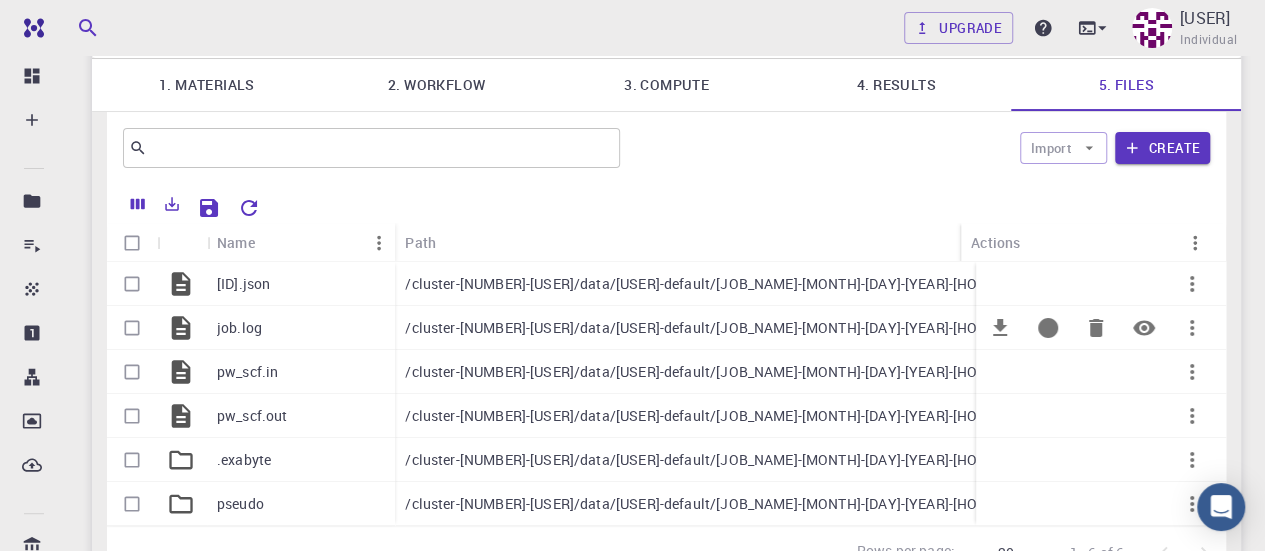 click on "job.log" at bounding box center (239, 328) 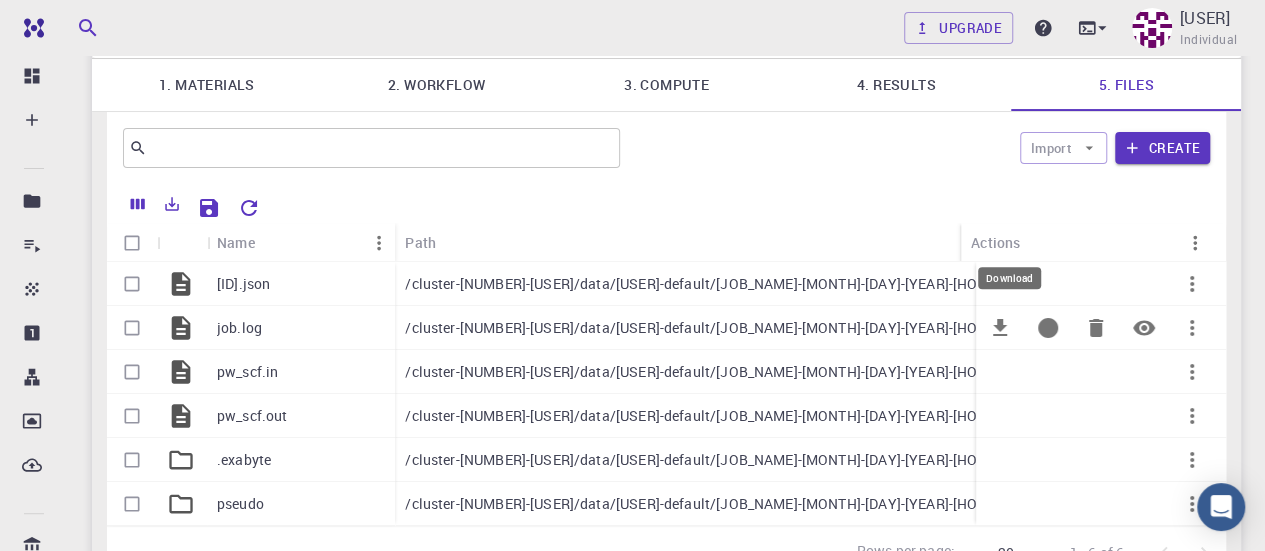 click 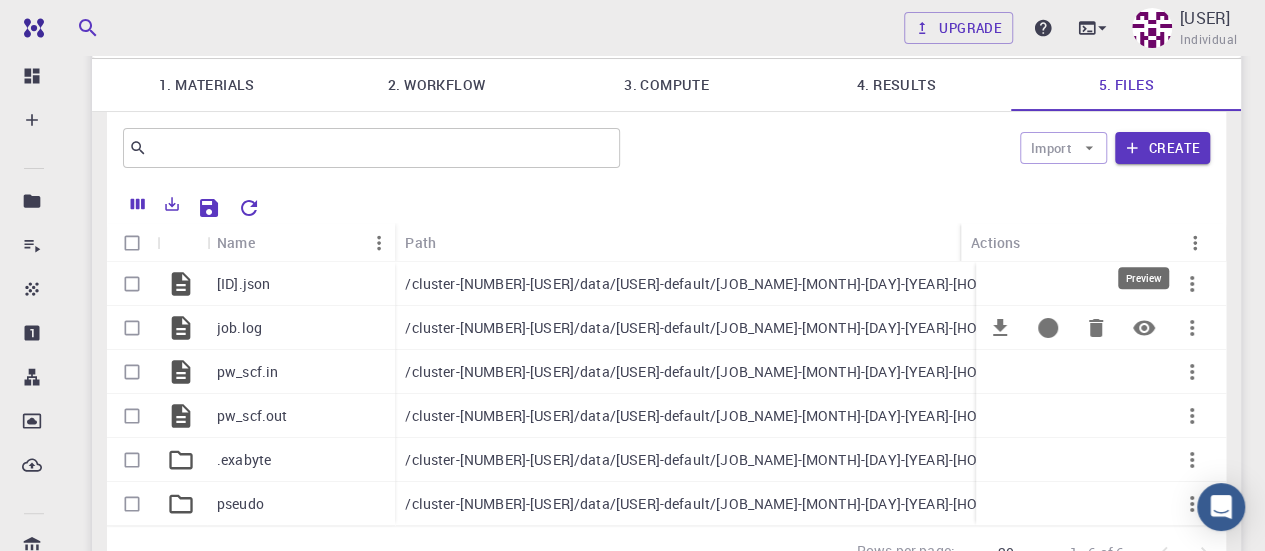 click at bounding box center [1144, 328] 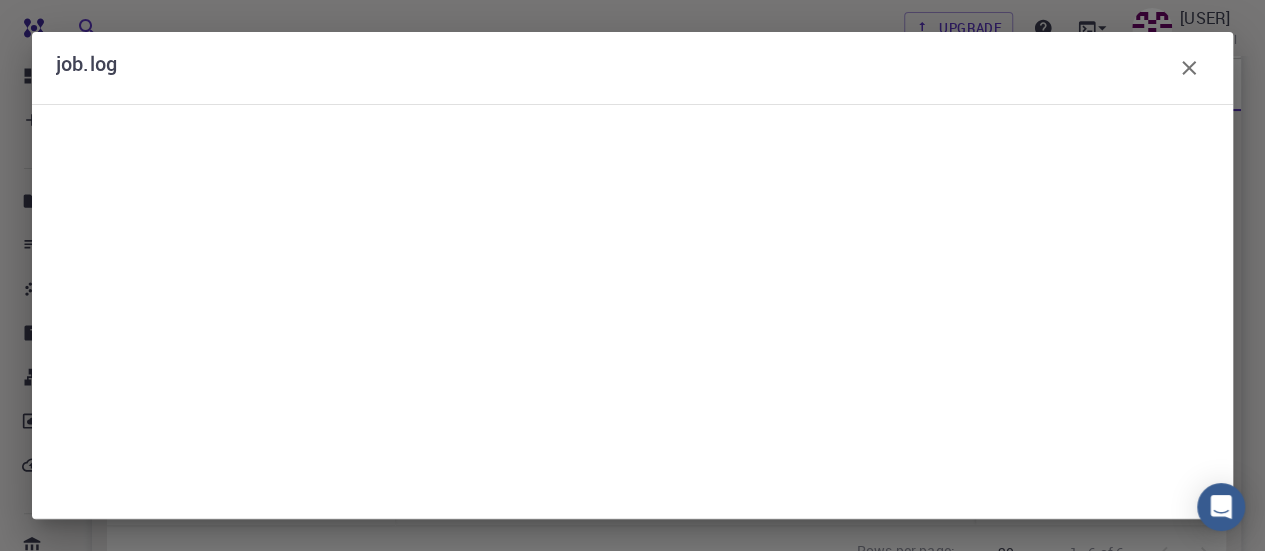scroll, scrollTop: 331, scrollLeft: 0, axis: vertical 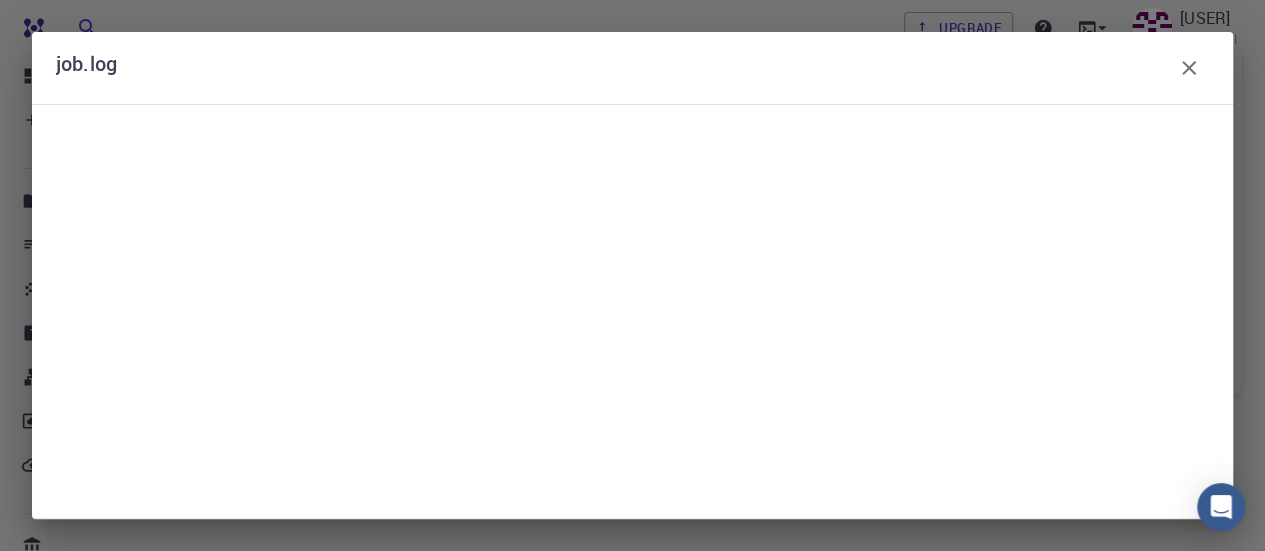 click 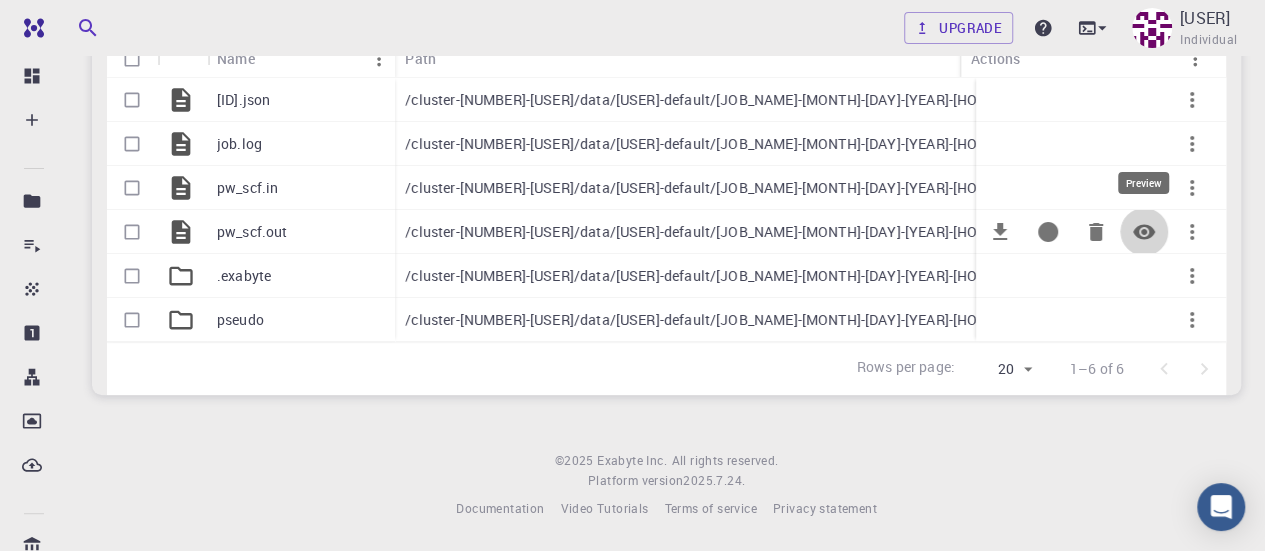 click 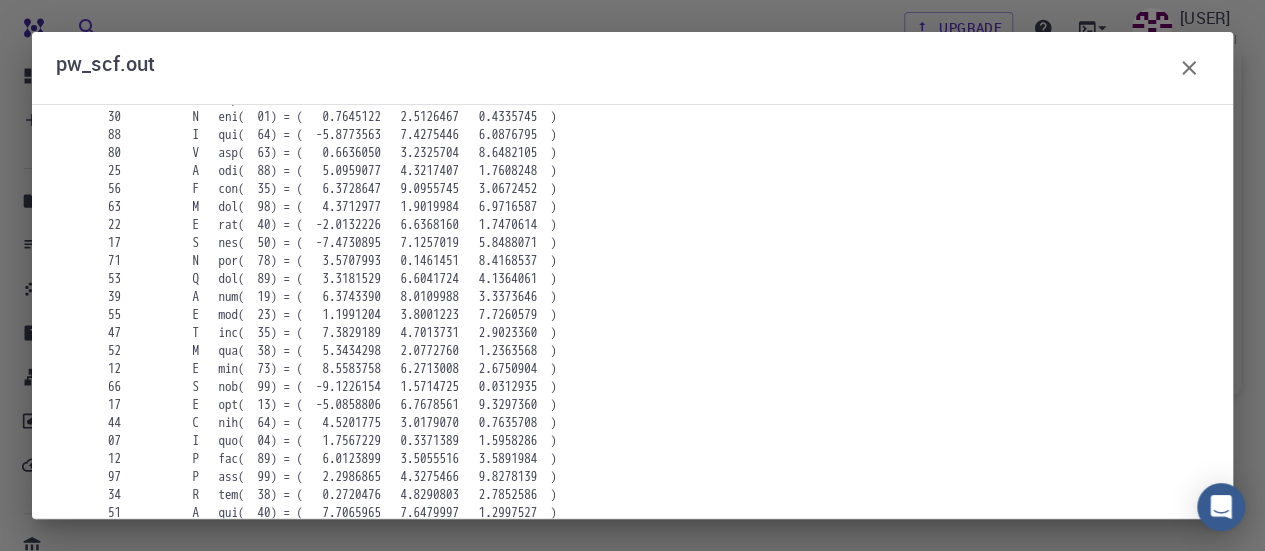 scroll, scrollTop: 2728, scrollLeft: 0, axis: vertical 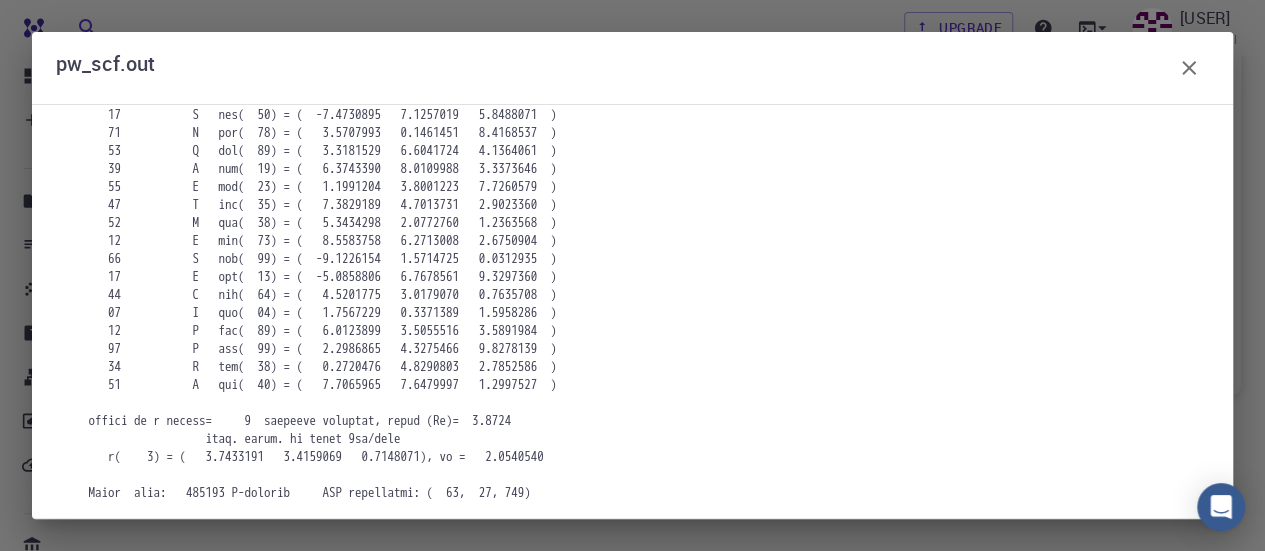 click at bounding box center (632, 311) 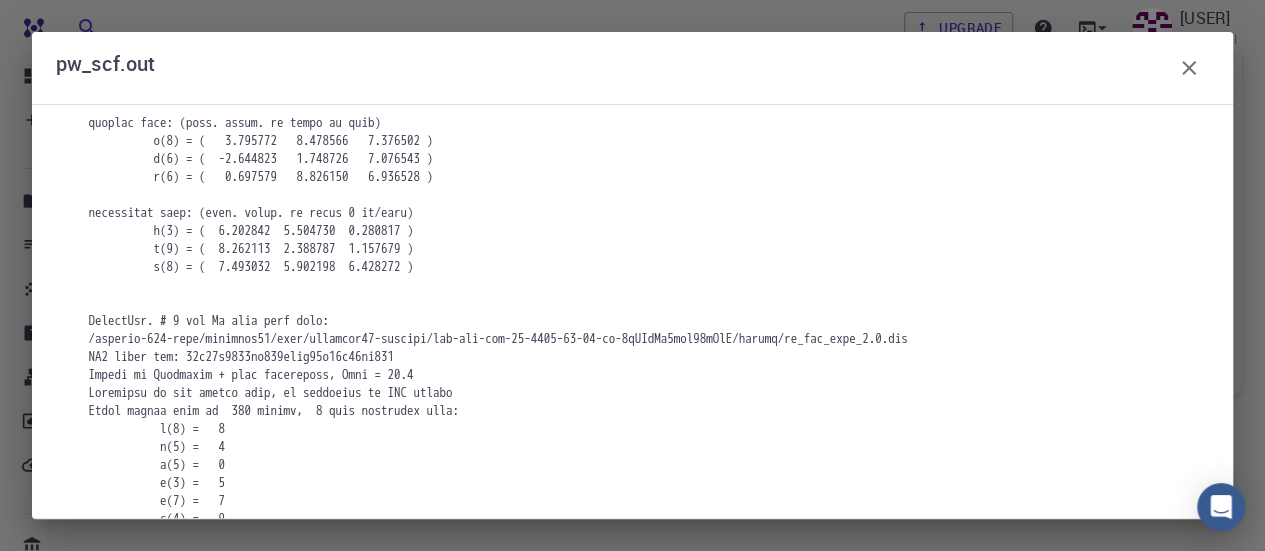 scroll, scrollTop: 1218, scrollLeft: 0, axis: vertical 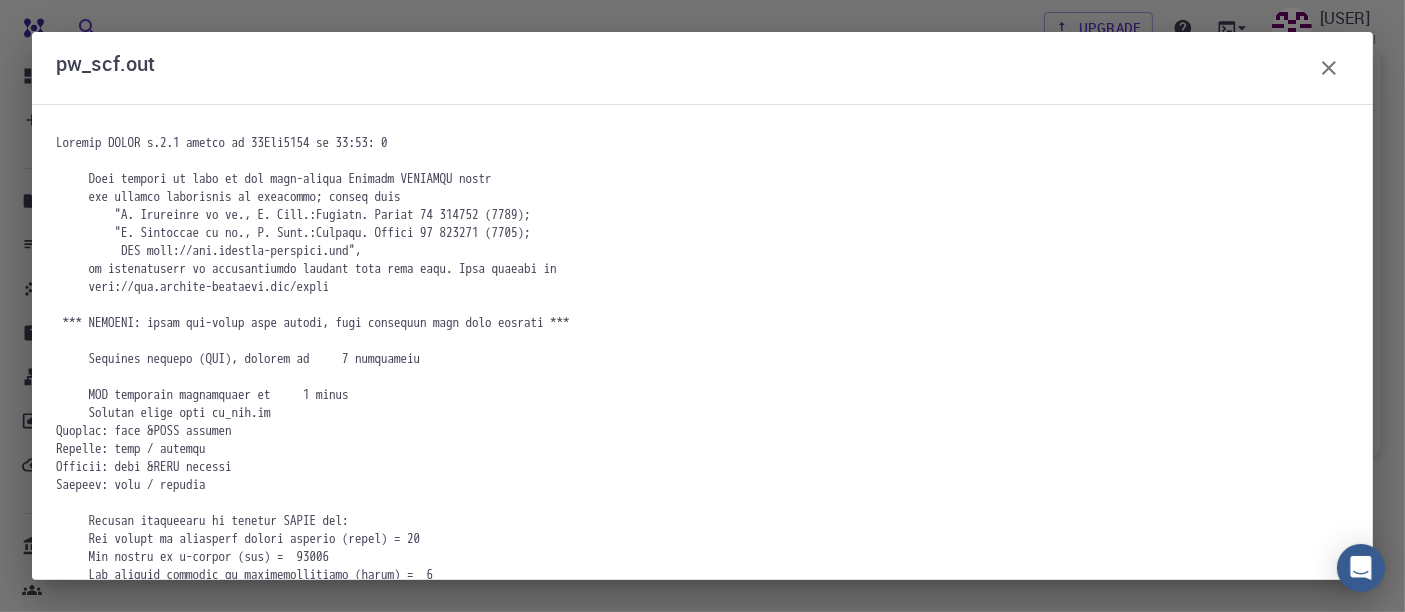 copy on "Lore Ipsumdolo Sitame Con Adi Eli Seddoeiu Tempor Incididu Utlabo Etdo Magnaa enim Admi Veniam quis 0no Exerc Ull Laborisn Ali Exeacom Consequa Duis Auteirure Inreprehen Voluptate Velites Cillumfu Nullapa Exce Sintoccae Cupidatat Nonproid Suntcu quio de Mollit animides Laboru perspiciat Undeomnisiste Natuser Volupta Accusan dolo: Lau Totamre aper eaqu ipsa Quaeabillo Inve veri quas arch Beataevi - Dictaex Nem Eni Ips 25, 6357, 56:09 QU Vol Asp Aut 21, 4385, 43:95 OD fugitco Magnido Eosrationes Nesciu Neq Porroqu 7. Doloremad 7. Numquame 2. Moditem 9. Incidun 1. Magna ​ Quaera Etiamm Solu Nobi Eligendi Optioc Nihi Impedit Quoplac 1fACeRe1pos98aSsU.repe tem.aut qu_off.de re_nec.sae .eveniet volupt /repudia-781-recu/itaqueea92/hict/sapiente74-delectu/rei-vol-mai-90-9949-37-72-al-5pERfEr1dol58aSpE/3rEPeLl8min08nOsT.exer ull co-susc-9 40.1 LA 60-26-6594 75:12 /aliquid-958-comm/consequa46/quid/maximemo00-molesti/har-qui-rer-13-3805-87-16-fa-0eXPeDi2dis63nAmL/tem.cum sol no-elig-5 3 Optio 68-00-6760 21:39 /cumque..." 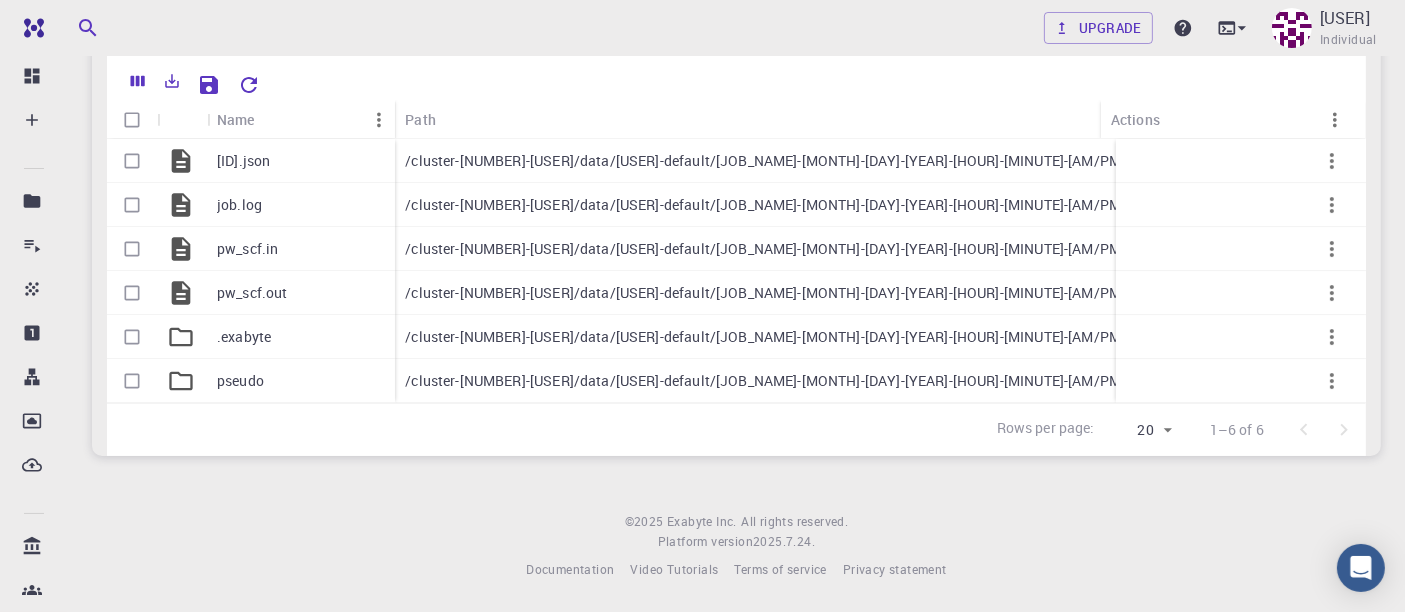 click on "Upgrade [USER] Individual Home [USER] Materials - New Material Input/Output Edit View Advanced Help Al4 Formula: Al Crystal Lattice Lattice units angstrom angstrom Lattice units Lattice type Triclinic TRI Lattice type Lattice 'a' [NUMBER] Lattice 'a' Lattice 'b' [NUMBER] Lattice 'b' Lattice 'c' [NUMBER] Lattice 'c' angle (b^c) [NUMBER] angle (b^c) angle (a^c) [NUMBER] angle (a^c) angle (a^b) [NUMBER] angle (a^b) Lattice units Scale Interatomic Distances [NUMBER] Lattice units Apply Edits Crystal Basis Crystal Units Cartesian Units 9 1 2 3 4 5 › Al 0.000000 0.000000 0.000000 Al 0.000000 0.500000 0.500000 Al" at bounding box center [736, 179] 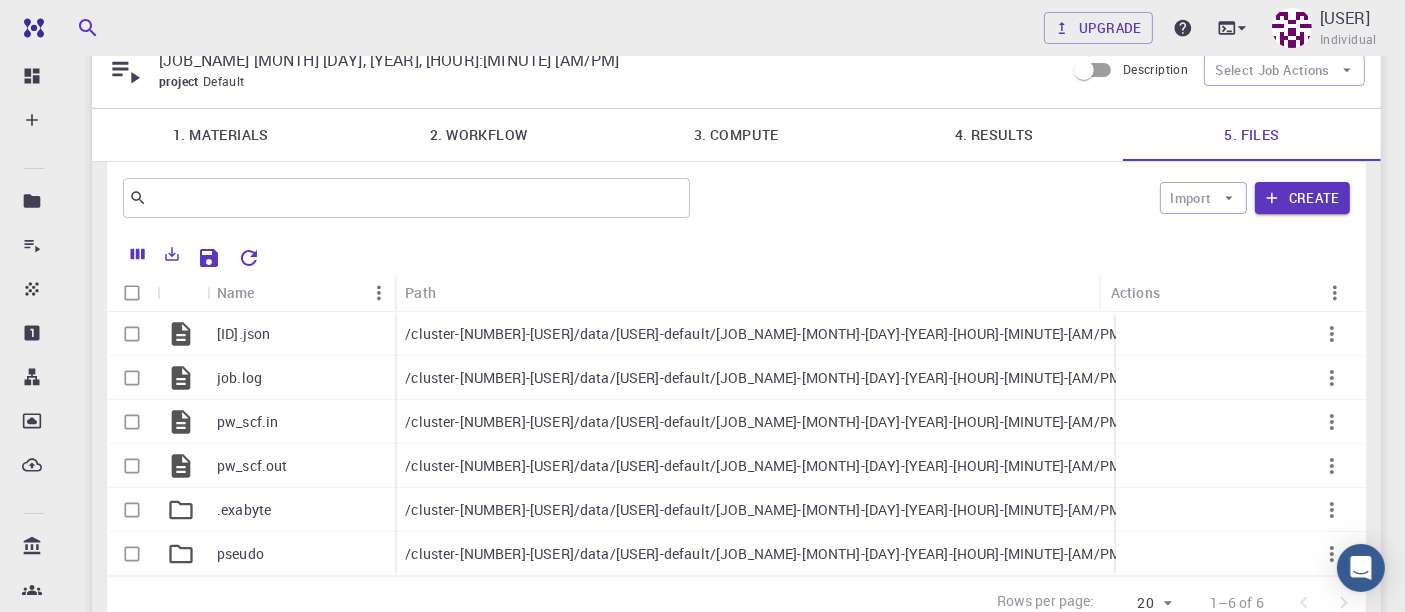 scroll, scrollTop: 0, scrollLeft: 0, axis: both 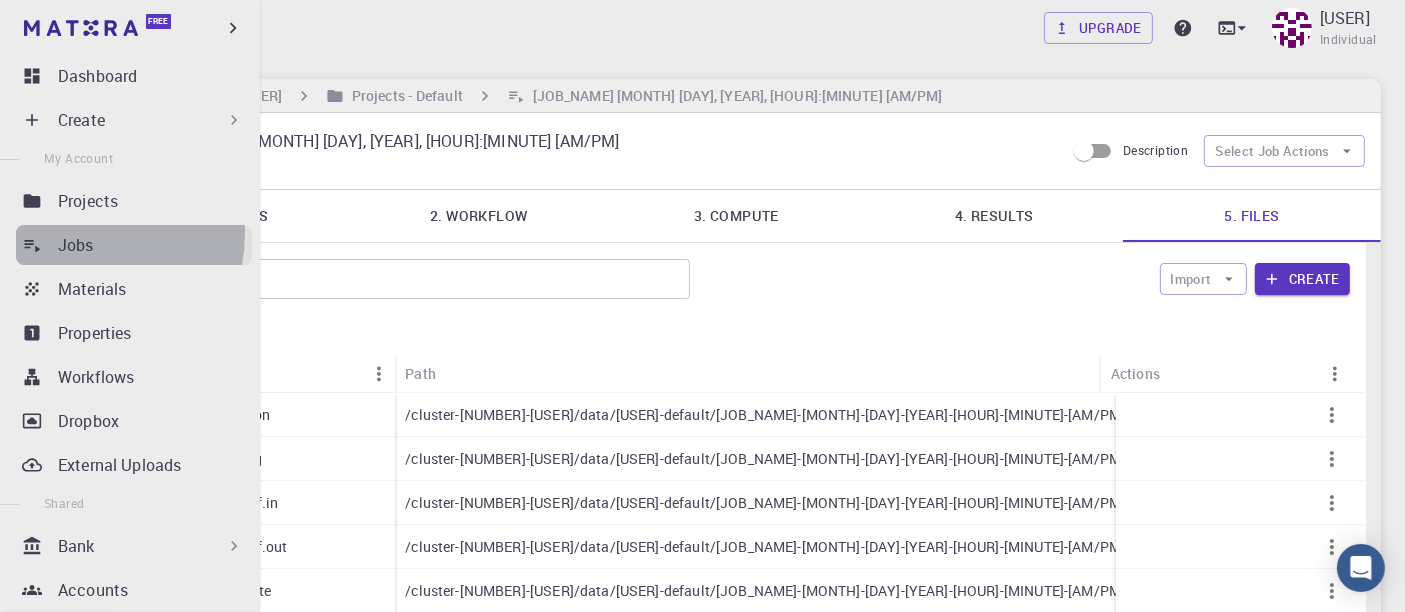 click on "Jobs" at bounding box center [134, 245] 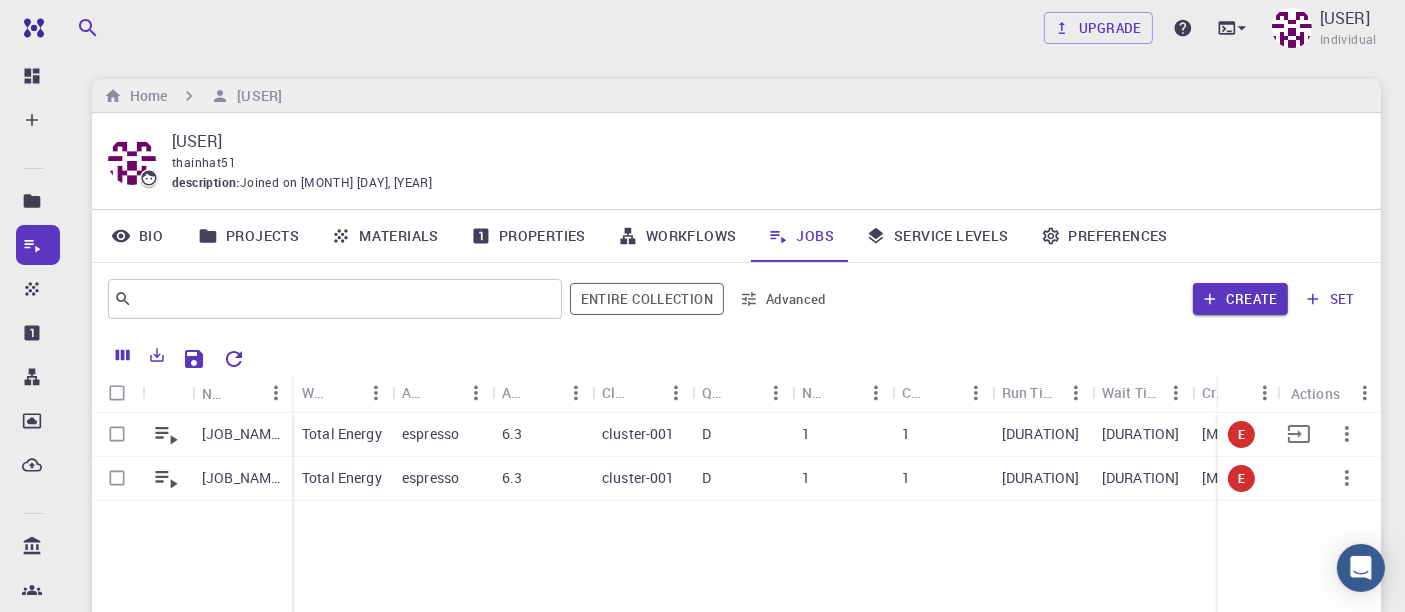 click on "[DURATION]" at bounding box center (1041, 434) 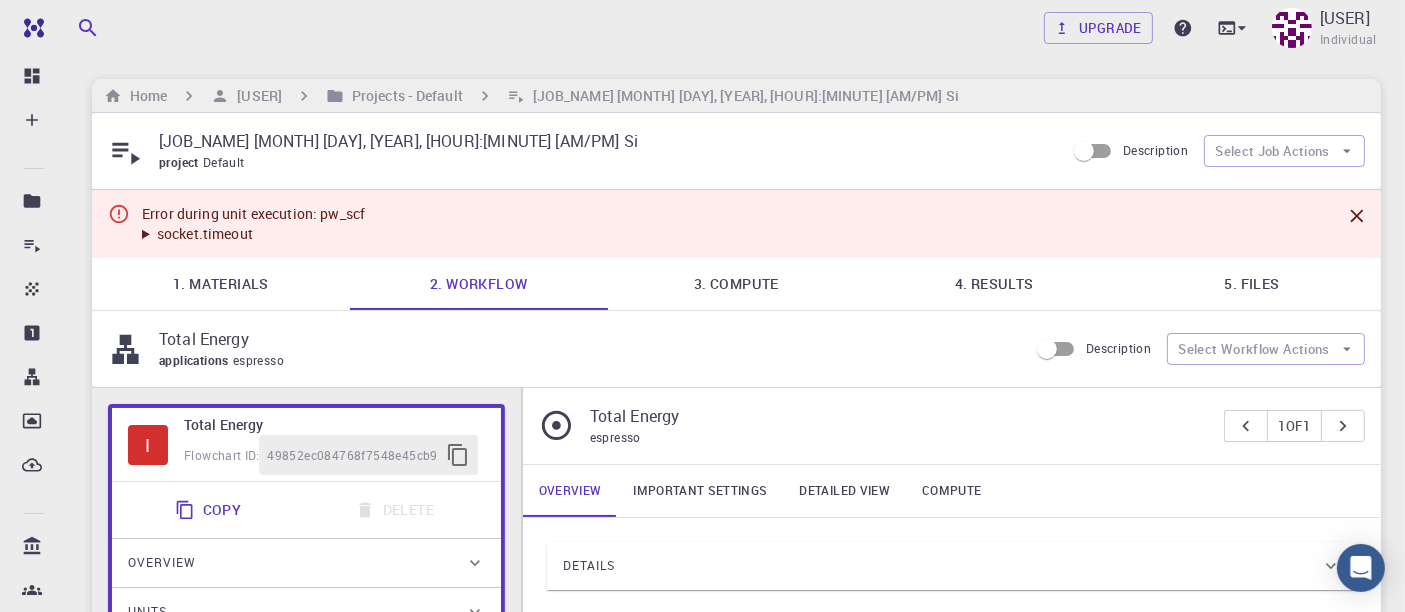 click on "4. Results" at bounding box center [994, 284] 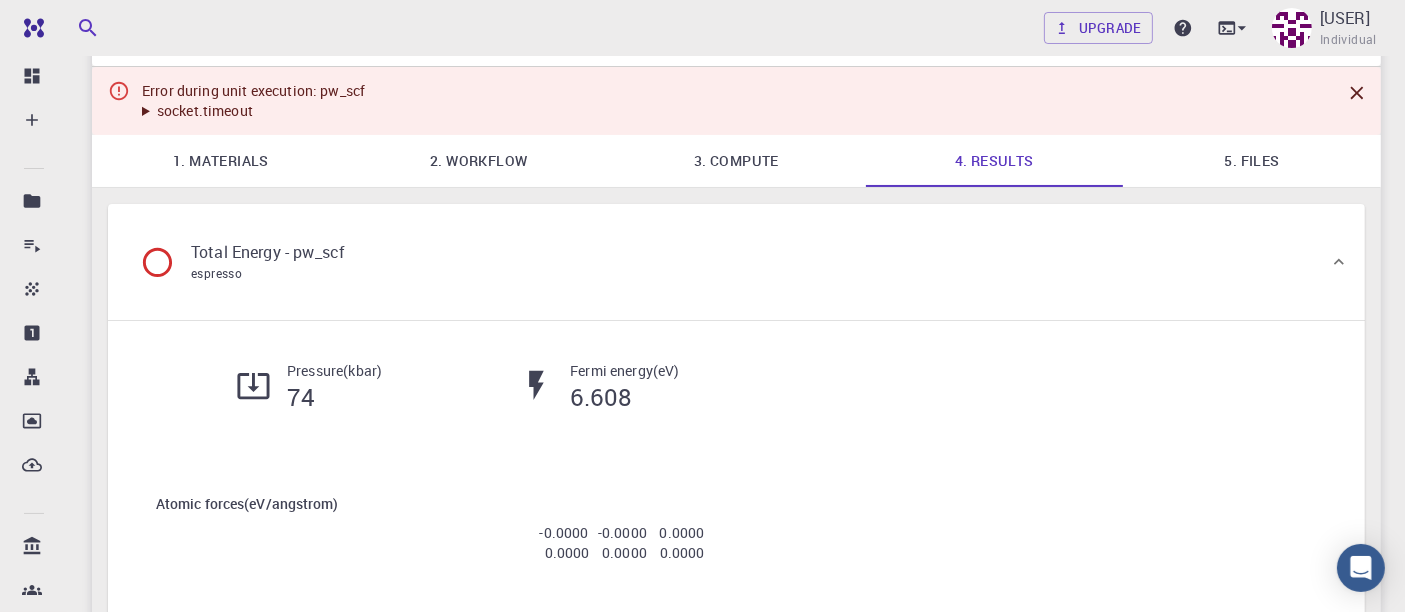 scroll, scrollTop: 0, scrollLeft: 0, axis: both 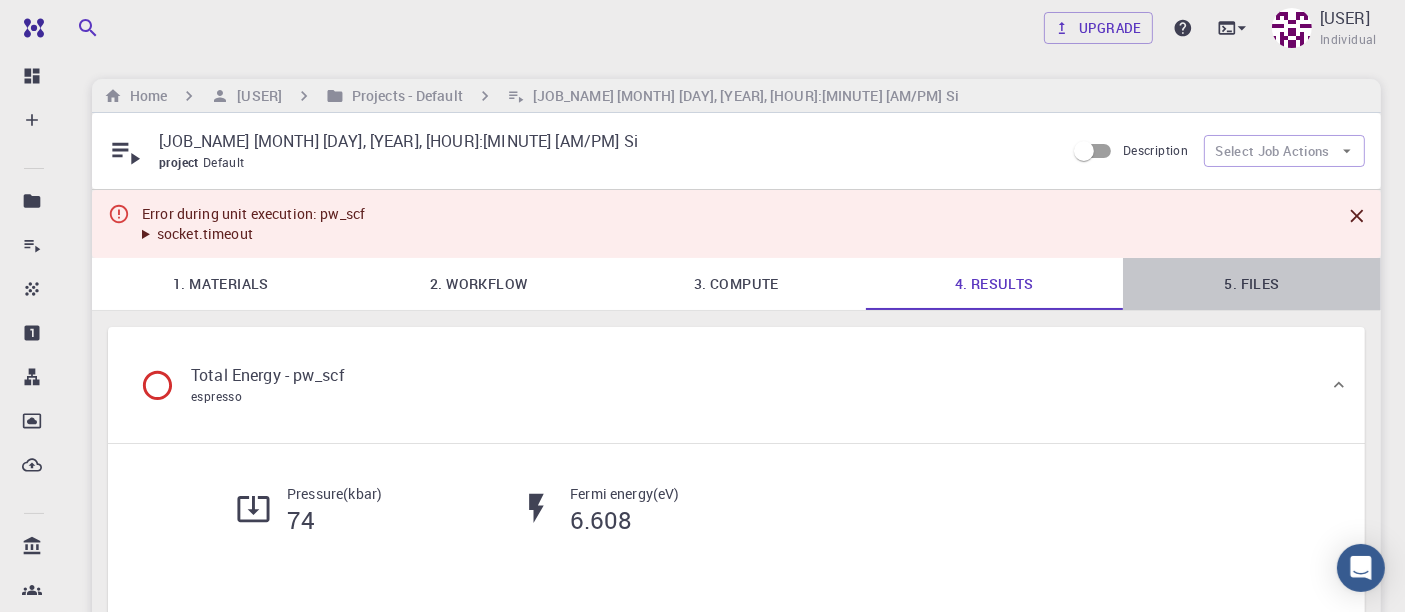 click on "5. Files" at bounding box center (1252, 284) 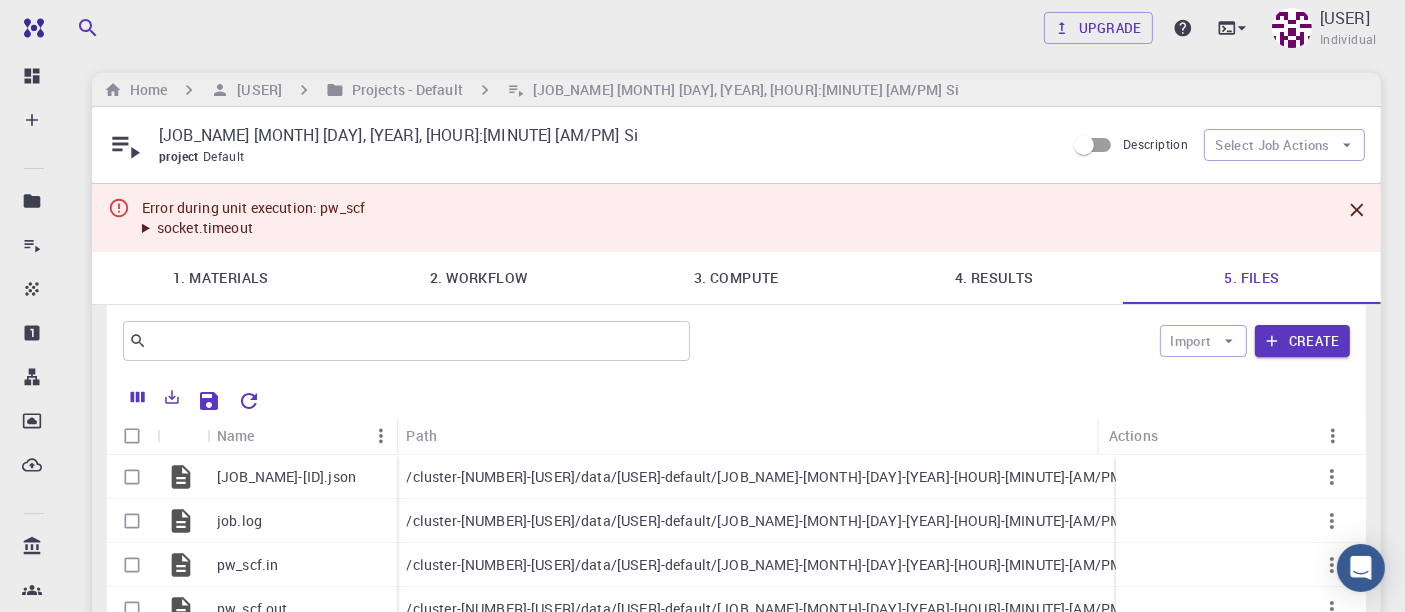 scroll, scrollTop: 222, scrollLeft: 0, axis: vertical 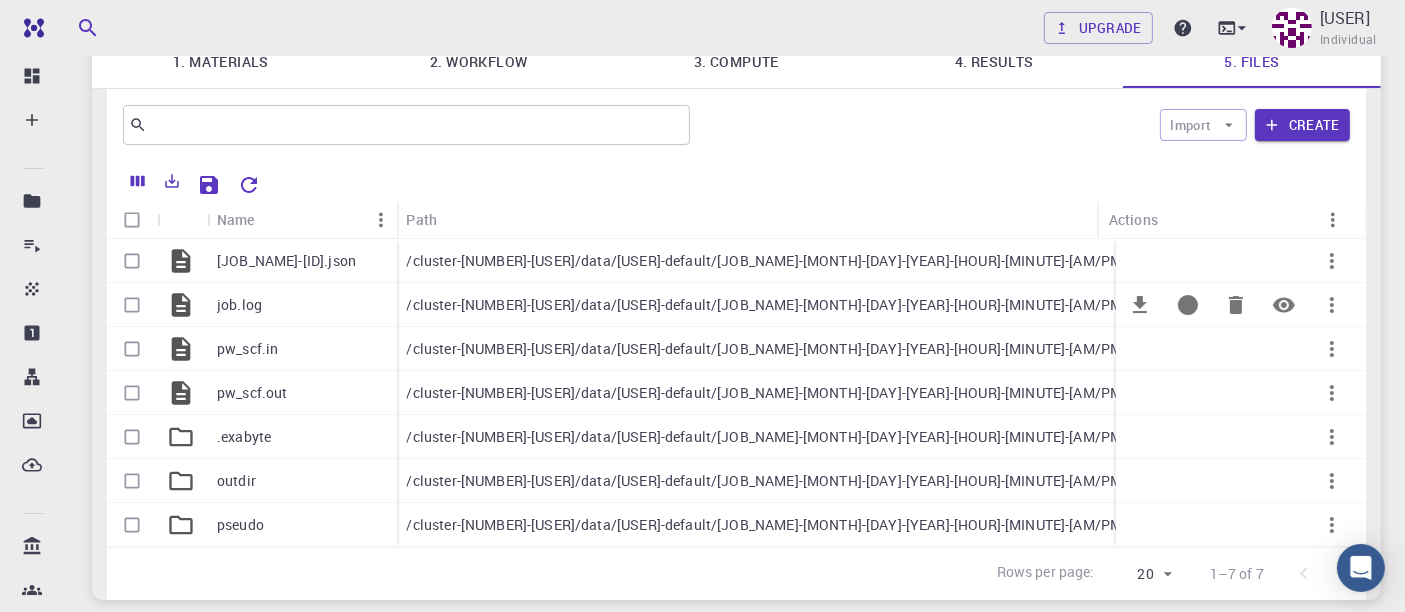 click on "job.log" at bounding box center (302, 305) 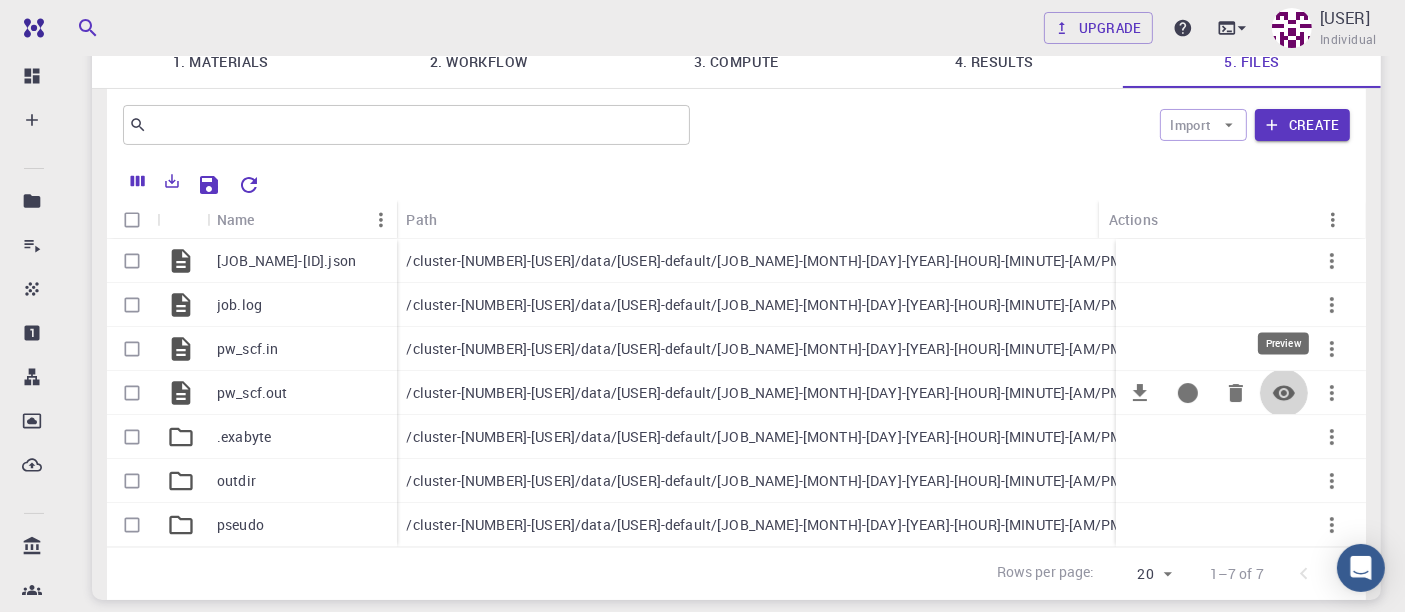 click 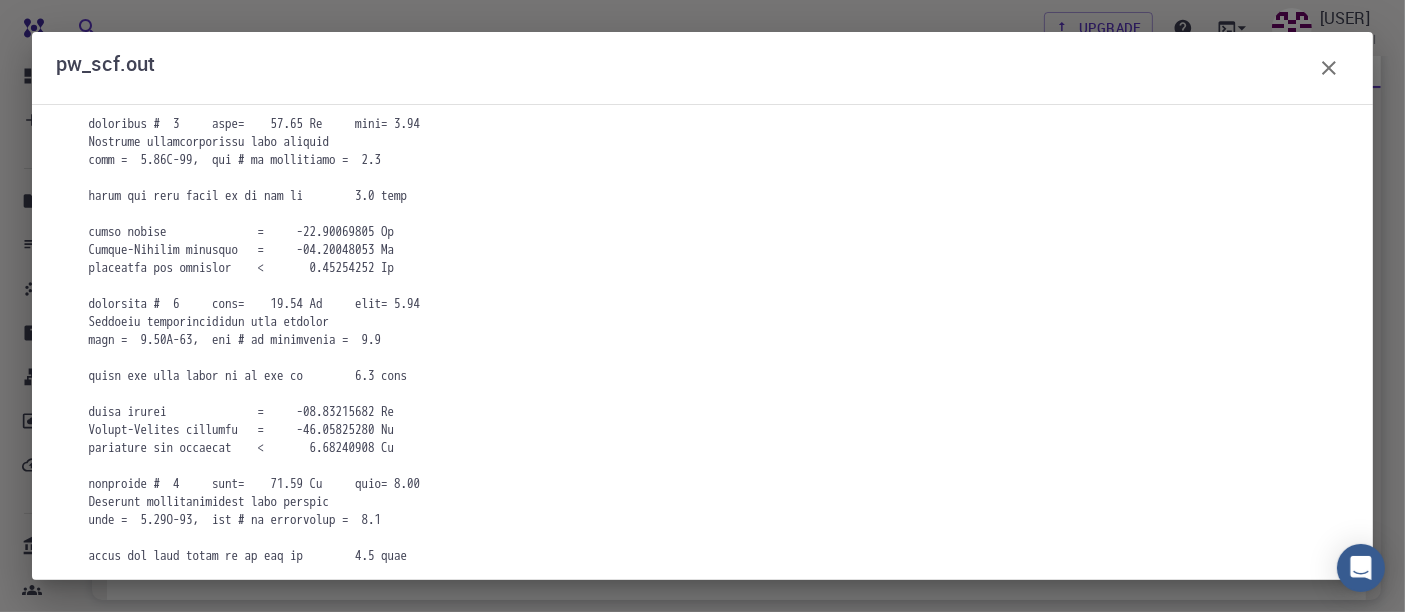 scroll, scrollTop: 2222, scrollLeft: 0, axis: vertical 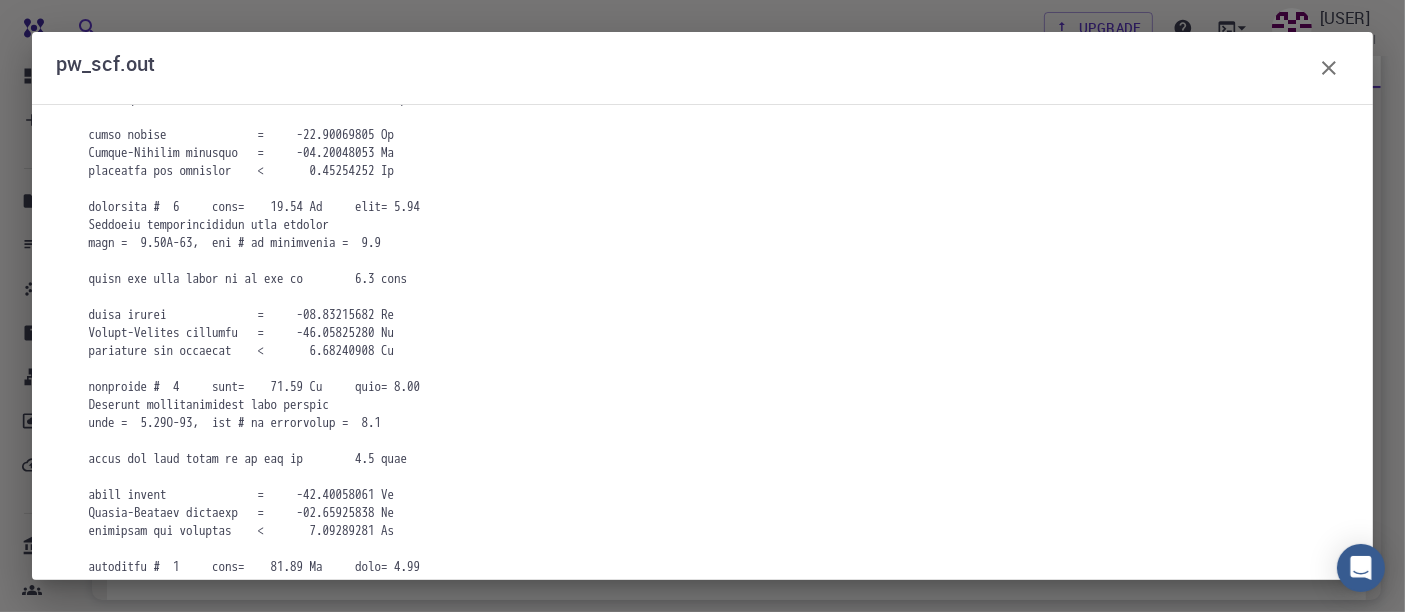 click 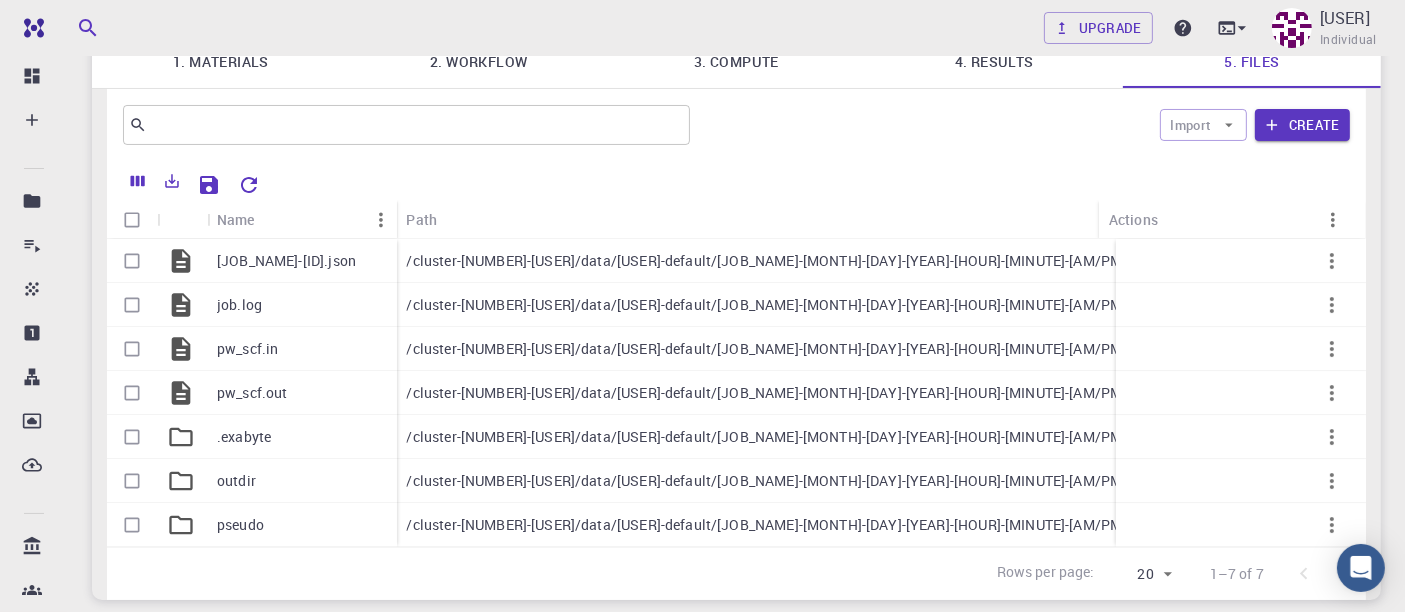 click on "4. Results" at bounding box center (994, 62) 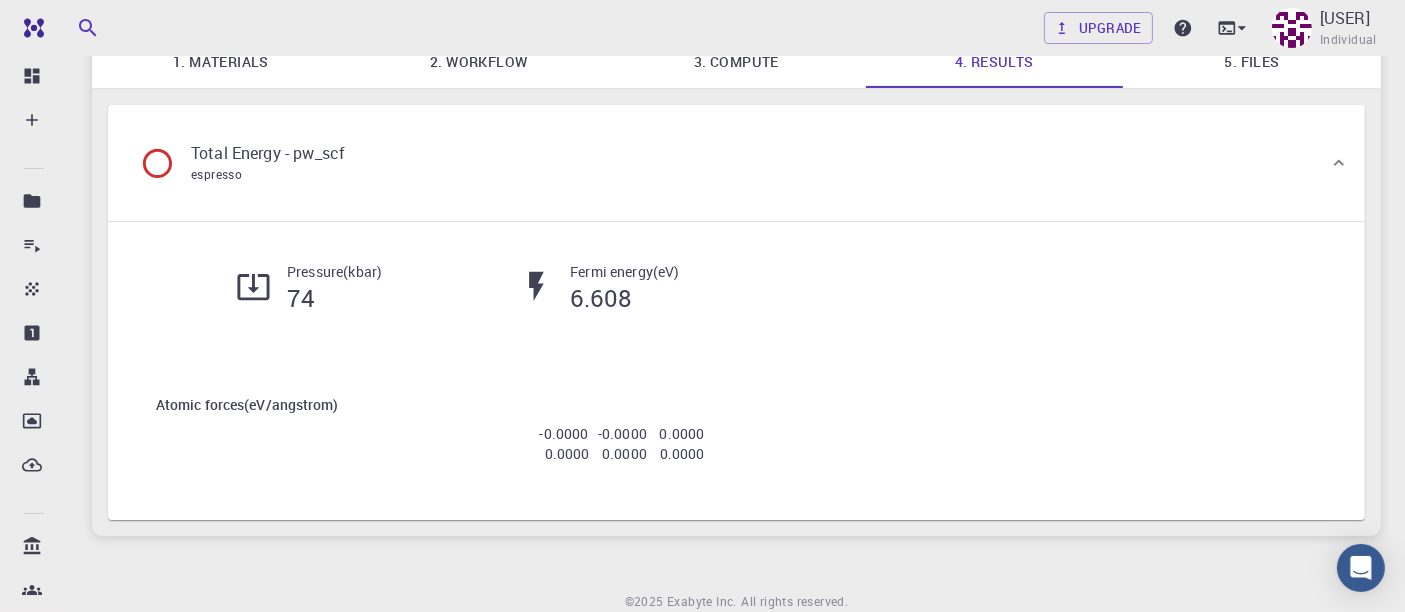 click on "6.608" at bounding box center [624, 298] 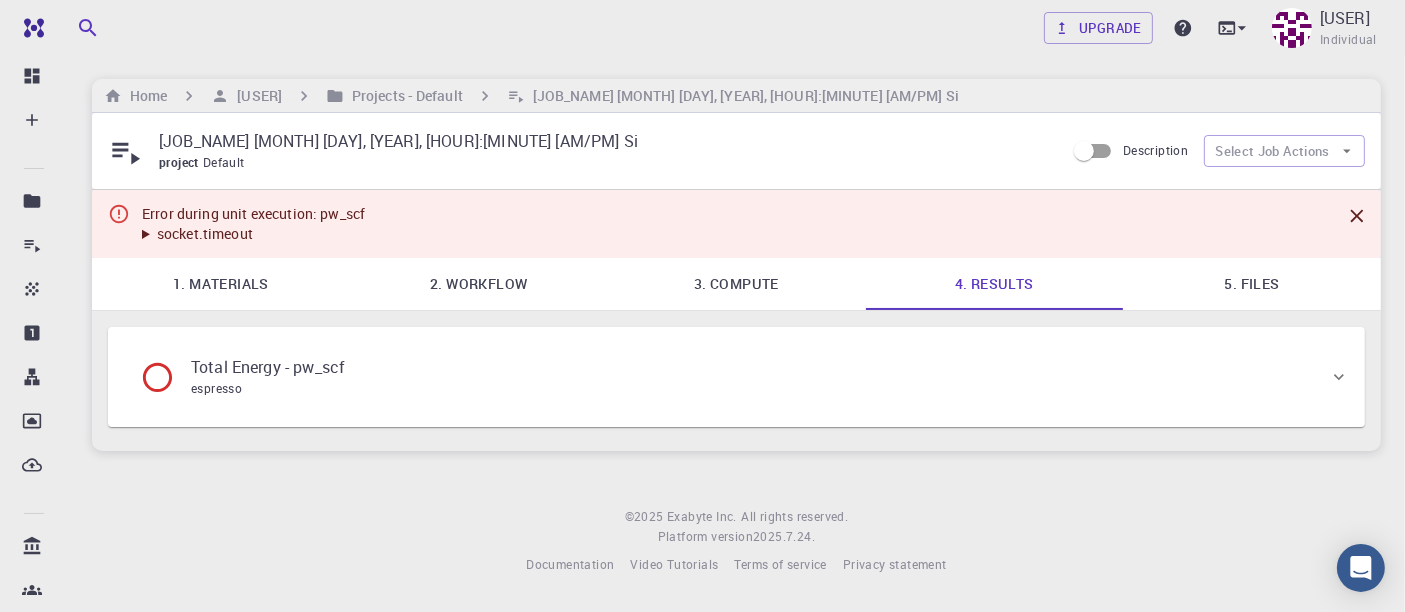 scroll, scrollTop: 0, scrollLeft: 0, axis: both 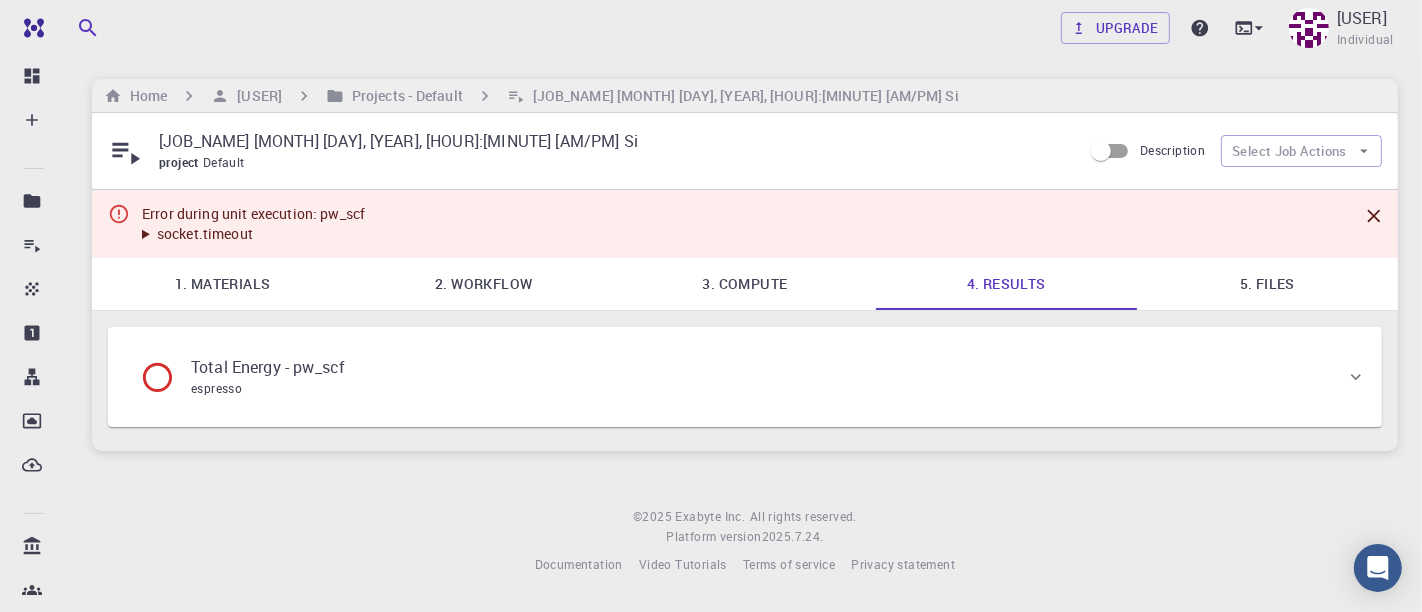 click on "Total Energy - pw_scf espresso" at bounding box center (250, 377) 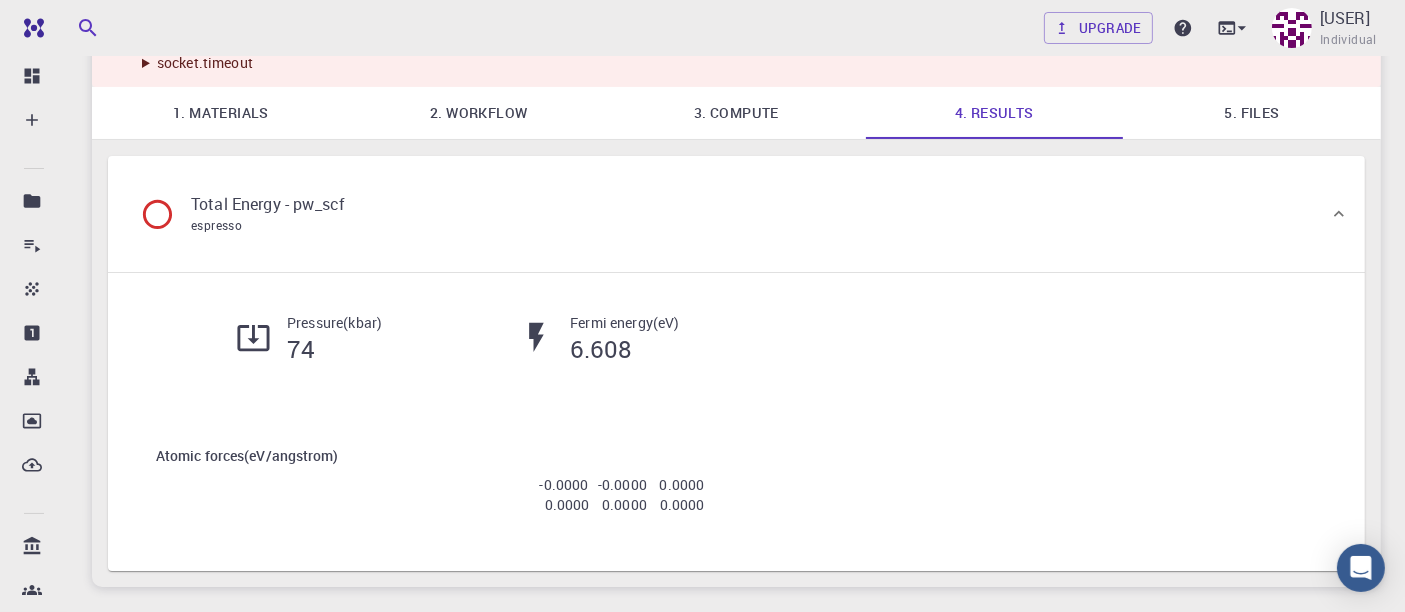 scroll, scrollTop: 303, scrollLeft: 0, axis: vertical 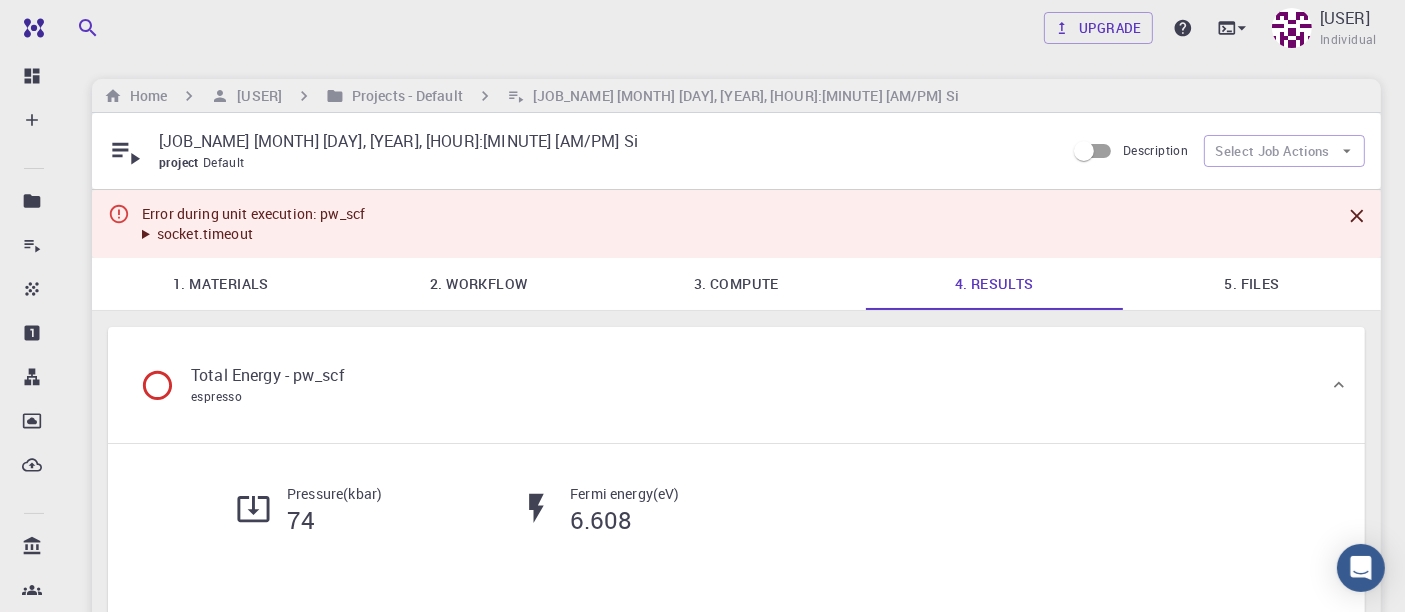 click on "socket.timeout" at bounding box center (253, 234) 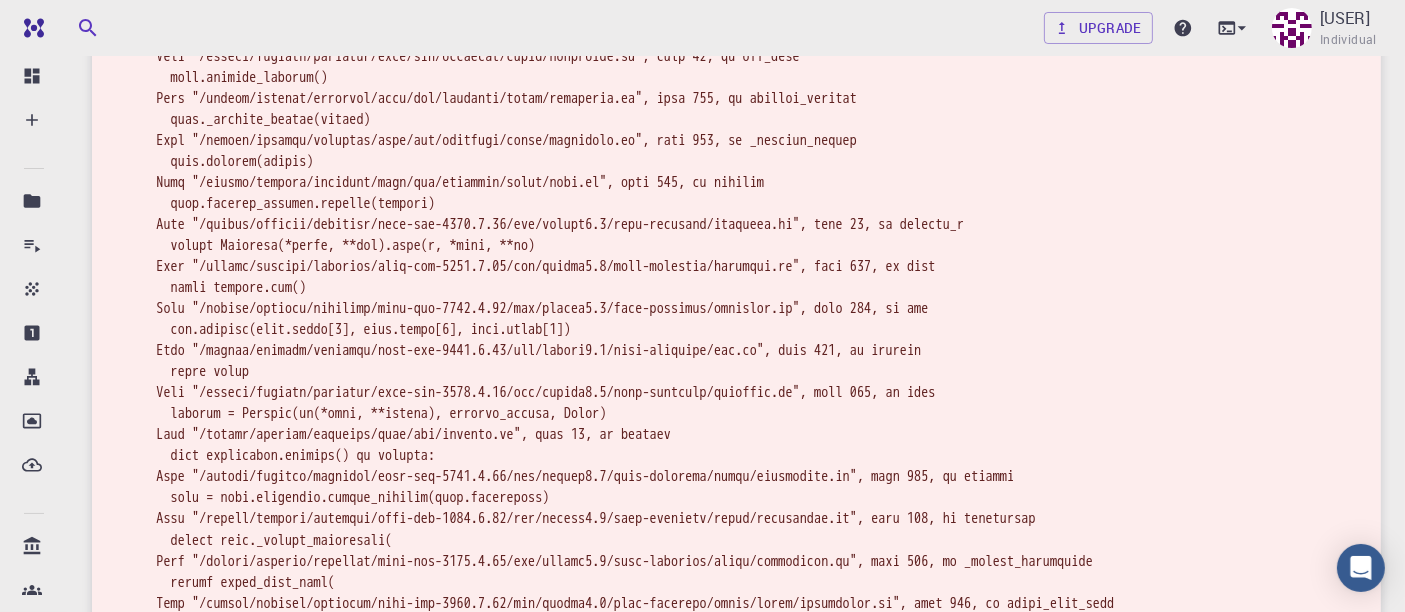 scroll, scrollTop: 0, scrollLeft: 0, axis: both 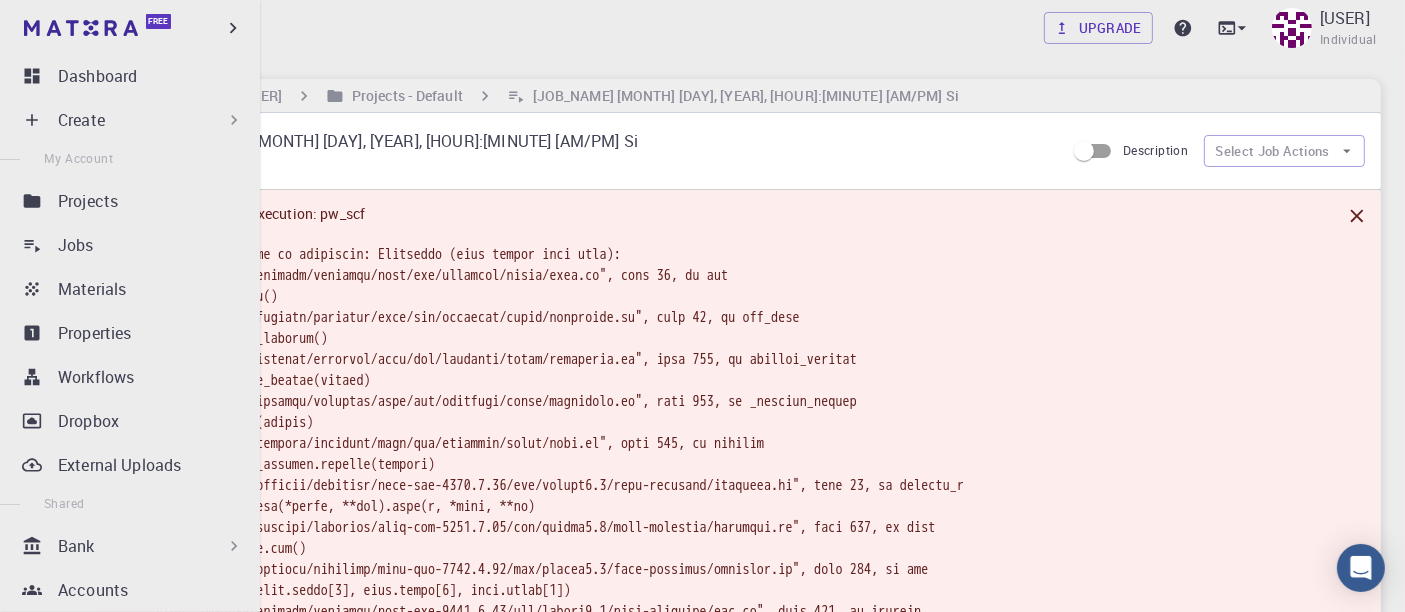 click on "Dashboard Create New Job New Material Create Material Upload File Import from Bank Import from 3rd Party New Workflow New Project My Account Projects Jobs Materials Properties Workflows Dropbox External Uploads Shared Bank Materials Workflows Accounts Shared with me Shared publicly Shared externally Help Documentation Contact Support Status Compute load: Low" at bounding box center (130, 526) 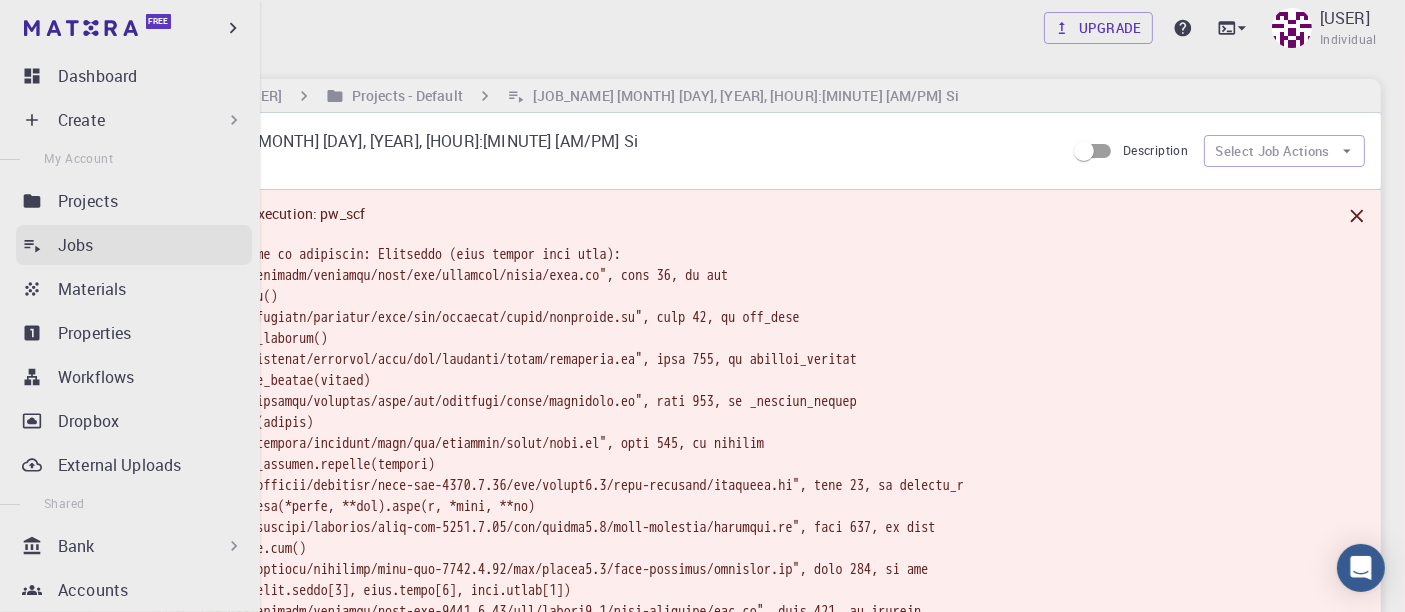 click on "Jobs" at bounding box center [76, 245] 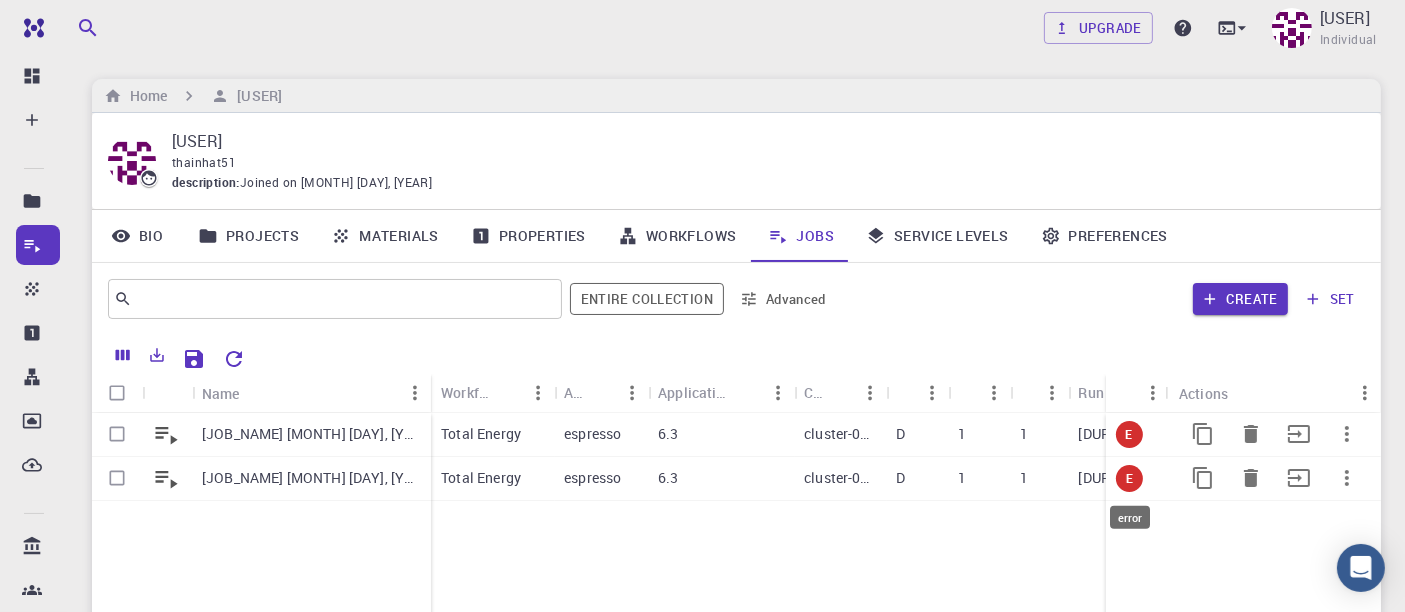 click on "E" at bounding box center [1129, 478] 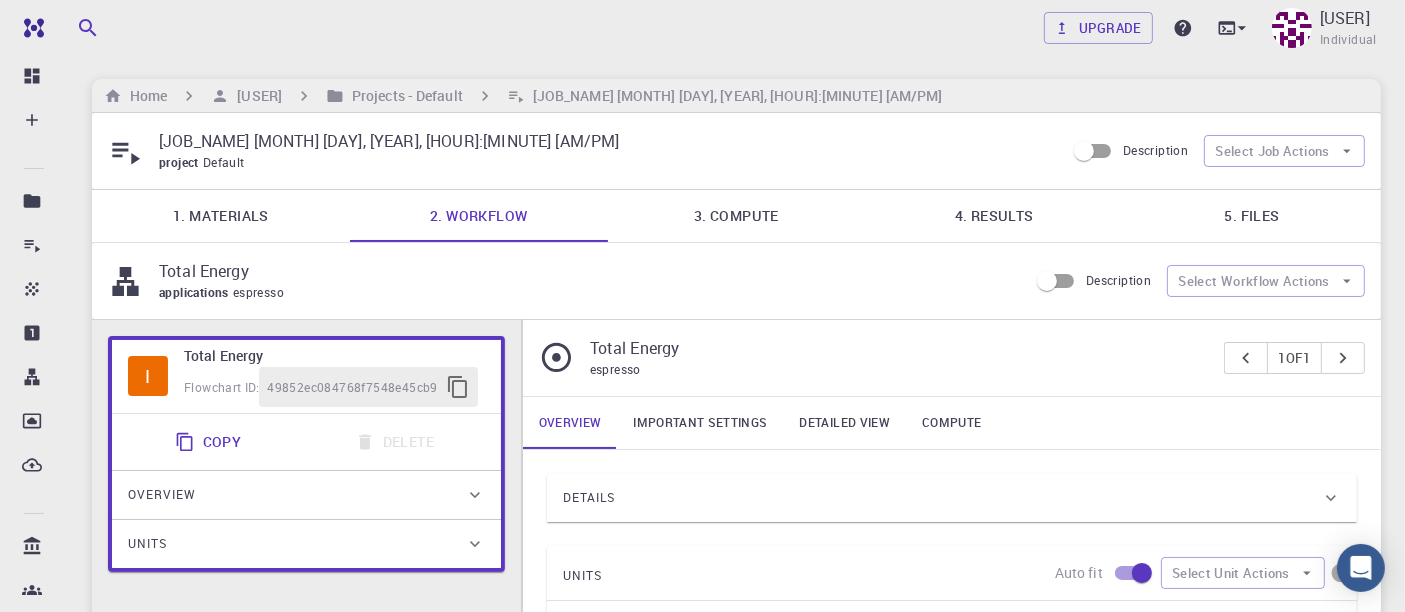 click on "Default" at bounding box center (228, 162) 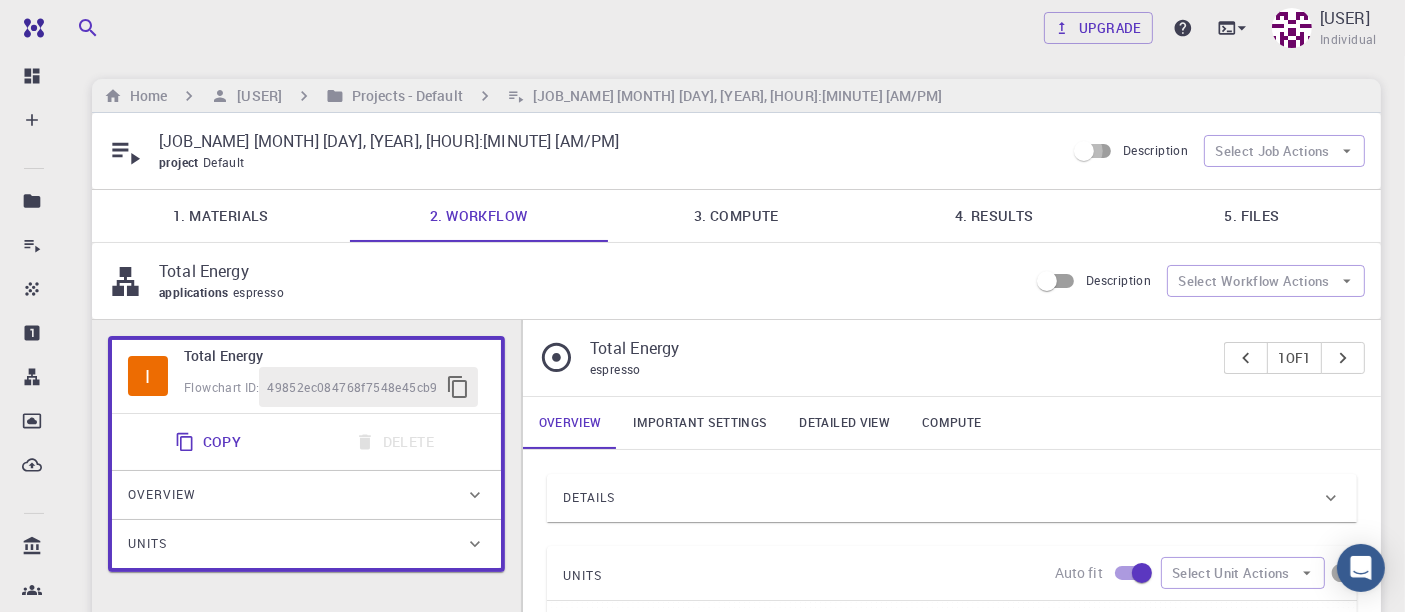 click on "Description" at bounding box center (1084, 151) 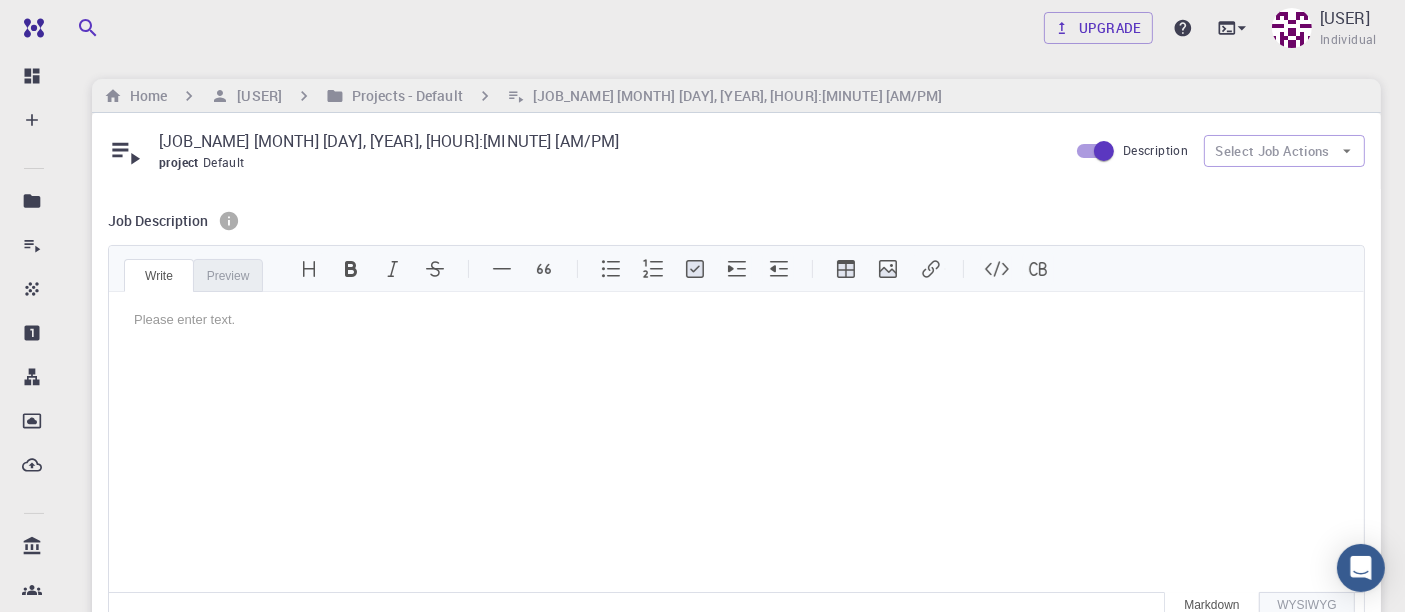 scroll, scrollTop: 0, scrollLeft: 0, axis: both 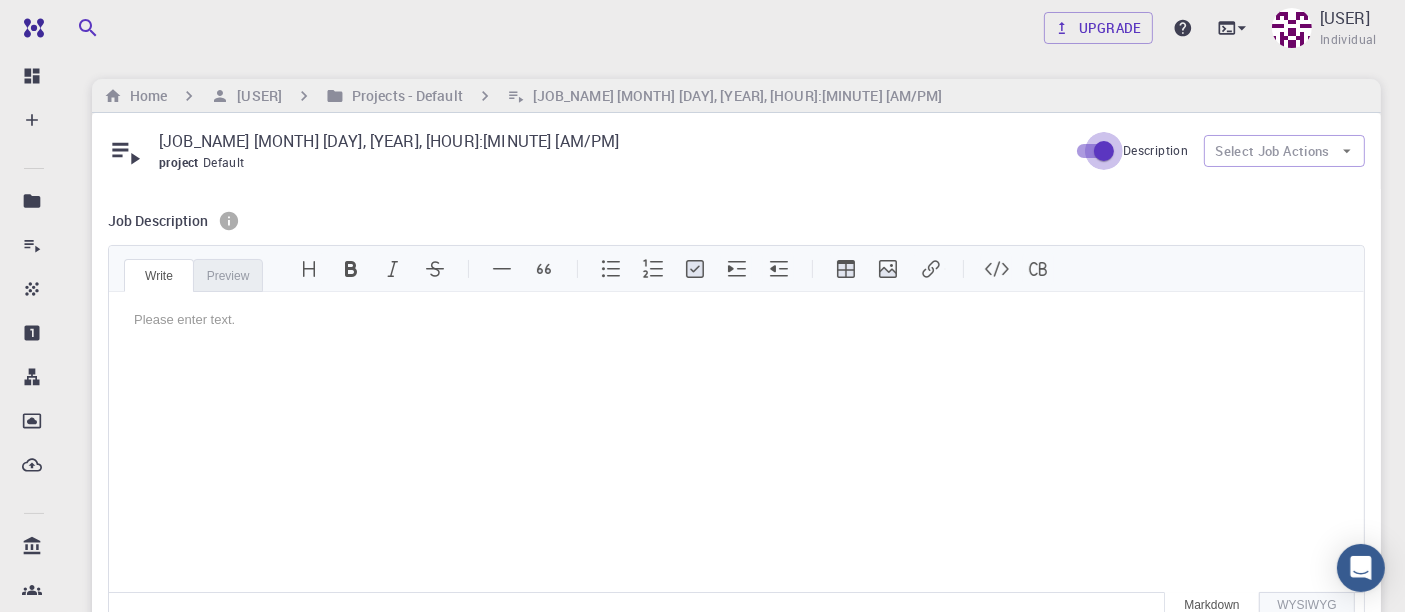click on "Description" at bounding box center (1104, 151) 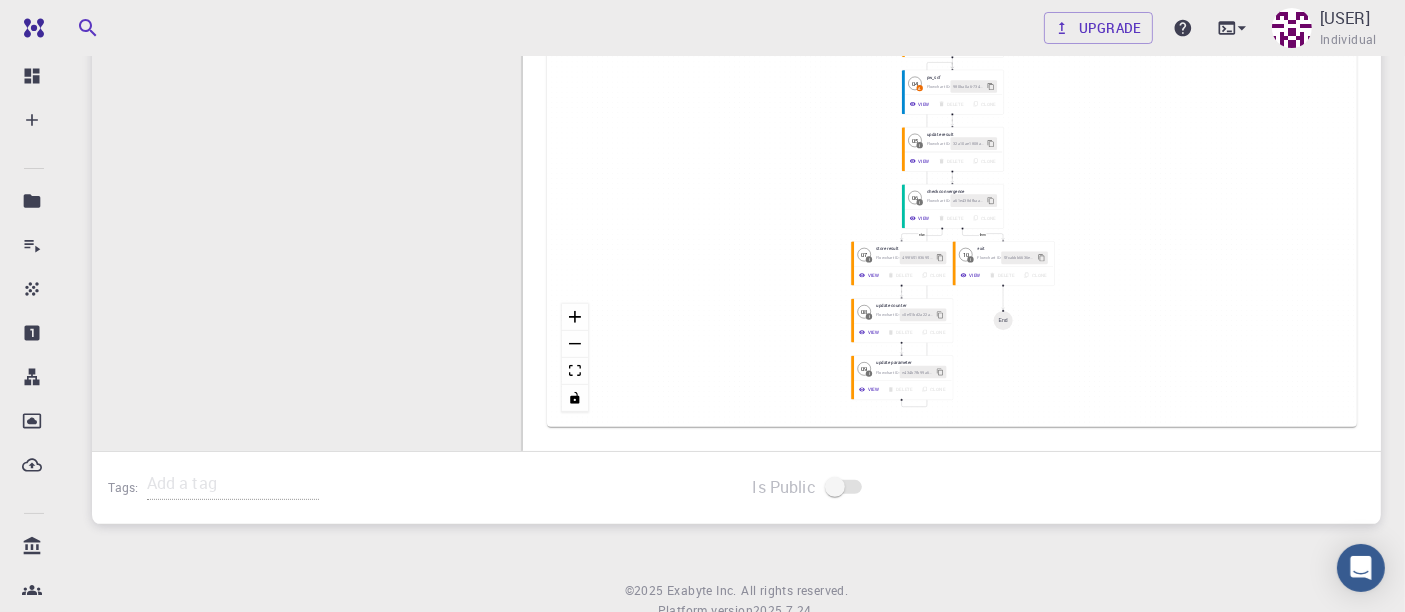 scroll, scrollTop: 843, scrollLeft: 0, axis: vertical 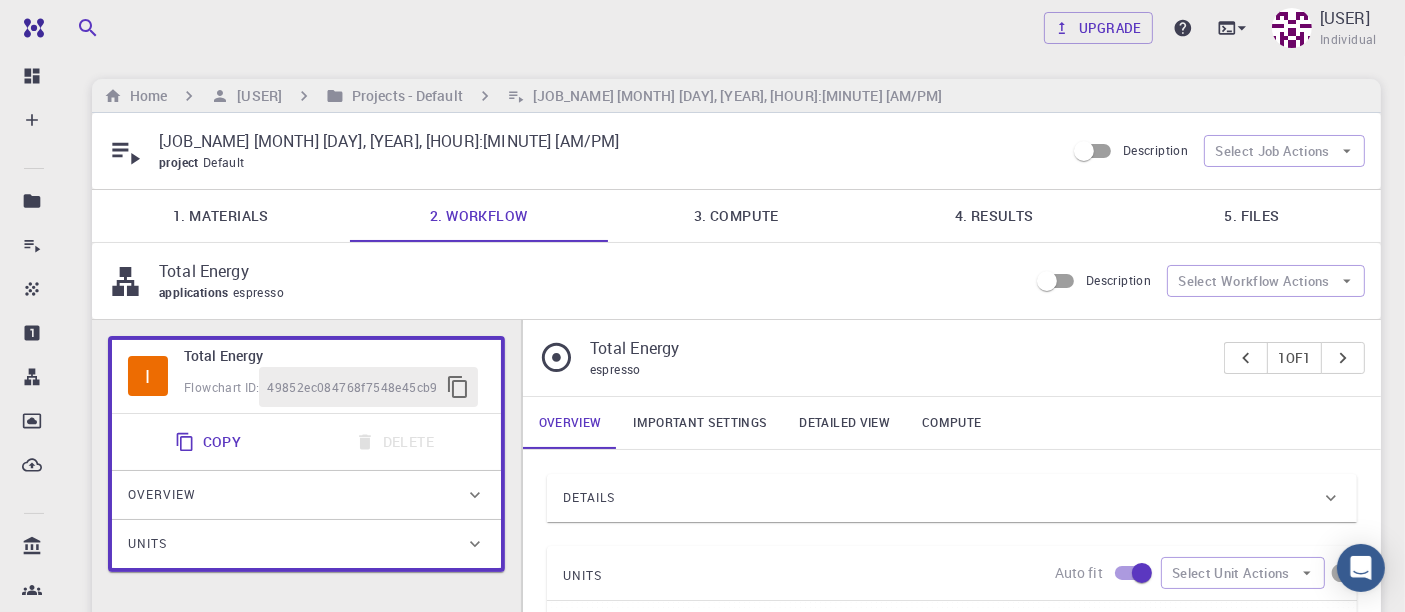 click on "1. Materials" at bounding box center (221, 216) 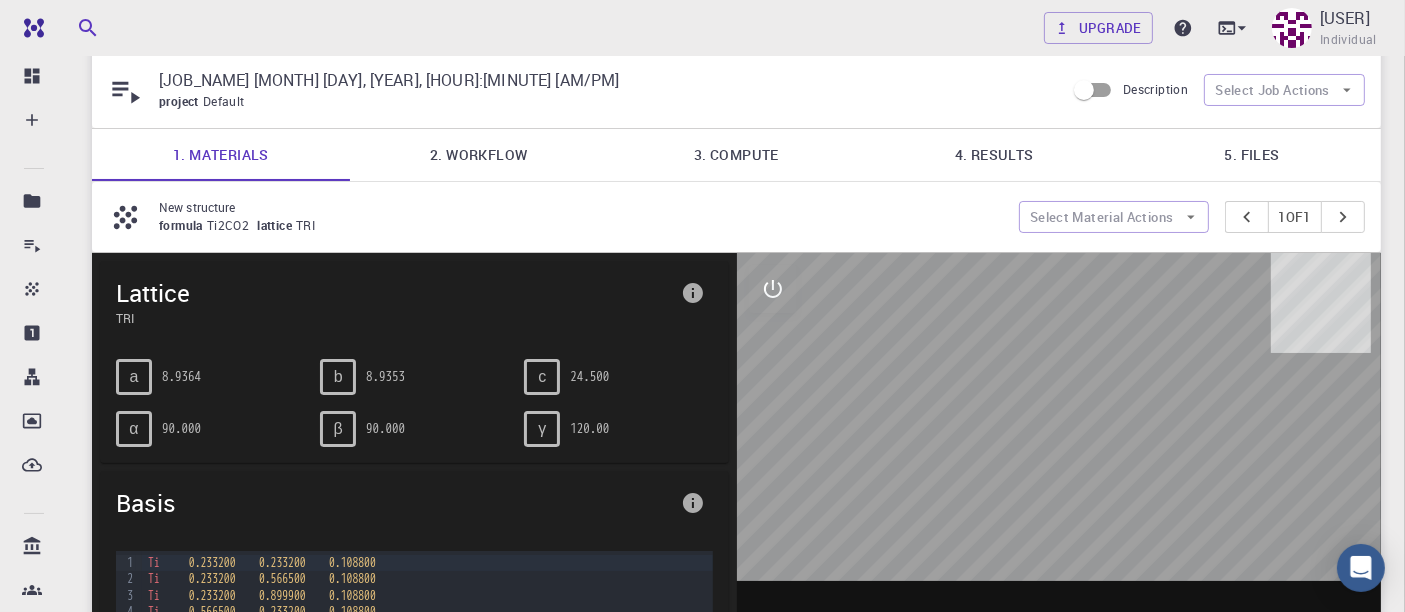 scroll, scrollTop: 111, scrollLeft: 0, axis: vertical 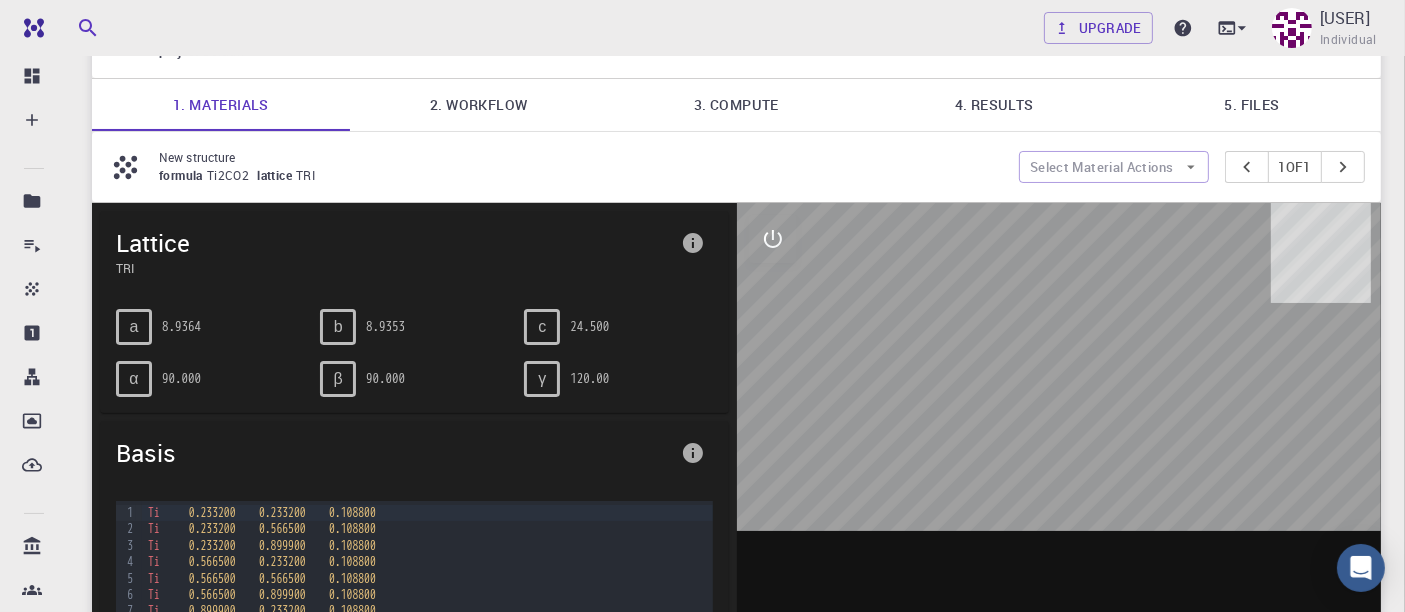 drag, startPoint x: 1072, startPoint y: 418, endPoint x: 1017, endPoint y: 361, distance: 79.20859 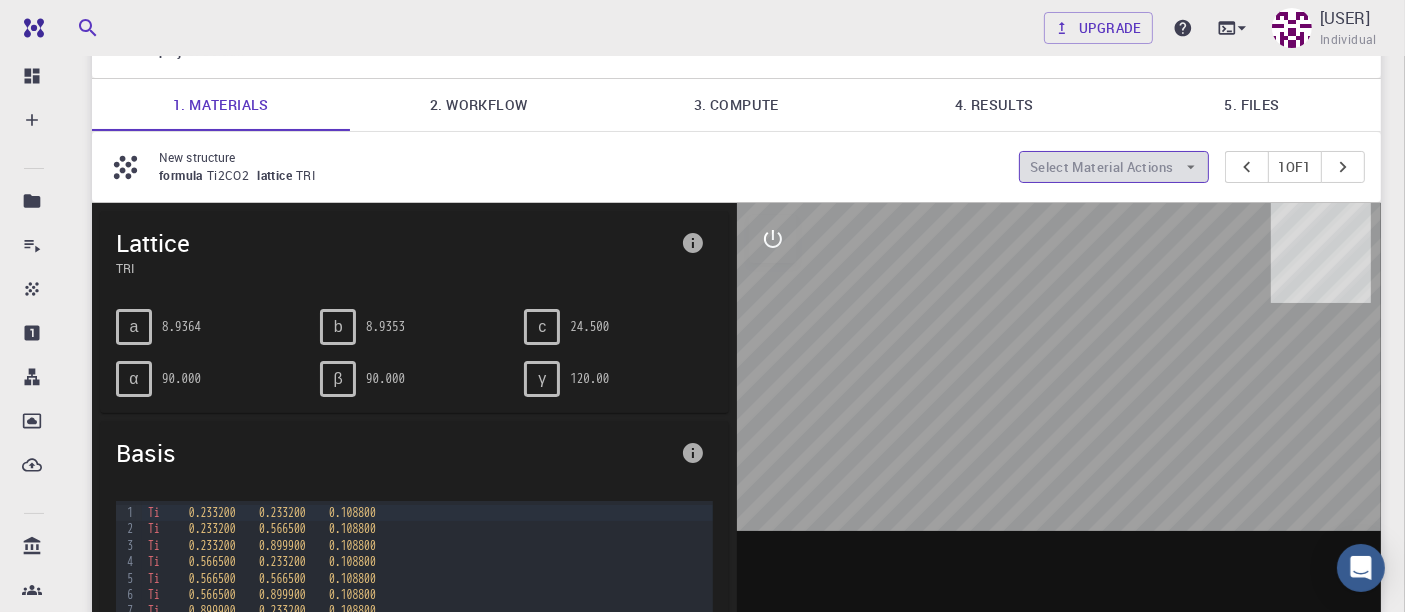 click on "Select Material Actions" at bounding box center (1114, 167) 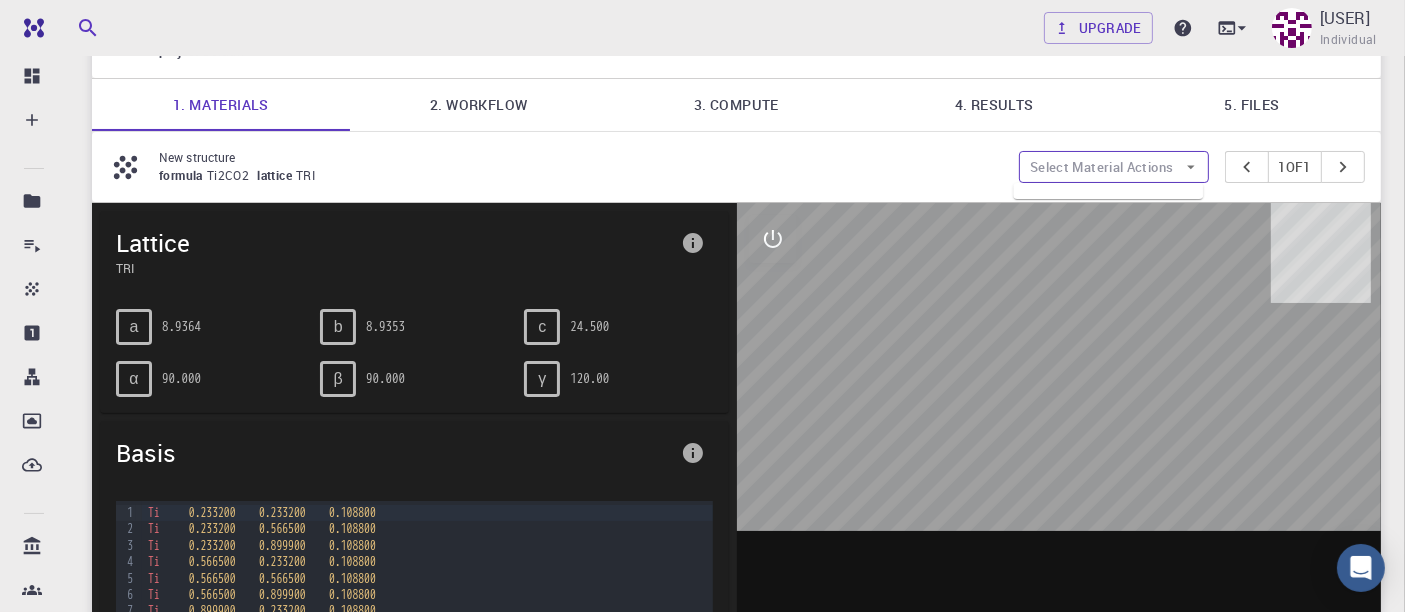 click on "Select Material Actions" at bounding box center [1114, 167] 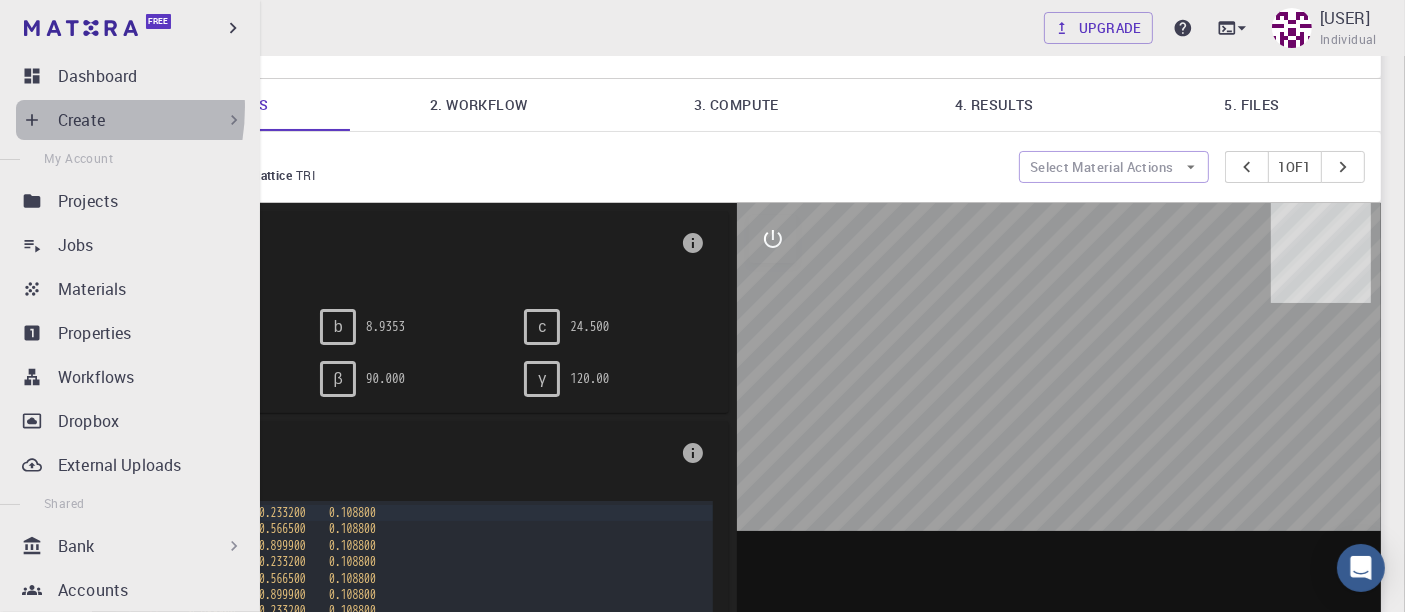 click on "Create" at bounding box center [134, 120] 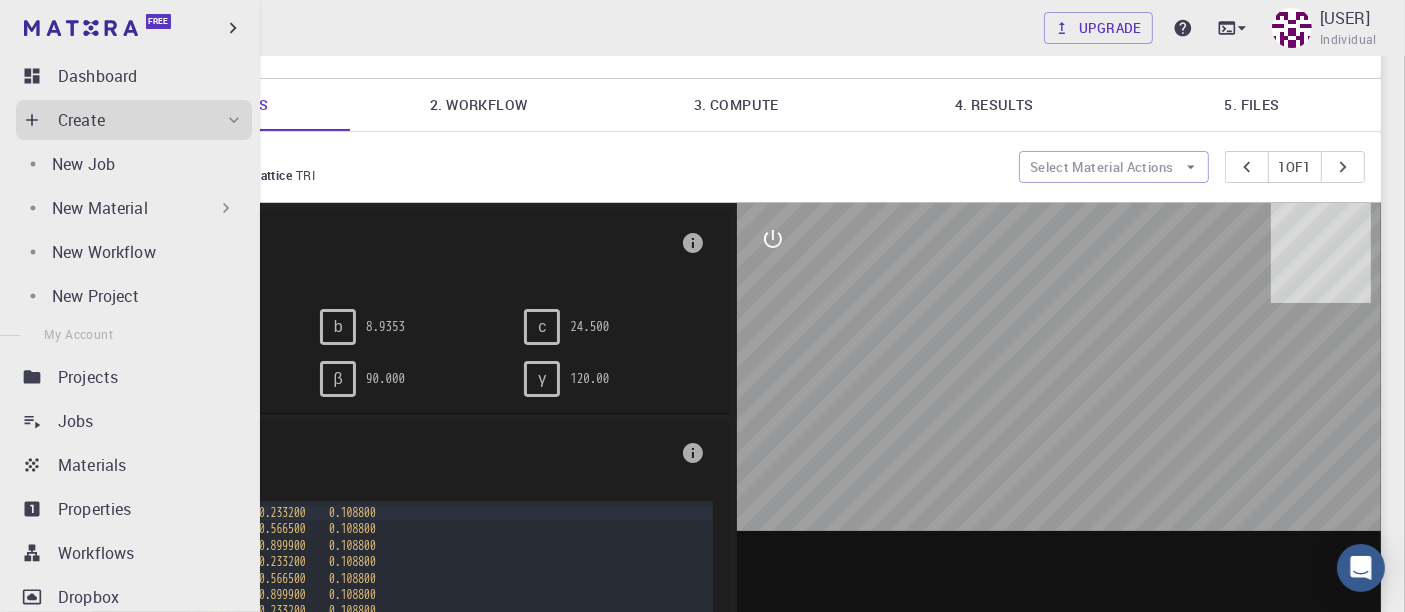 click on "New Material" at bounding box center (100, 208) 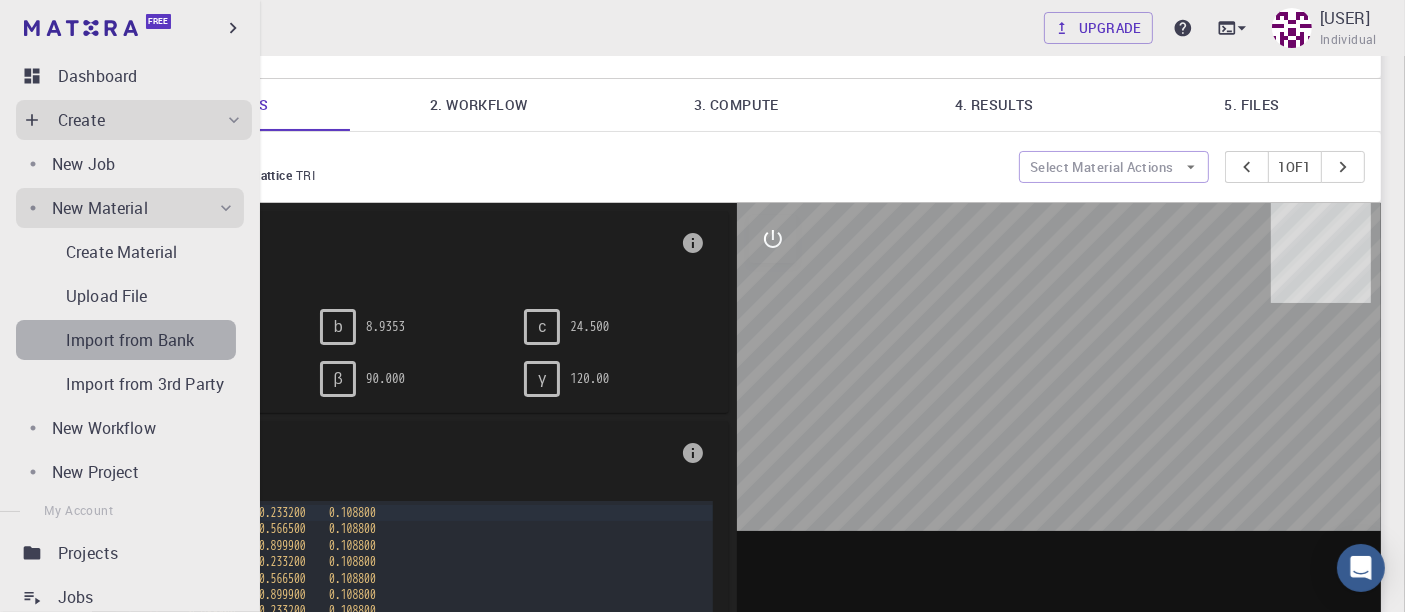 click on "Import from Bank" at bounding box center (130, 340) 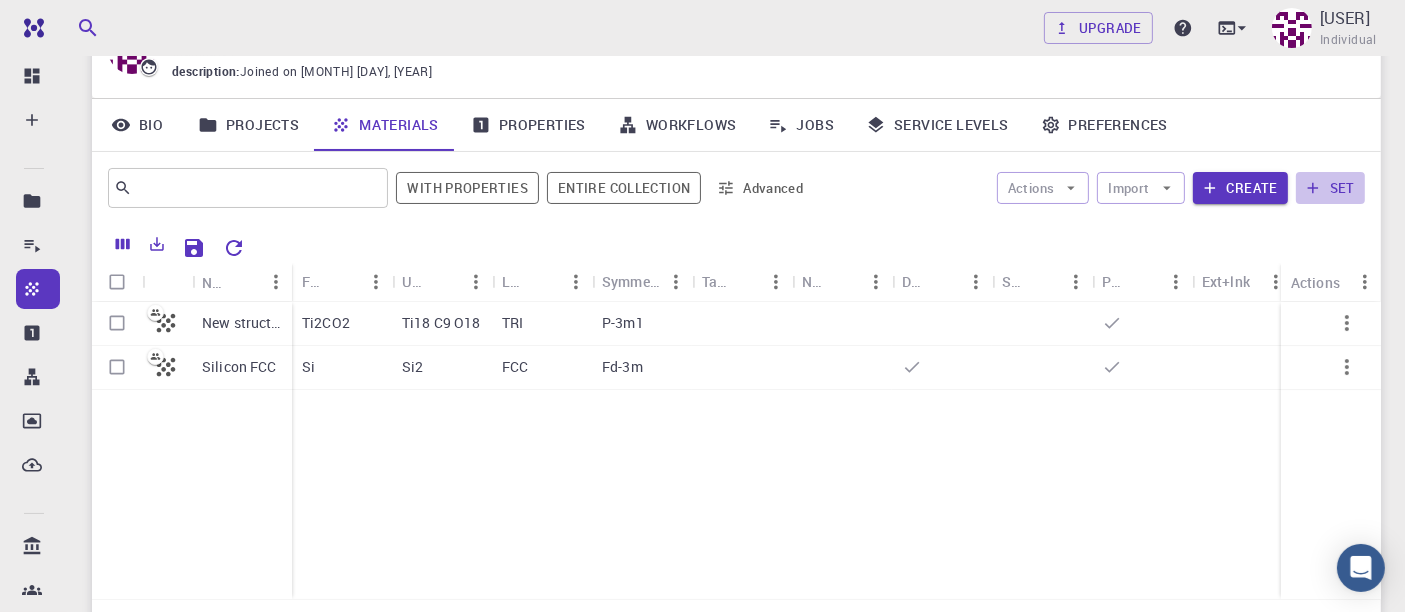 click 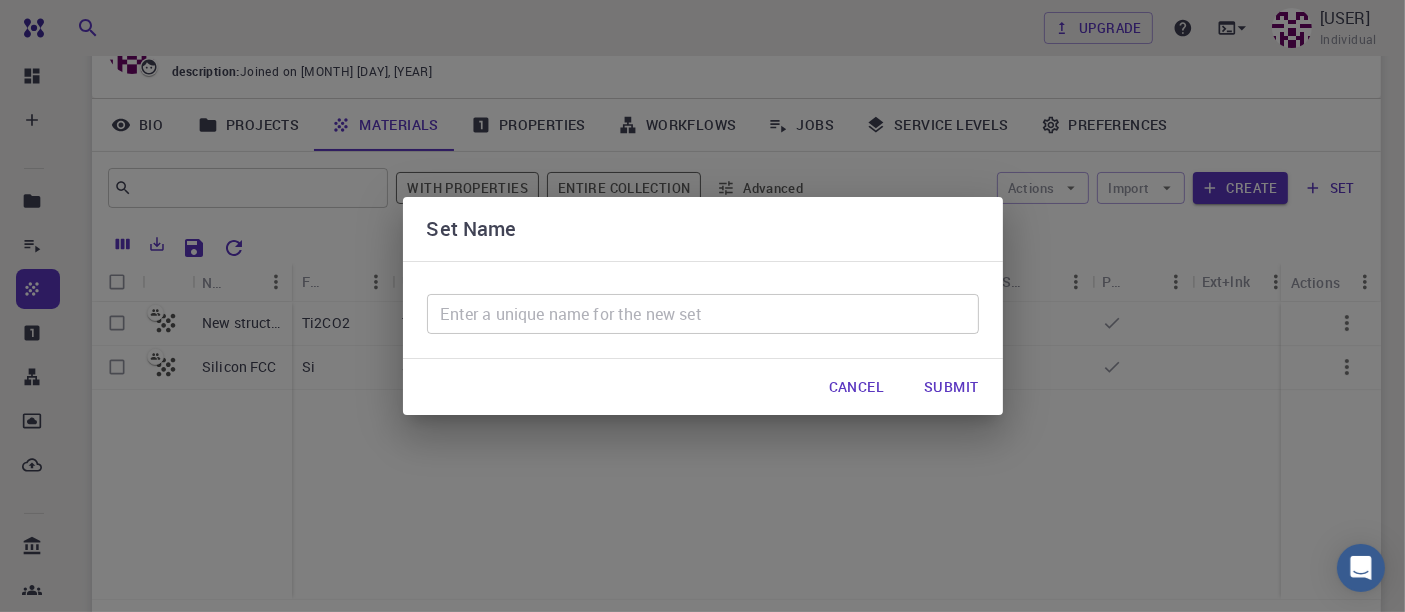 click on "Cancel" at bounding box center [856, 387] 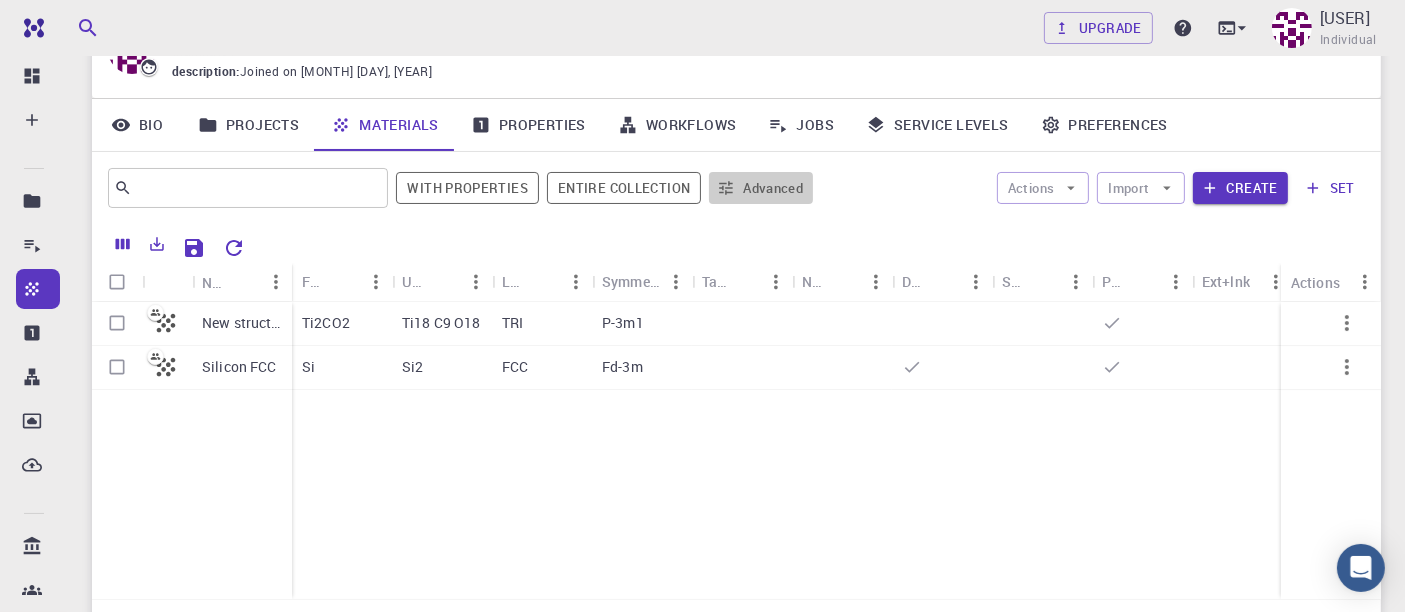 click on "Advanced" at bounding box center [761, 188] 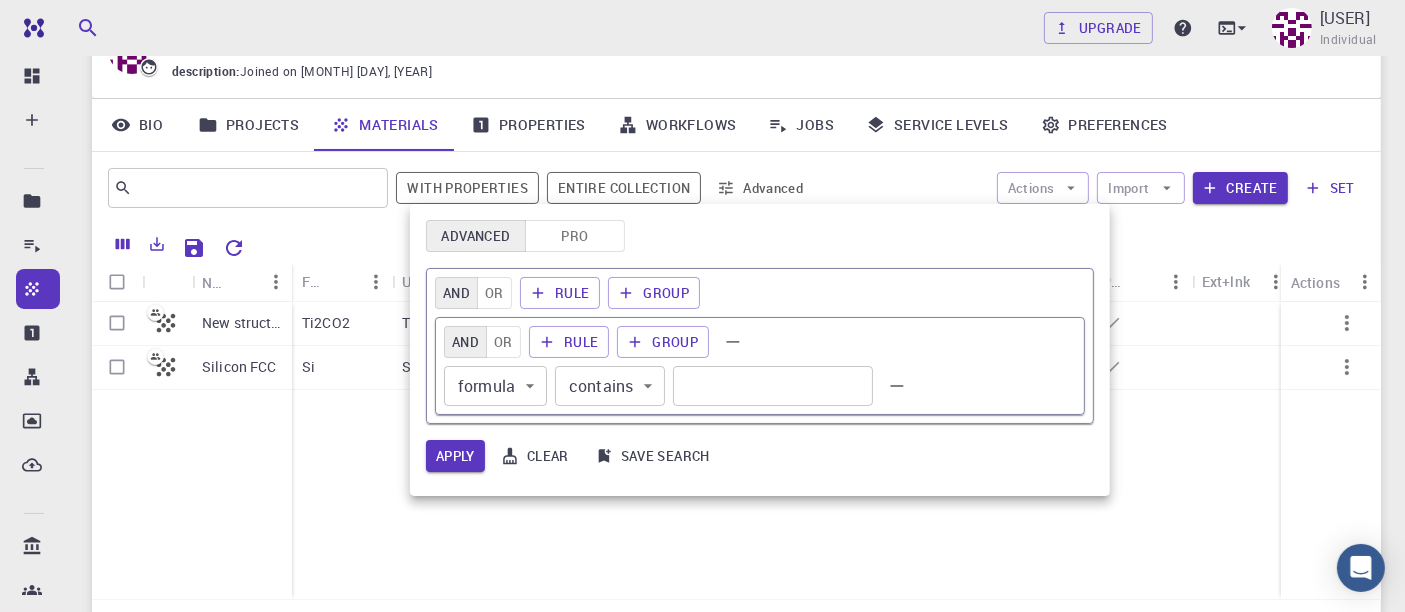 click at bounding box center [702, 306] 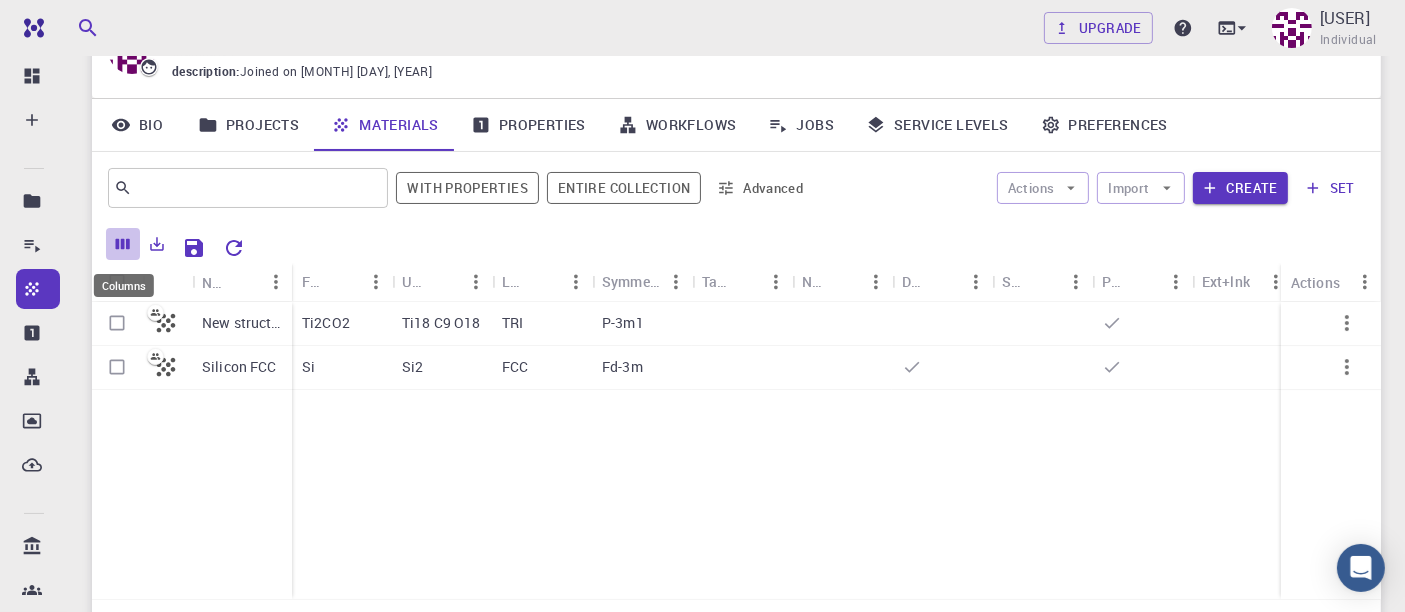 click 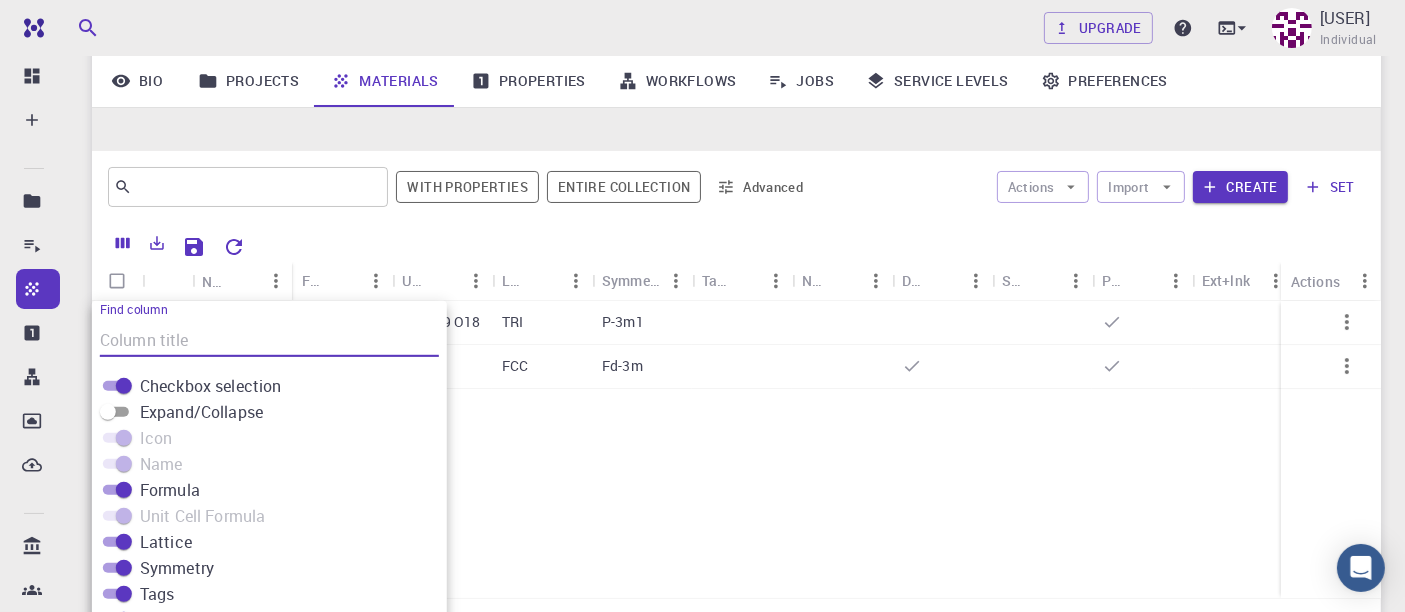scroll, scrollTop: 249, scrollLeft: 0, axis: vertical 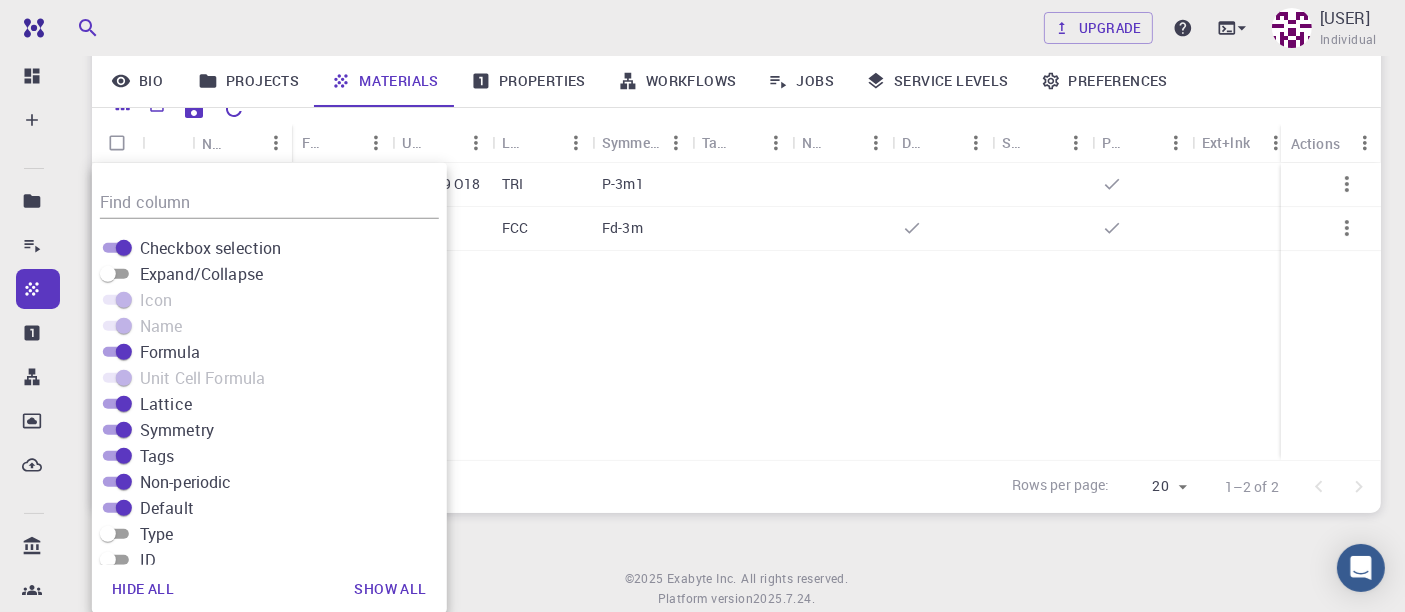 click on "New structure Silicon FCC Ti2CO2 Ti18 C9 O18 TRI P-3m1 Si Si2 FCC Fd-3m" at bounding box center [792, 311] 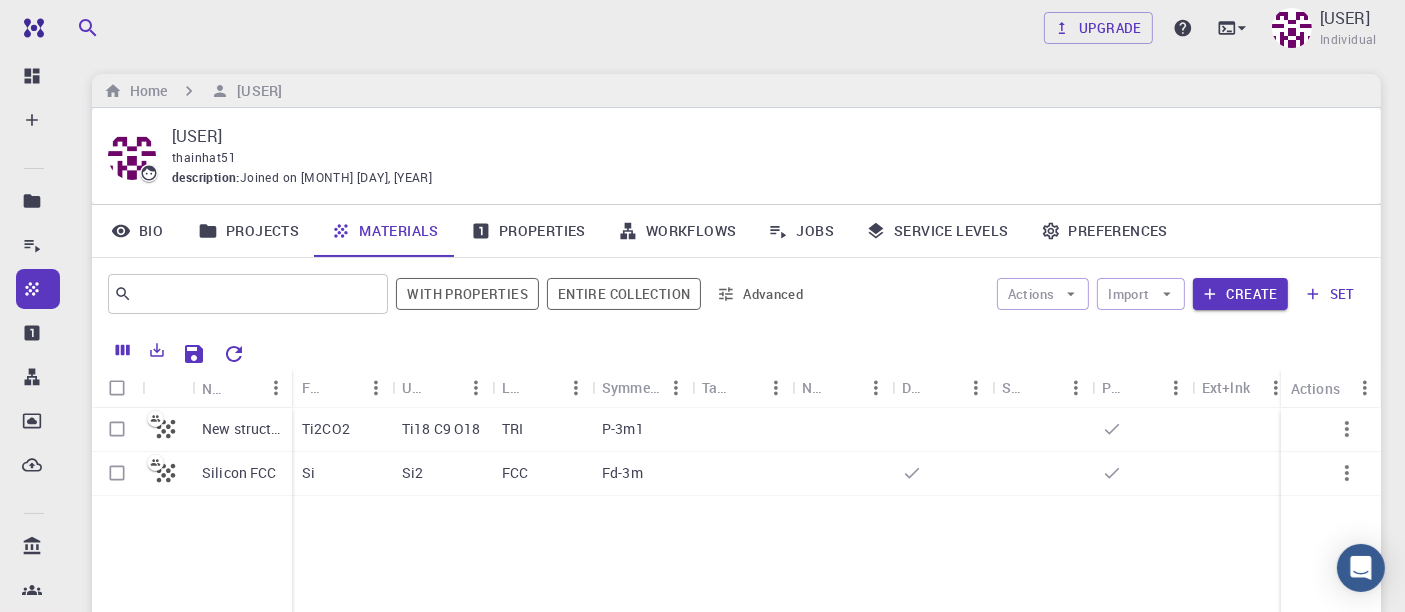 scroll, scrollTop: 0, scrollLeft: 0, axis: both 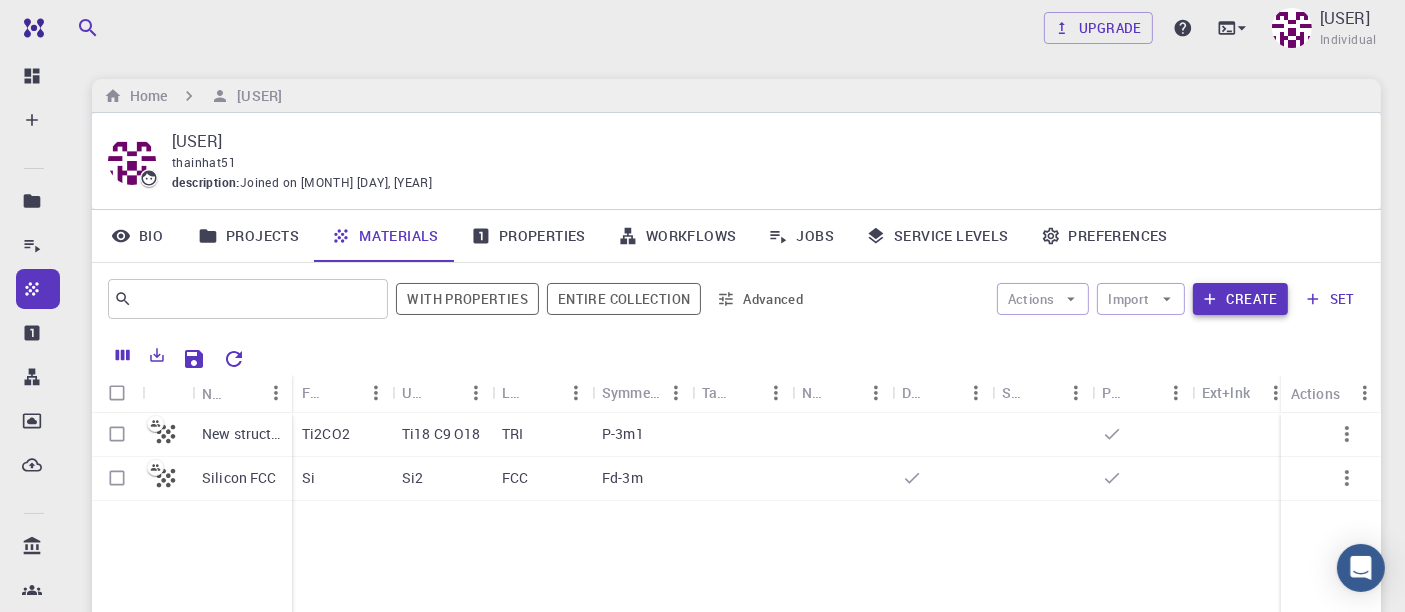 click on "Create" at bounding box center (1240, 299) 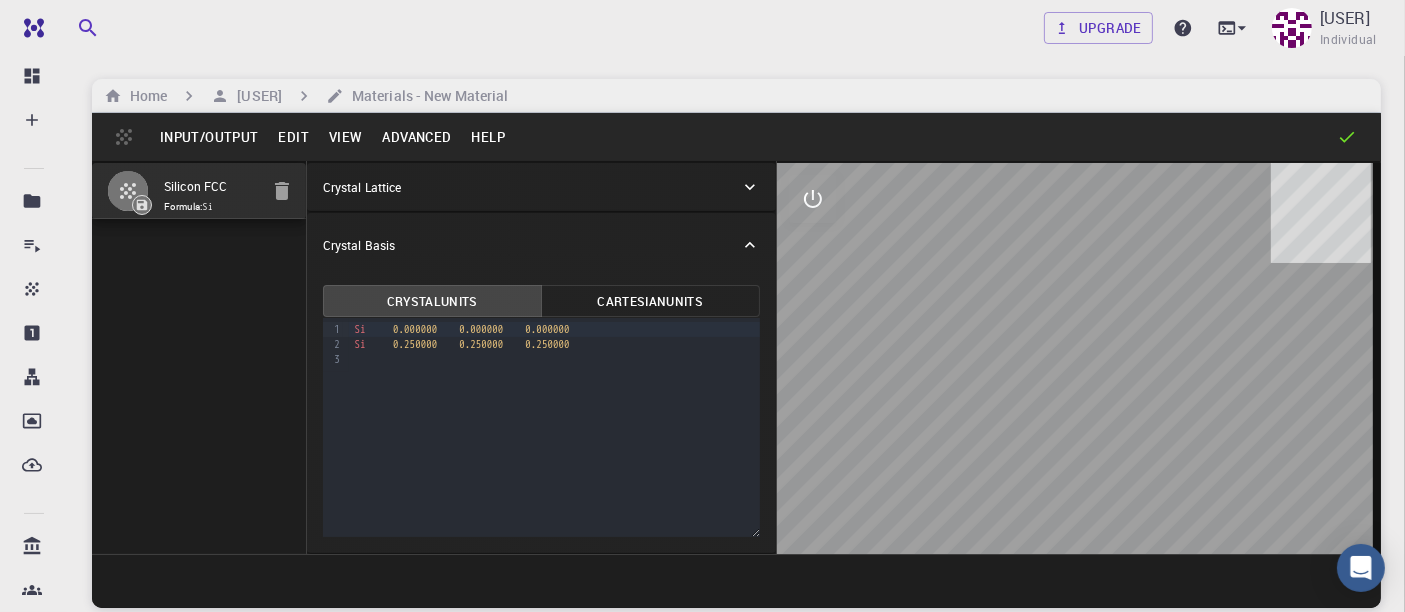 drag, startPoint x: 1091, startPoint y: 395, endPoint x: 1029, endPoint y: 336, distance: 85.58621 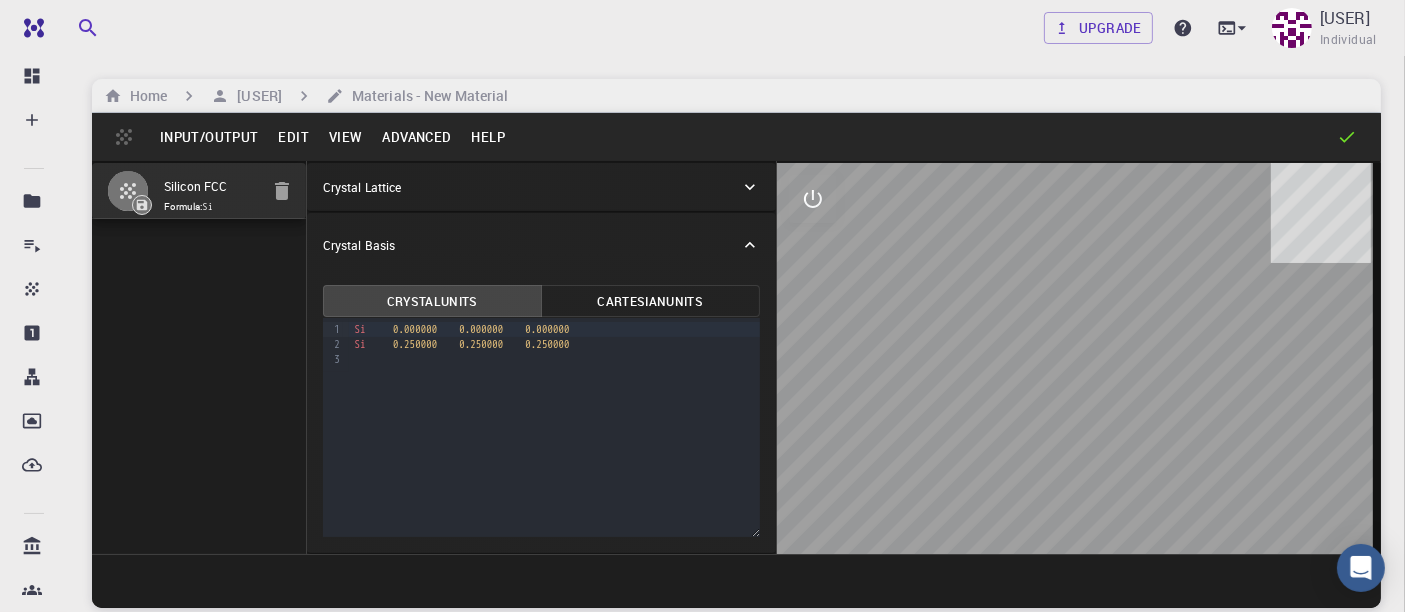 click at bounding box center (1079, 358) 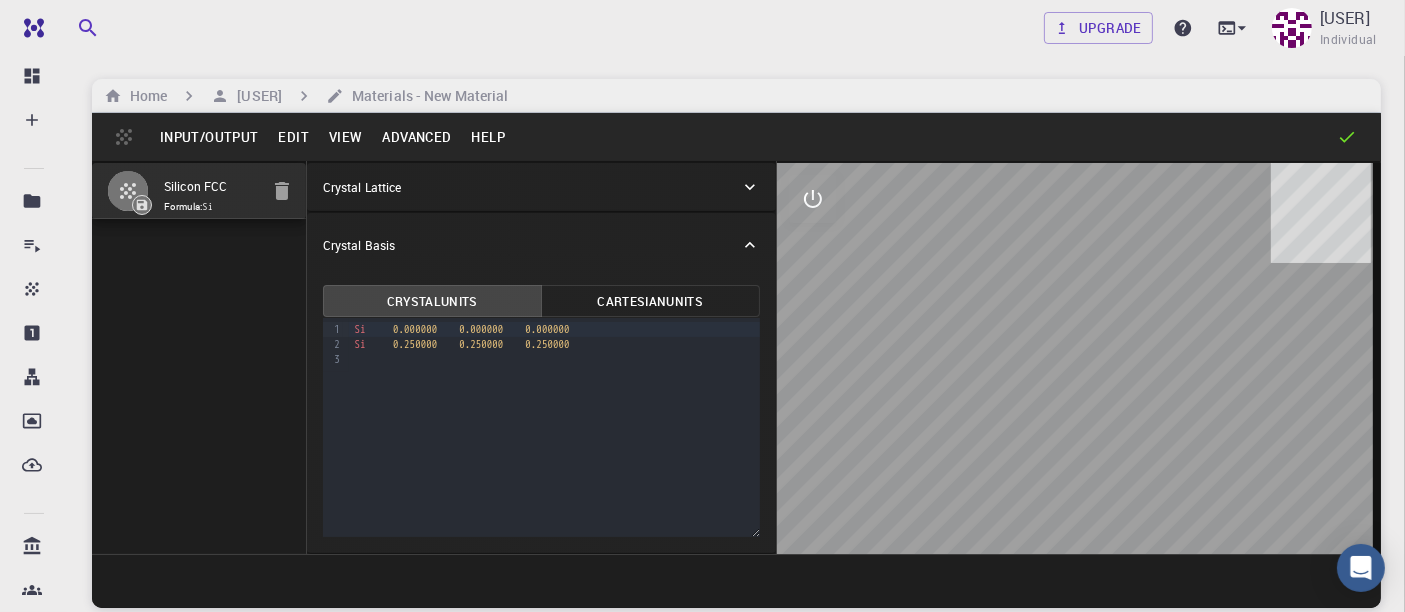 click on "Upgrade thai minh nhat Individual" at bounding box center [736, 28] 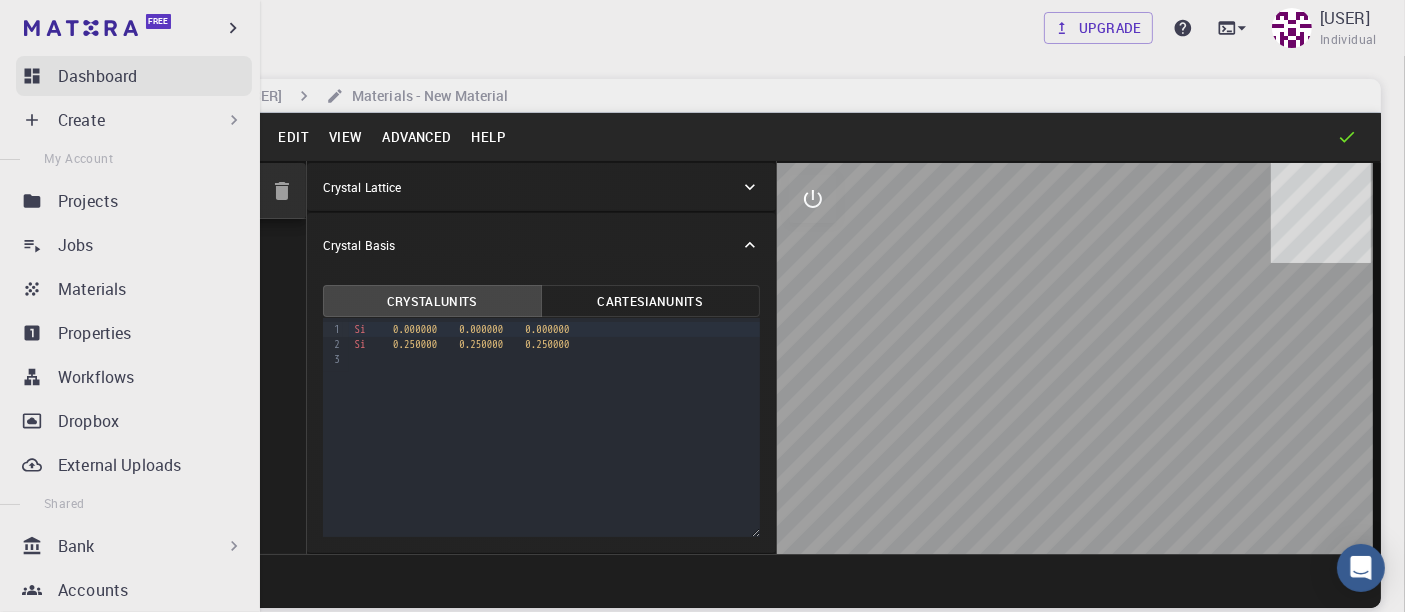 click on "Dashboard" at bounding box center (134, 76) 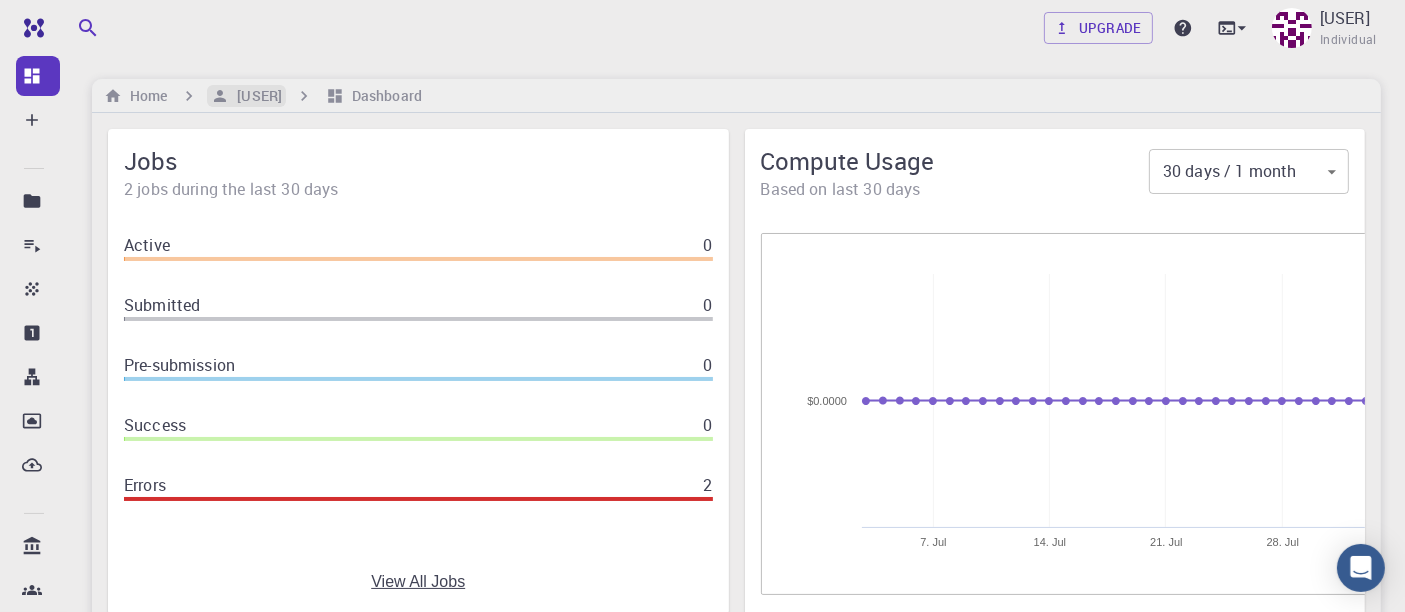 click on "[USER]" at bounding box center (255, 96) 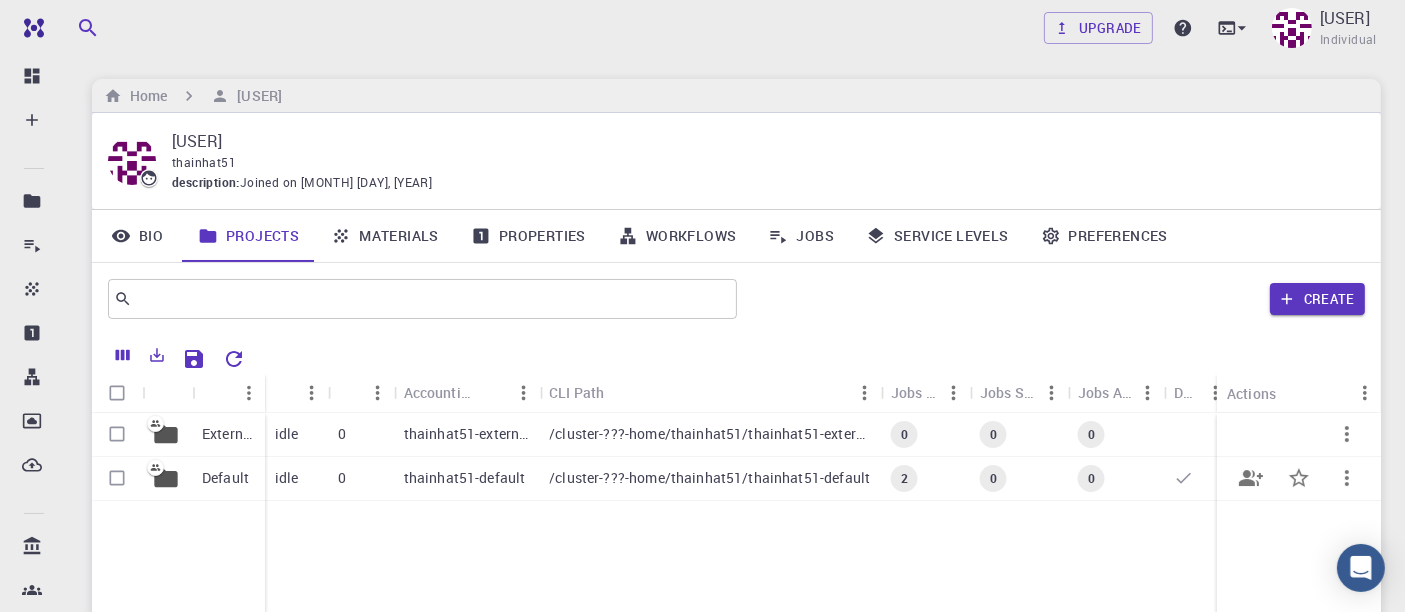 click on "/cluster-???-home/thainhat51/thainhat51-default" at bounding box center (709, 478) 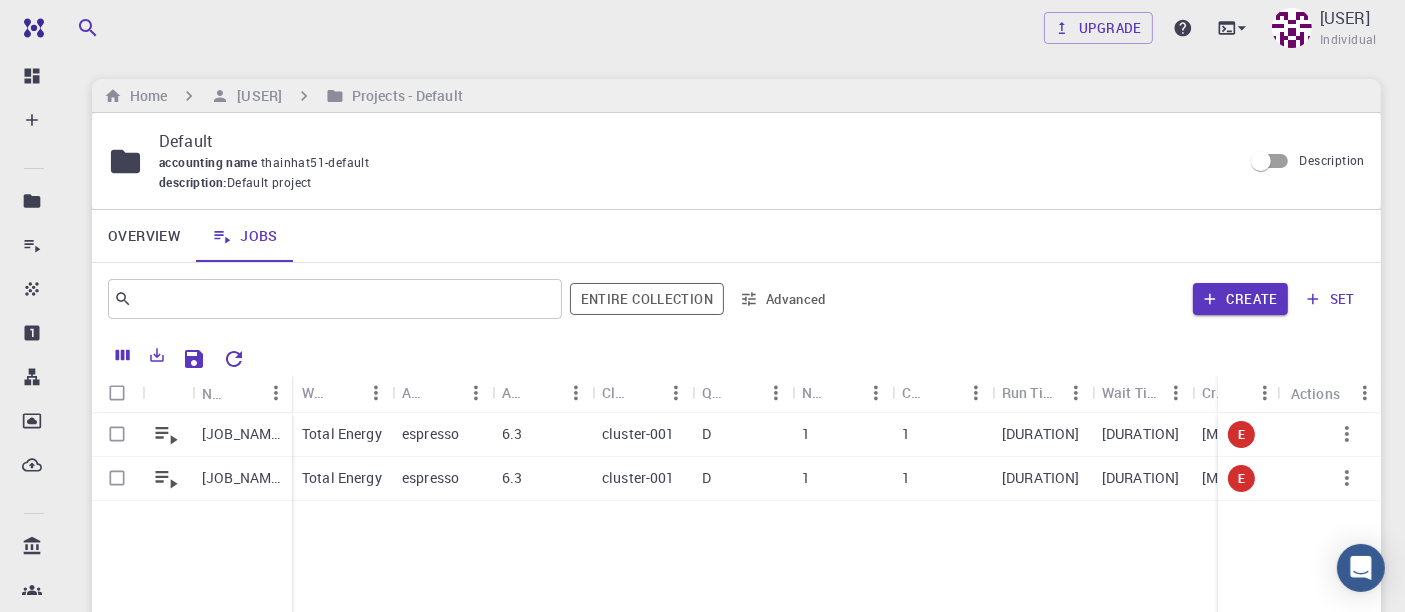 click on "[DURATION]" at bounding box center [1042, 479] 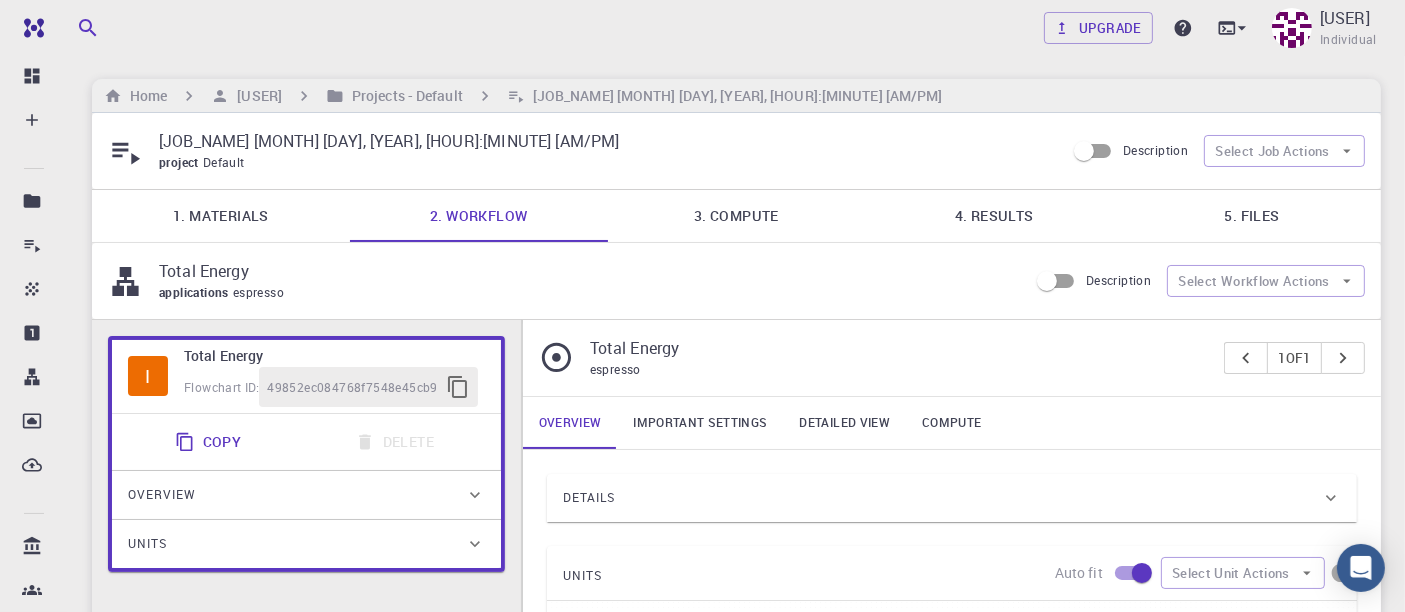 scroll, scrollTop: 222, scrollLeft: 0, axis: vertical 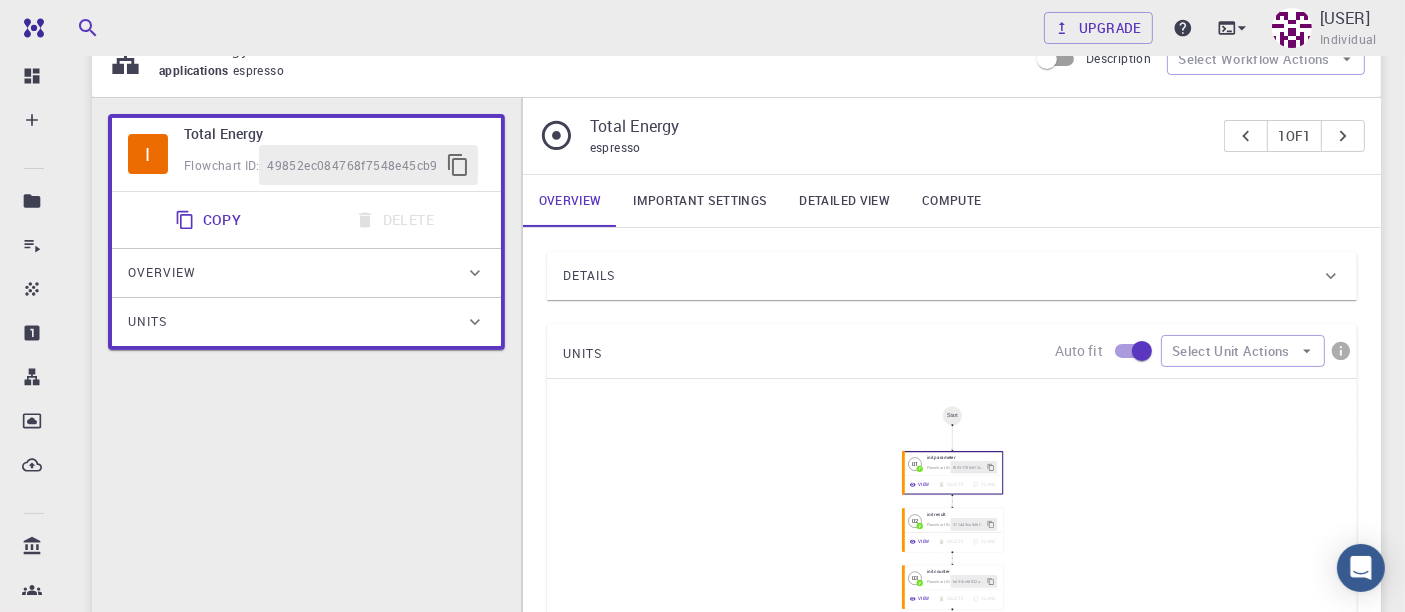 click on "Details" at bounding box center (952, 276) 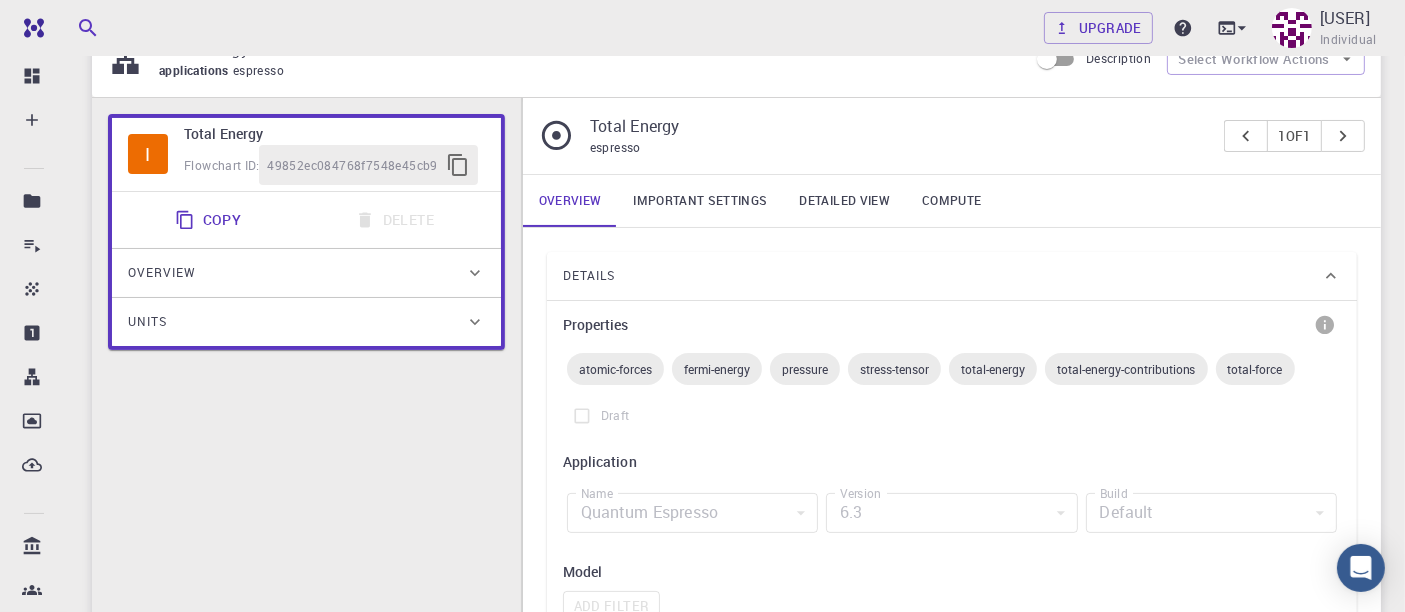 click on "Detailed view" at bounding box center (845, 201) 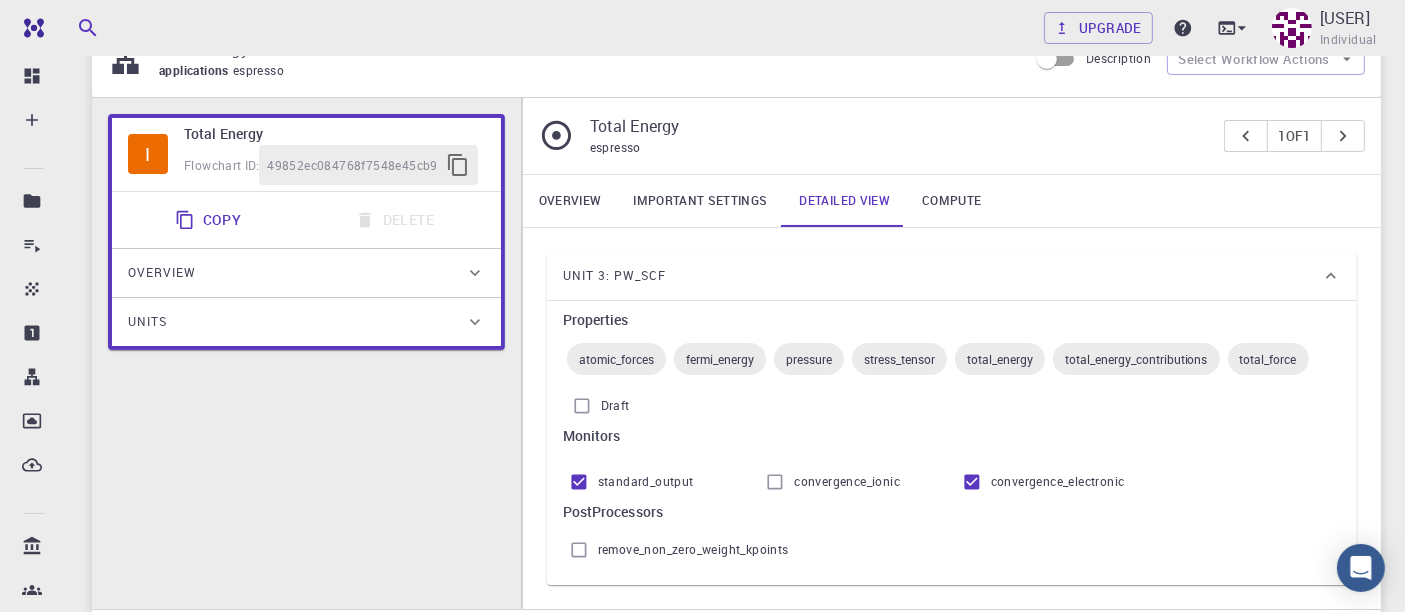 click on "Compute" at bounding box center [951, 201] 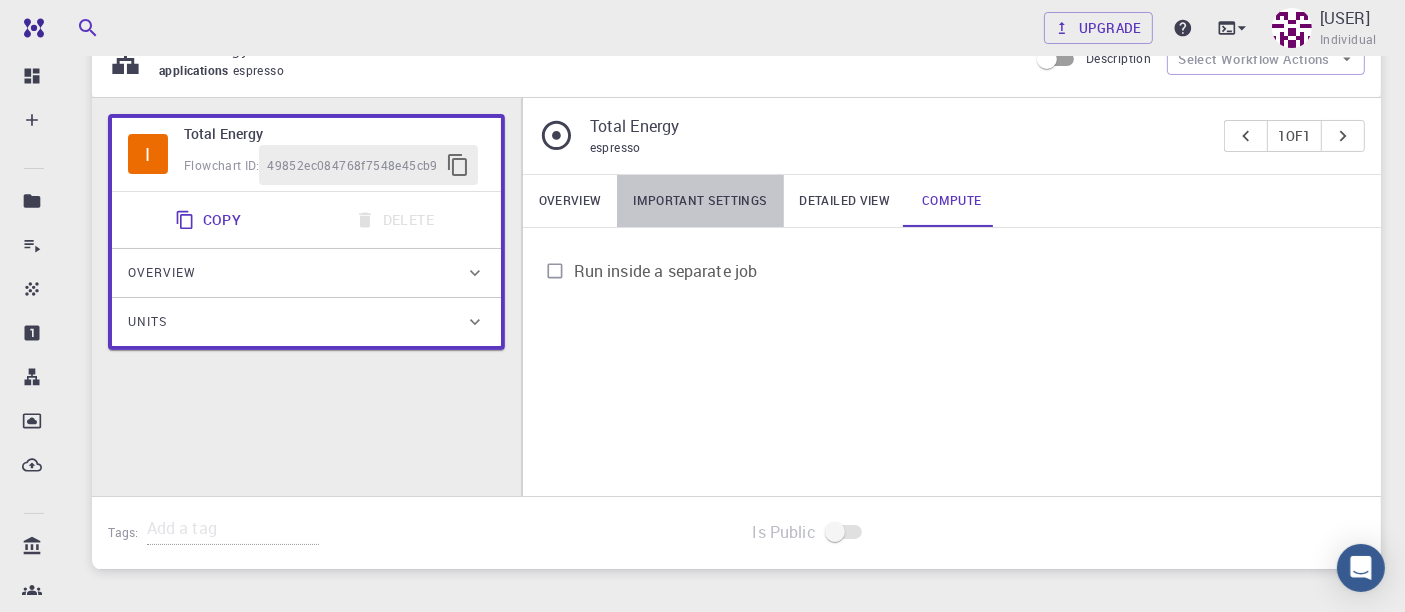 click on "Important settings" at bounding box center [700, 201] 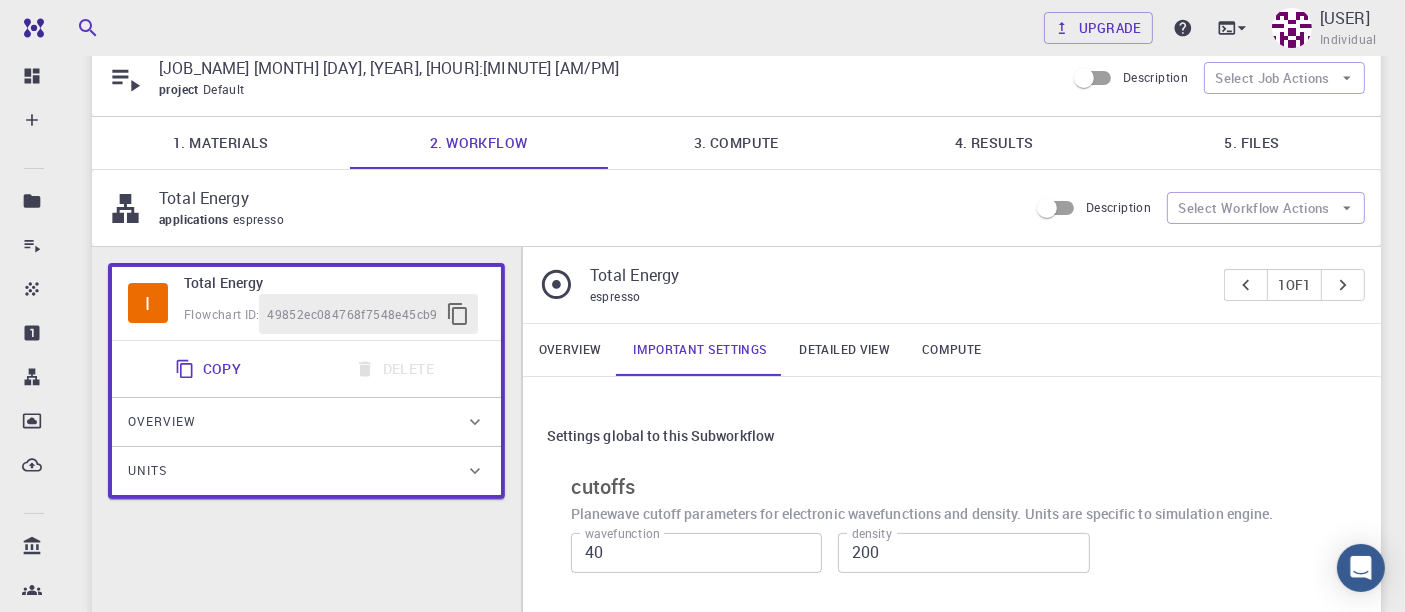 scroll, scrollTop: 0, scrollLeft: 0, axis: both 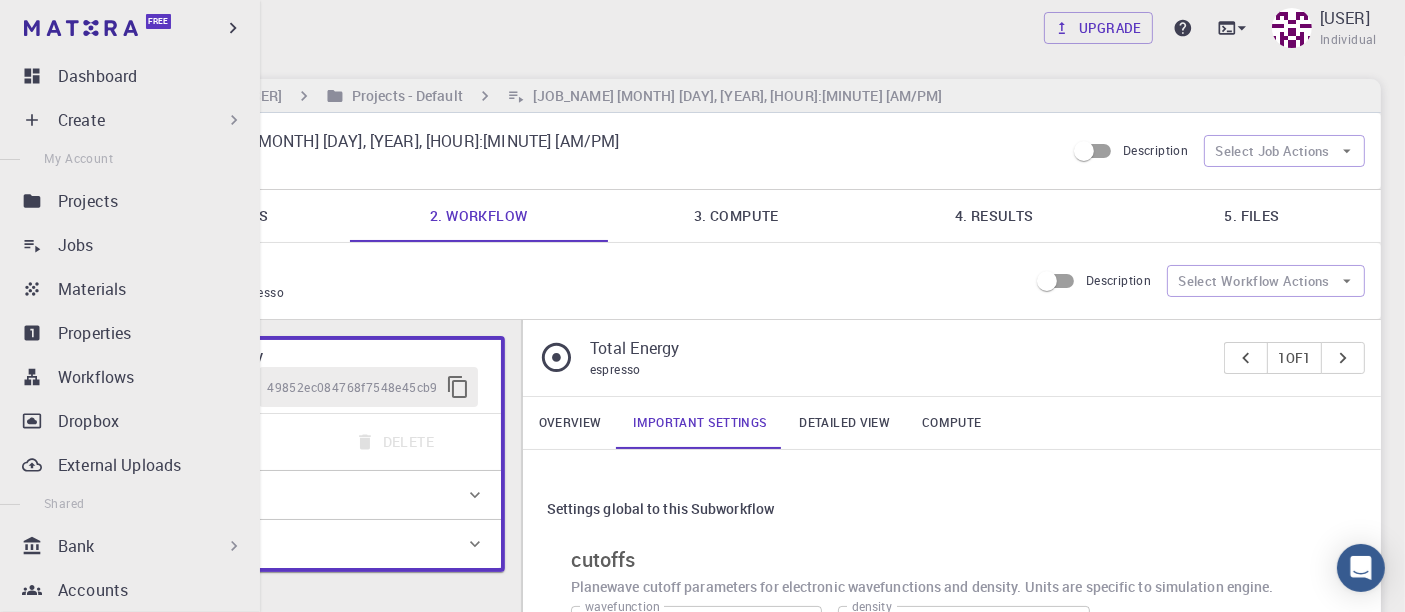 click 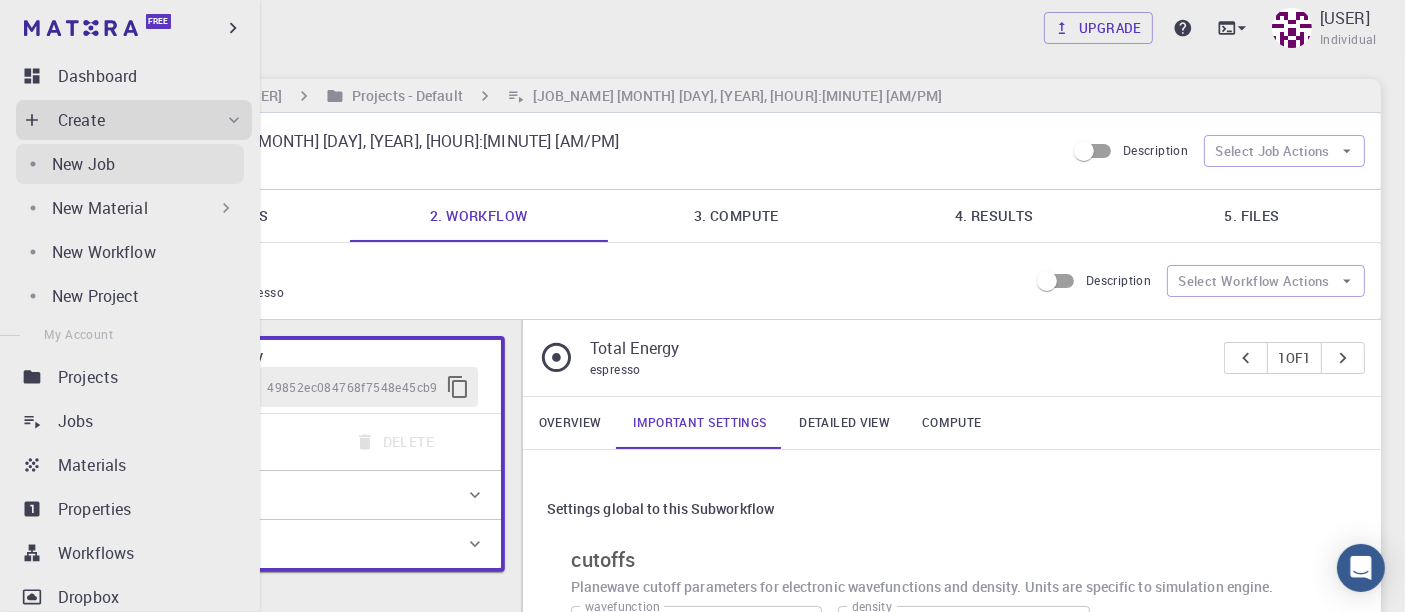 click on "New Job" at bounding box center (83, 164) 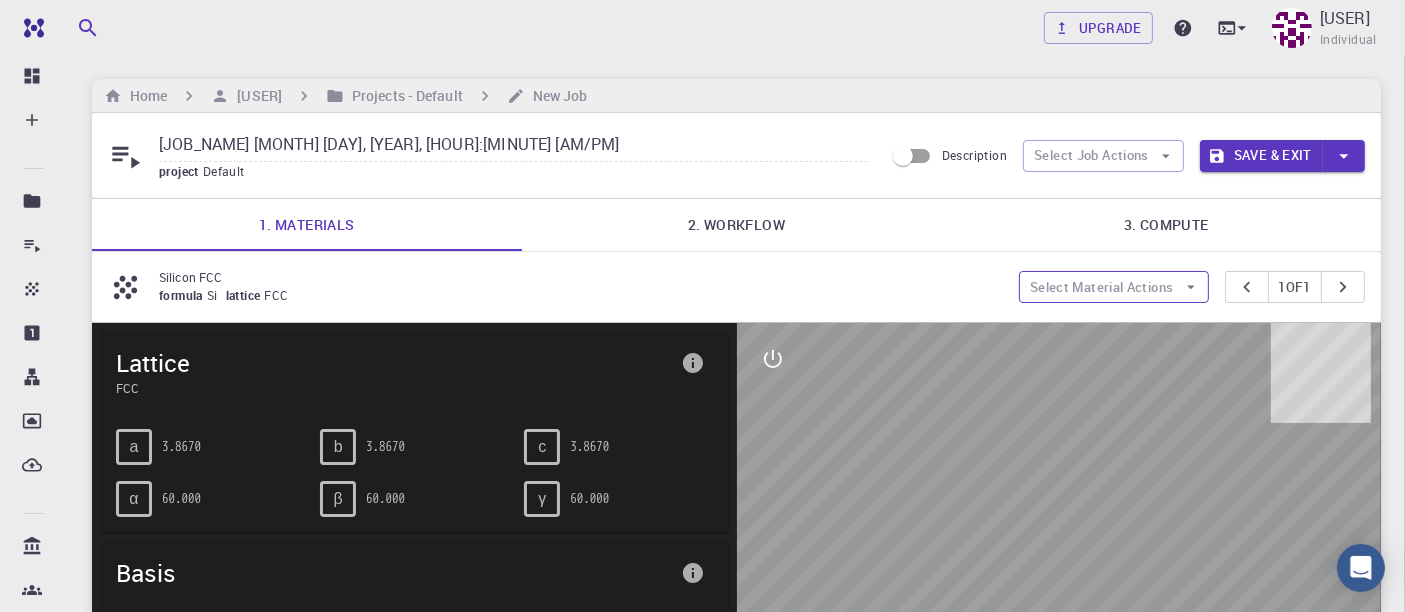 click on "Select Material Actions" at bounding box center (1114, 287) 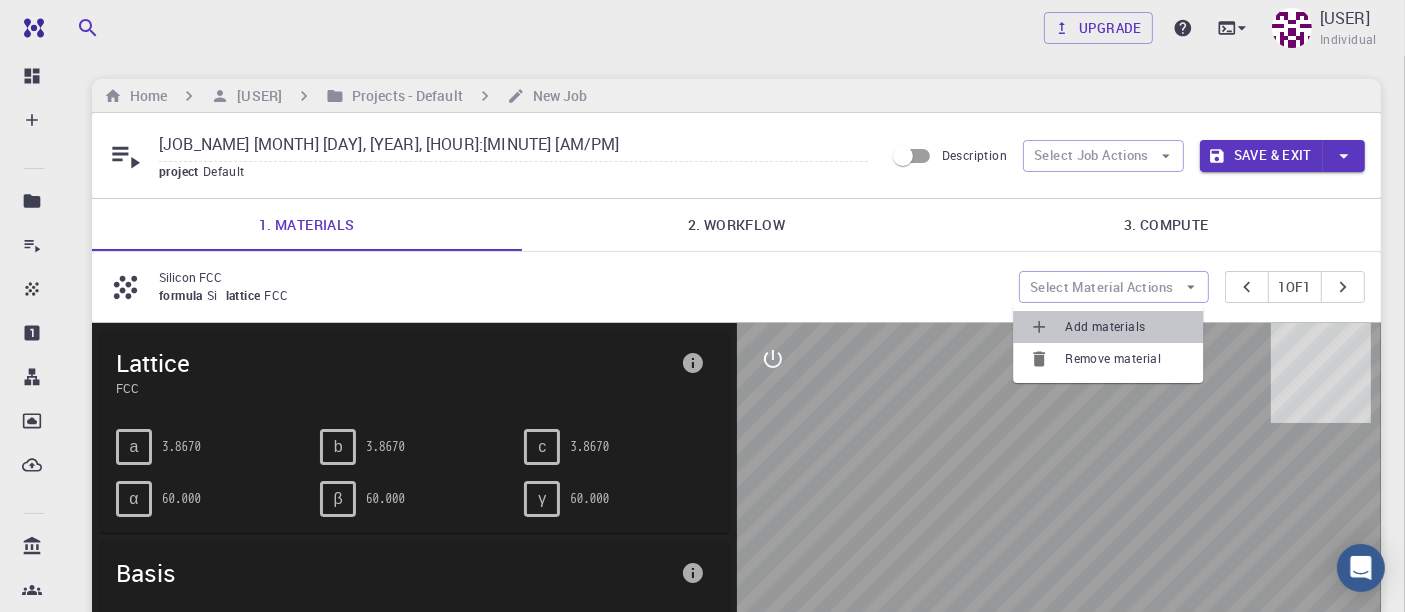 click on "Add materials" at bounding box center (1126, 327) 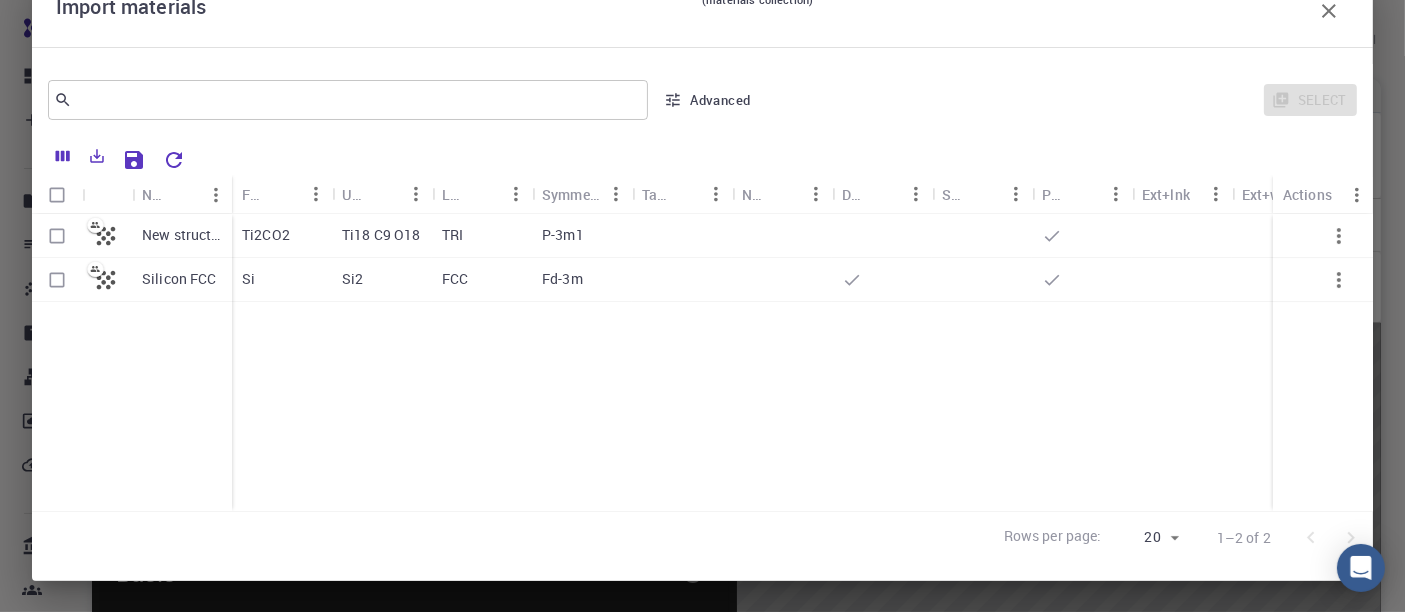 scroll, scrollTop: 0, scrollLeft: 0, axis: both 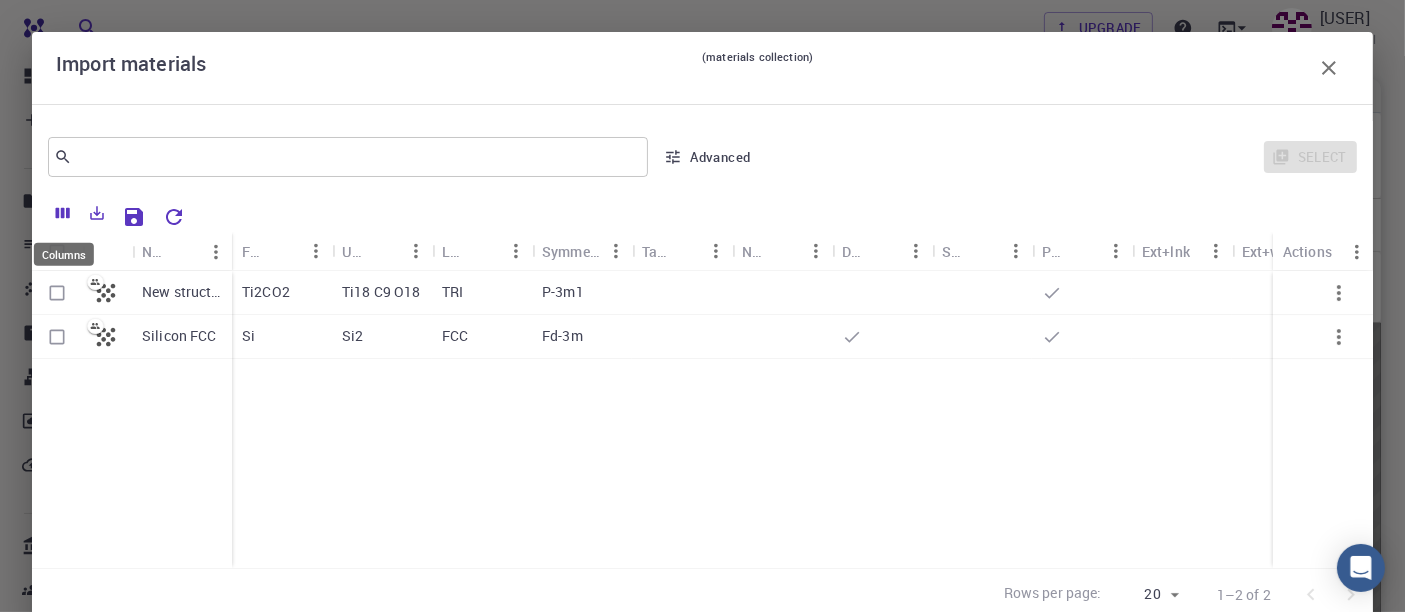 click 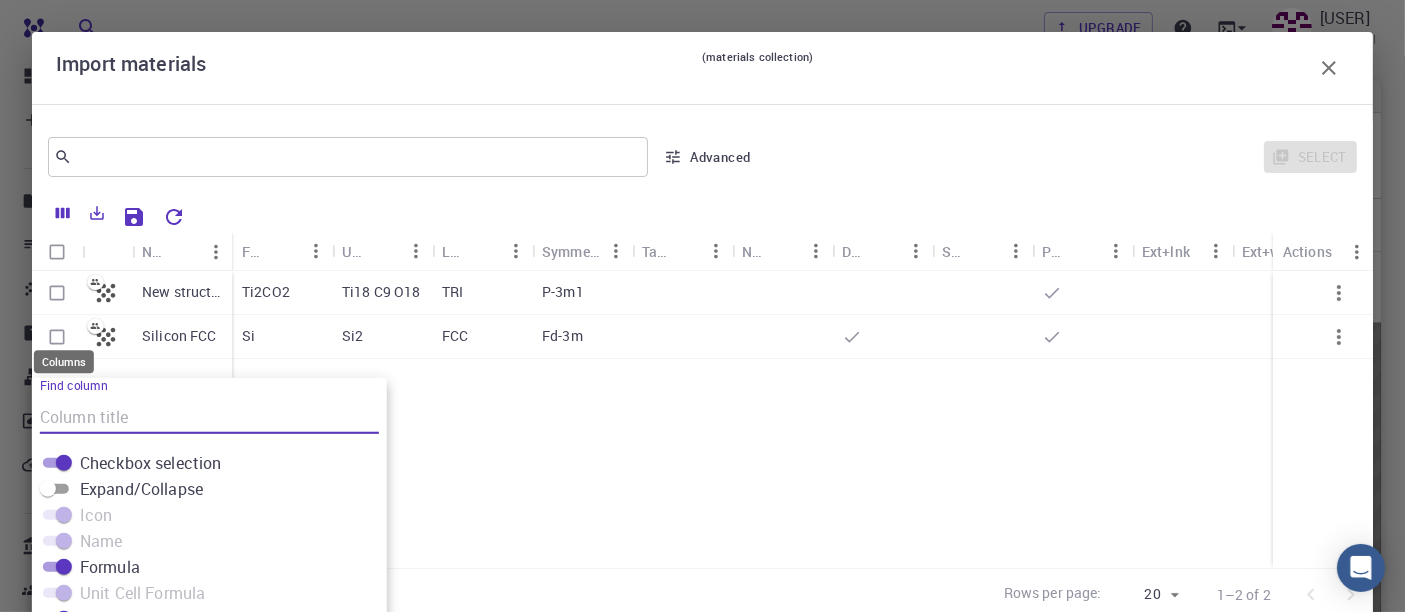 scroll, scrollTop: 107, scrollLeft: 0, axis: vertical 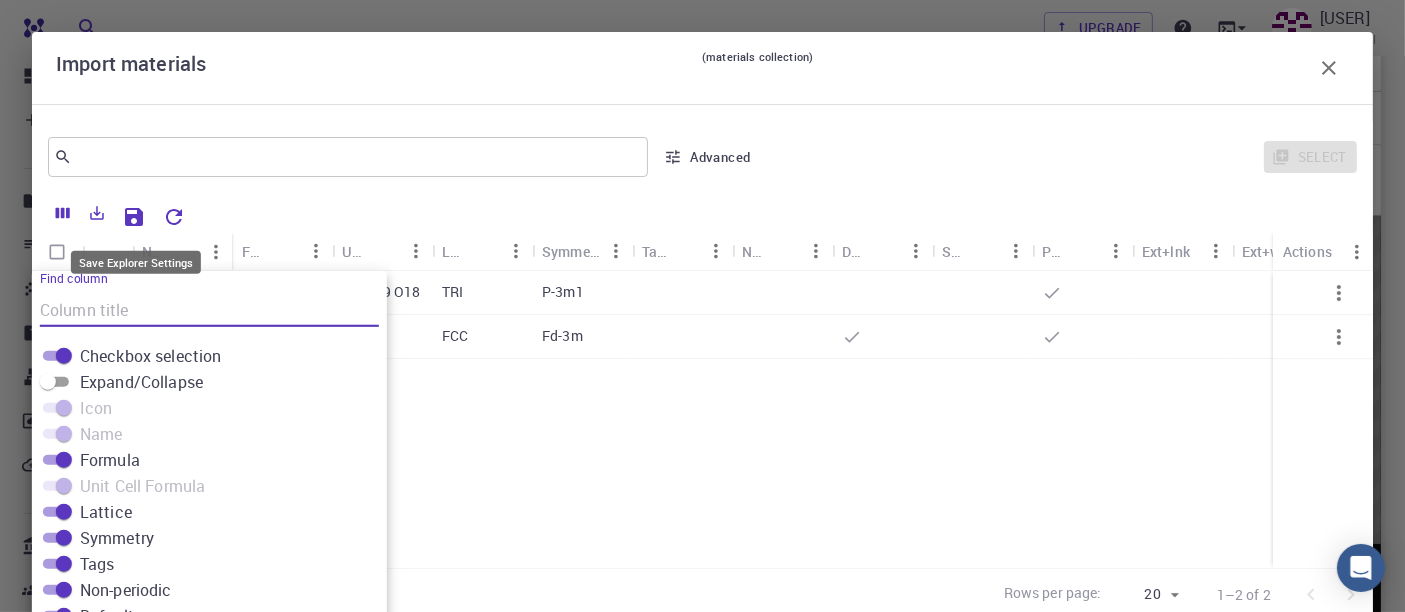 click 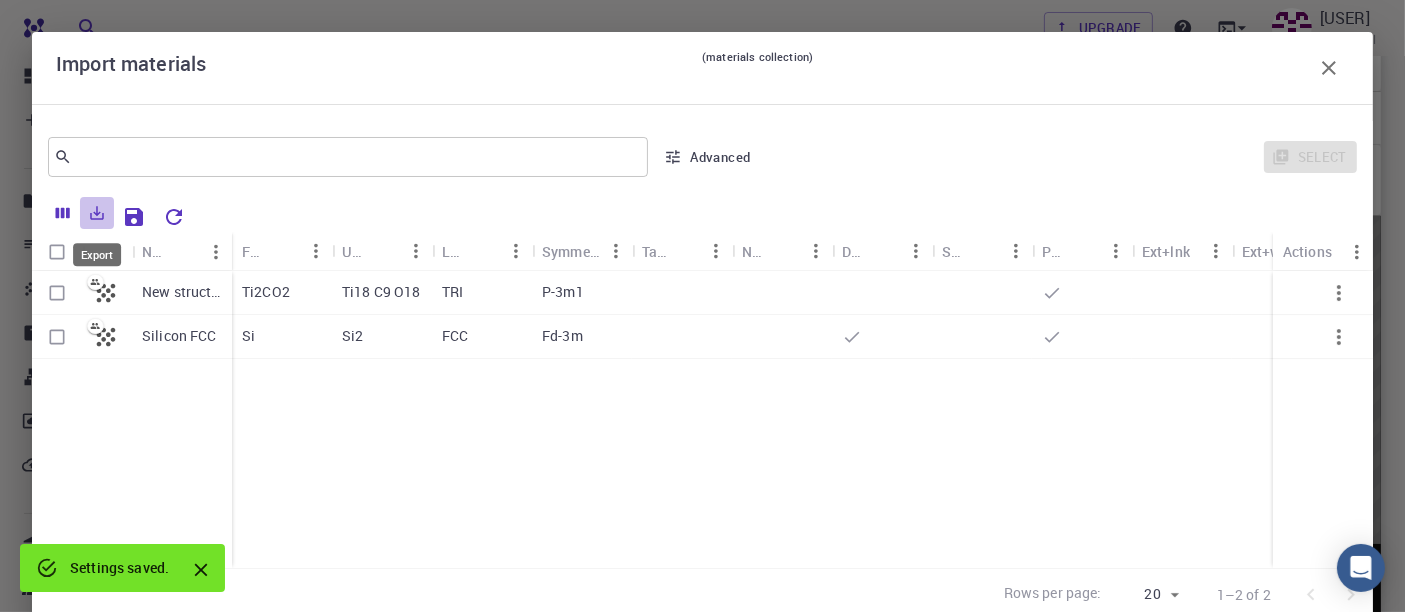 click 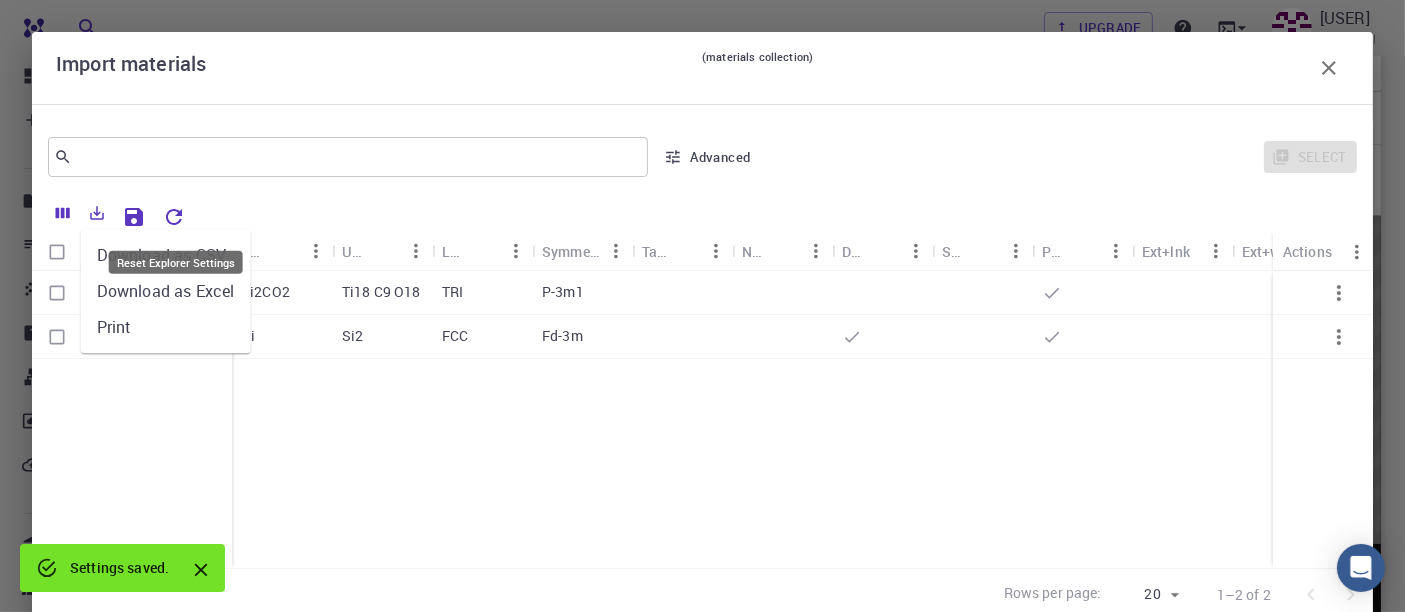 click 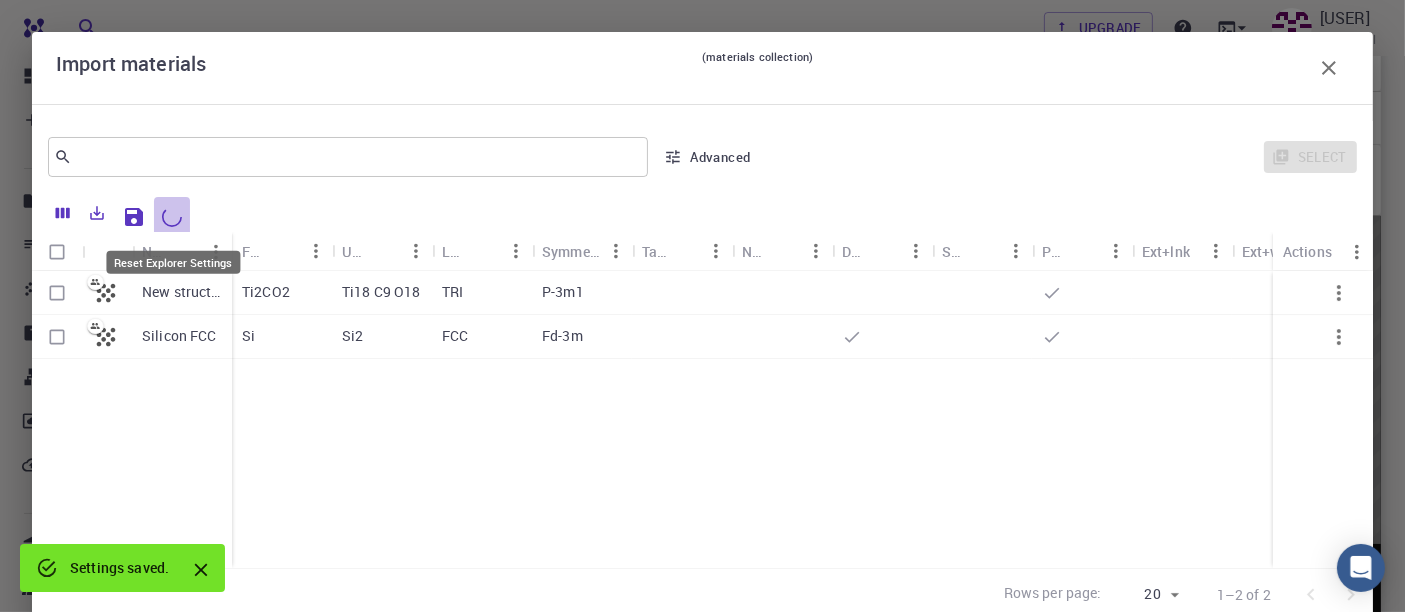 click 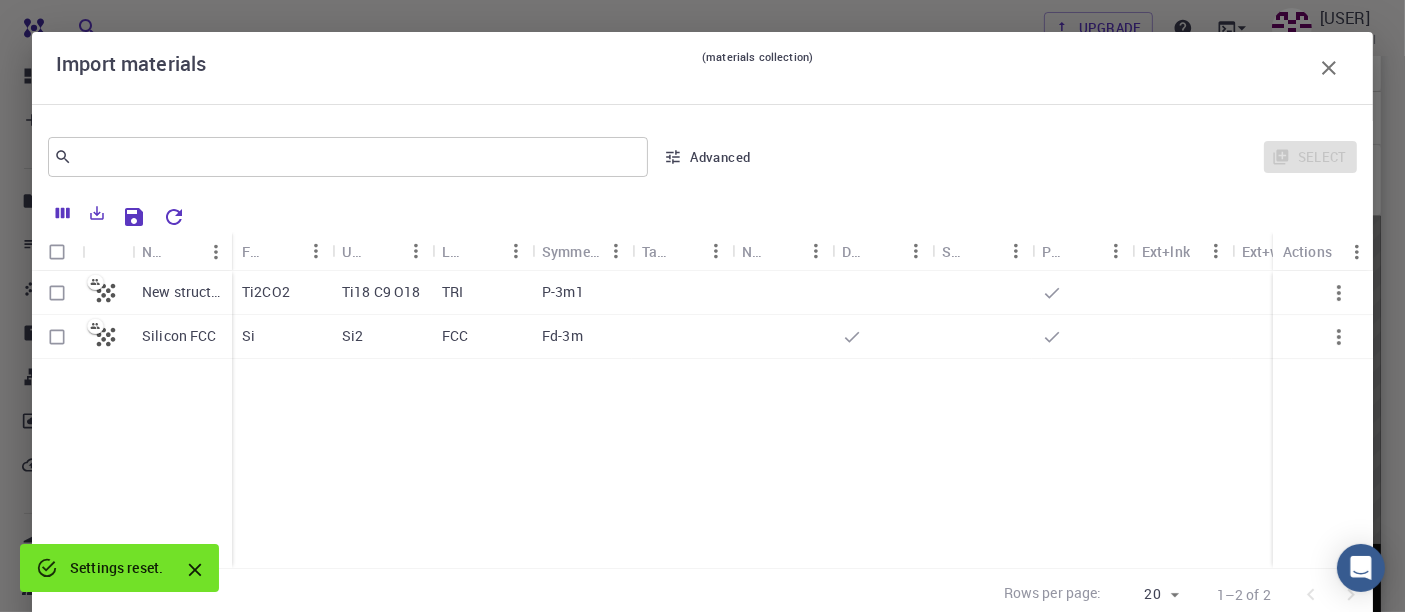 click on "Select" at bounding box center [1062, 157] 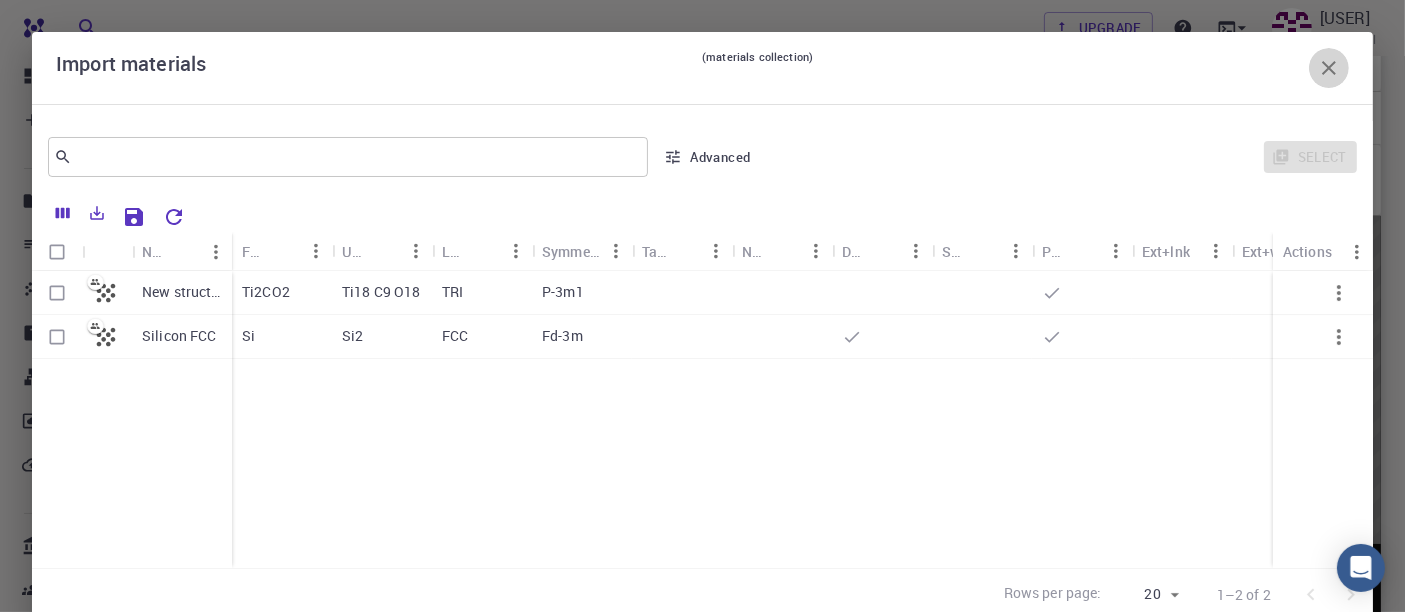 click at bounding box center (1329, 68) 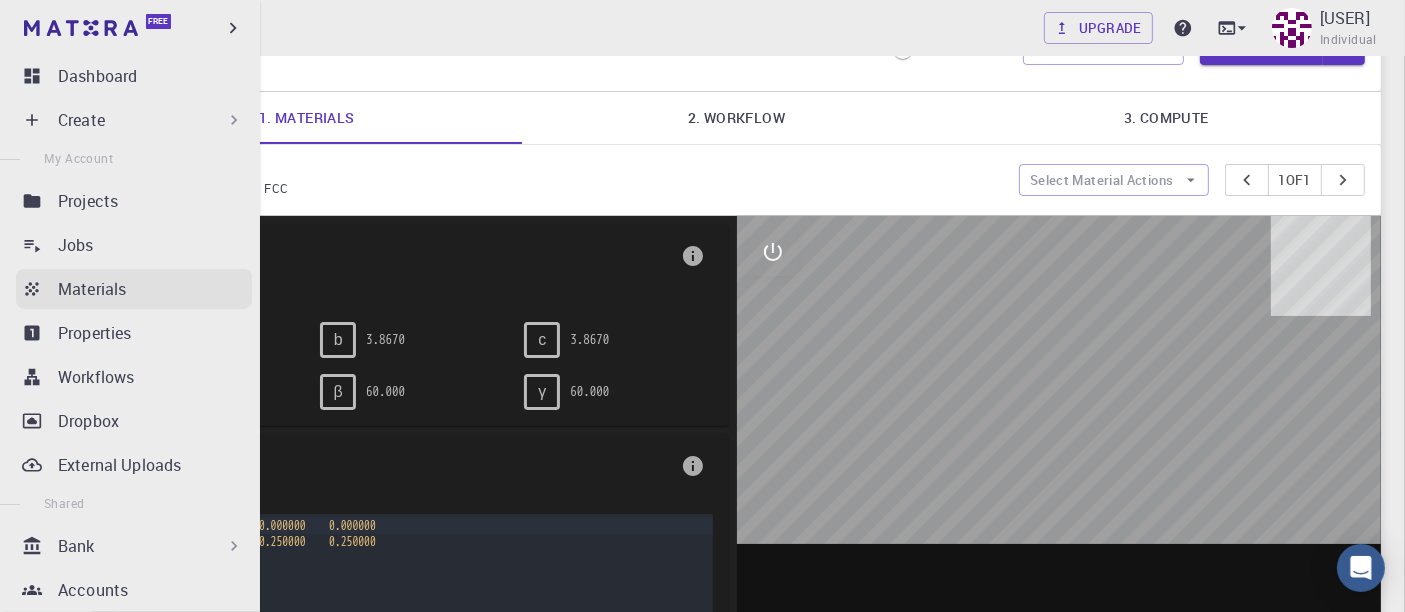 click on "Materials" at bounding box center [134, 289] 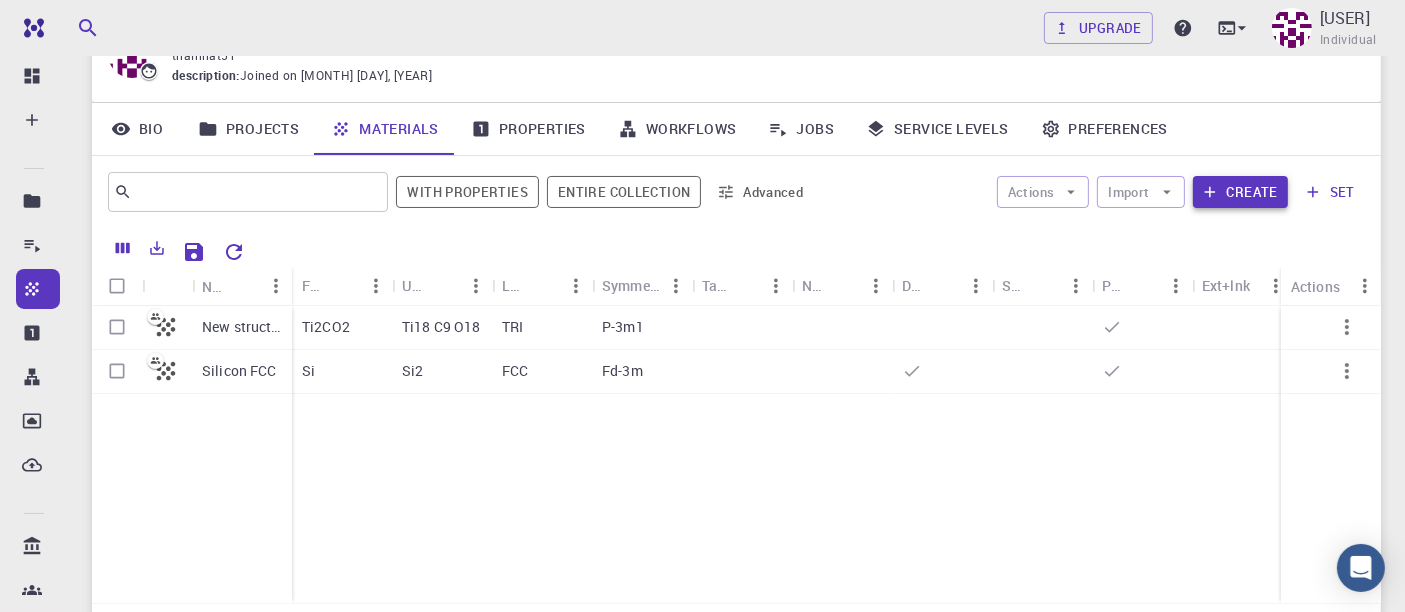 click on "Create" at bounding box center [1240, 192] 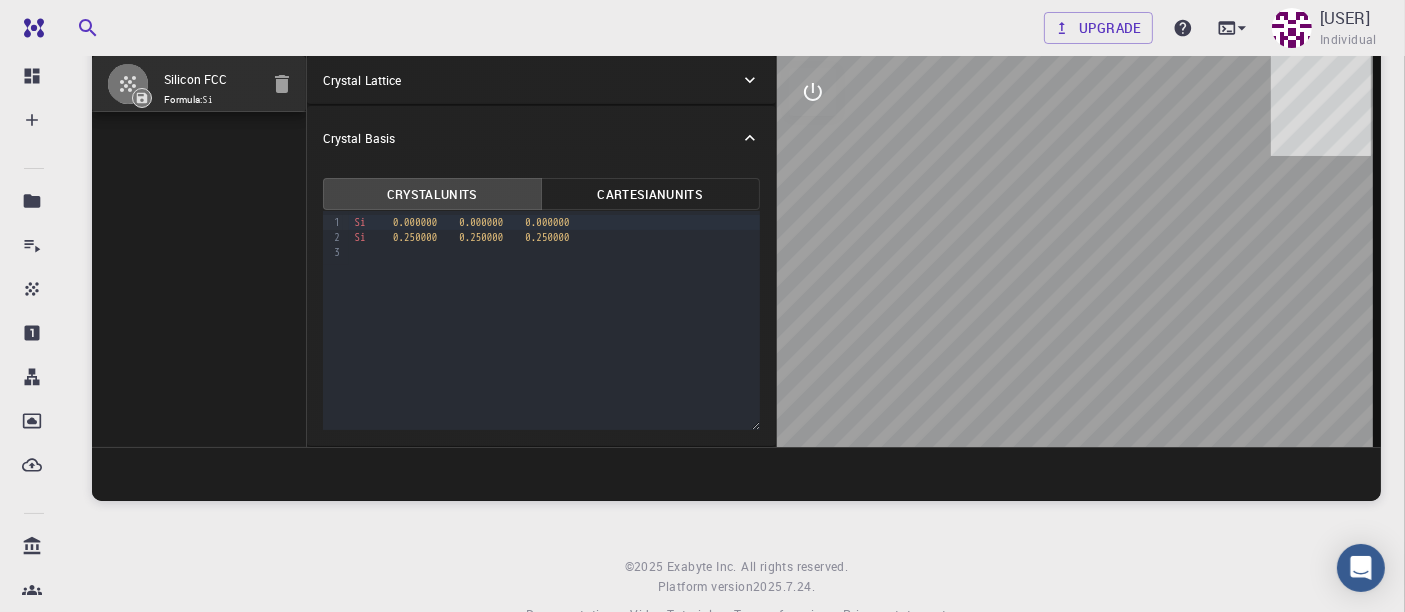 scroll, scrollTop: 0, scrollLeft: 0, axis: both 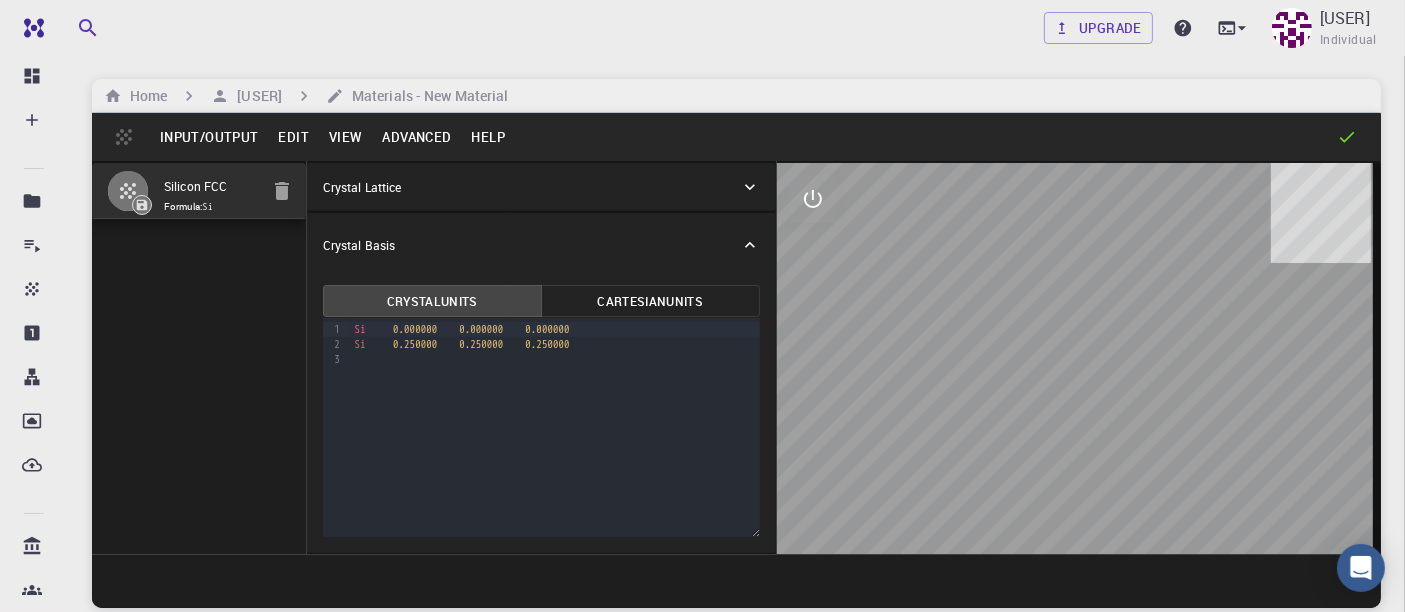 click on "Input/Output" at bounding box center [209, 137] 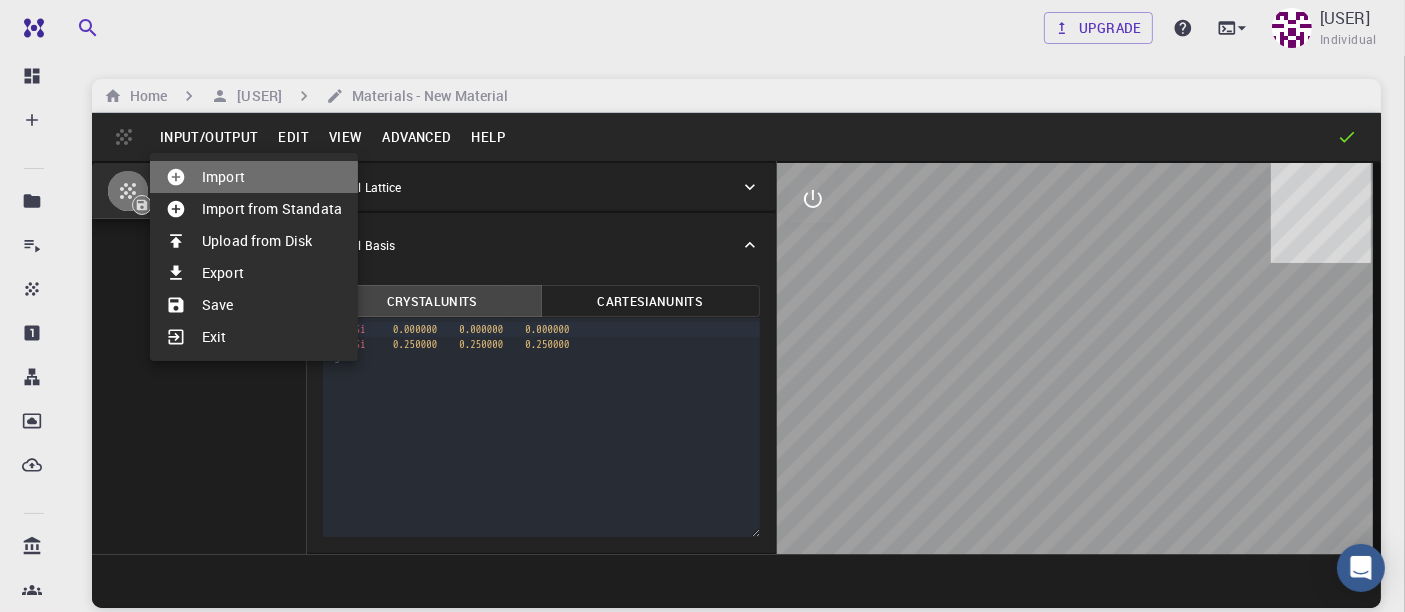 click on "Import" at bounding box center (254, 177) 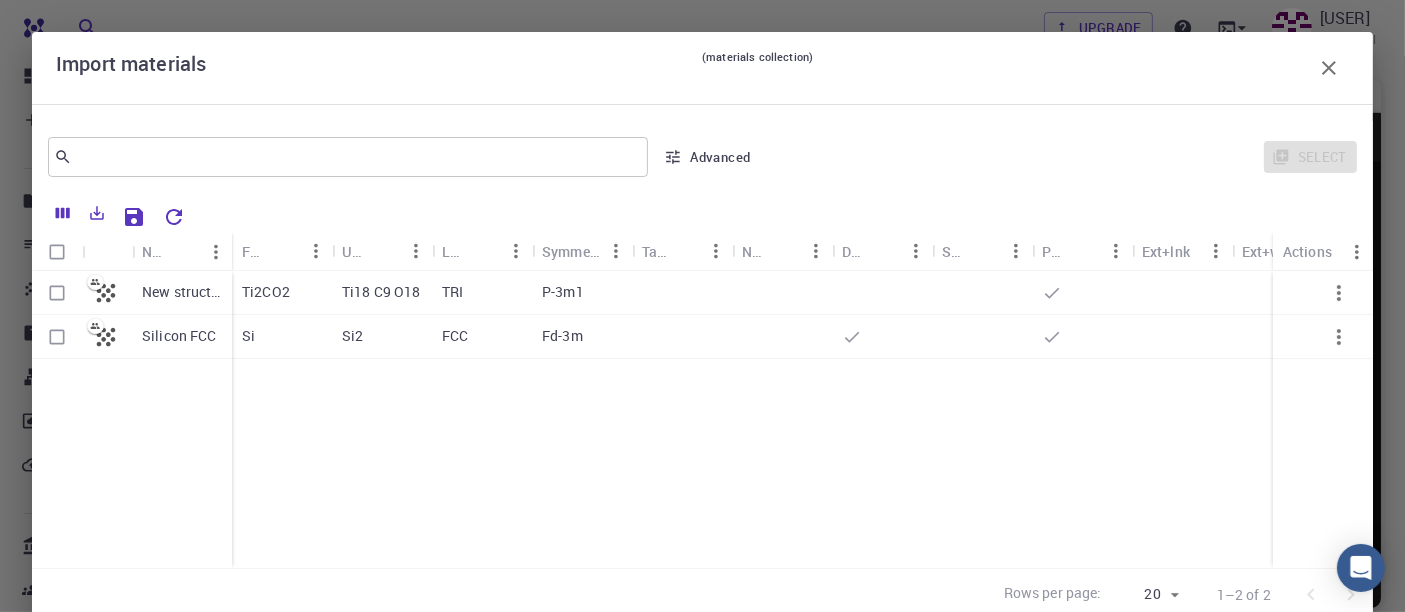 click 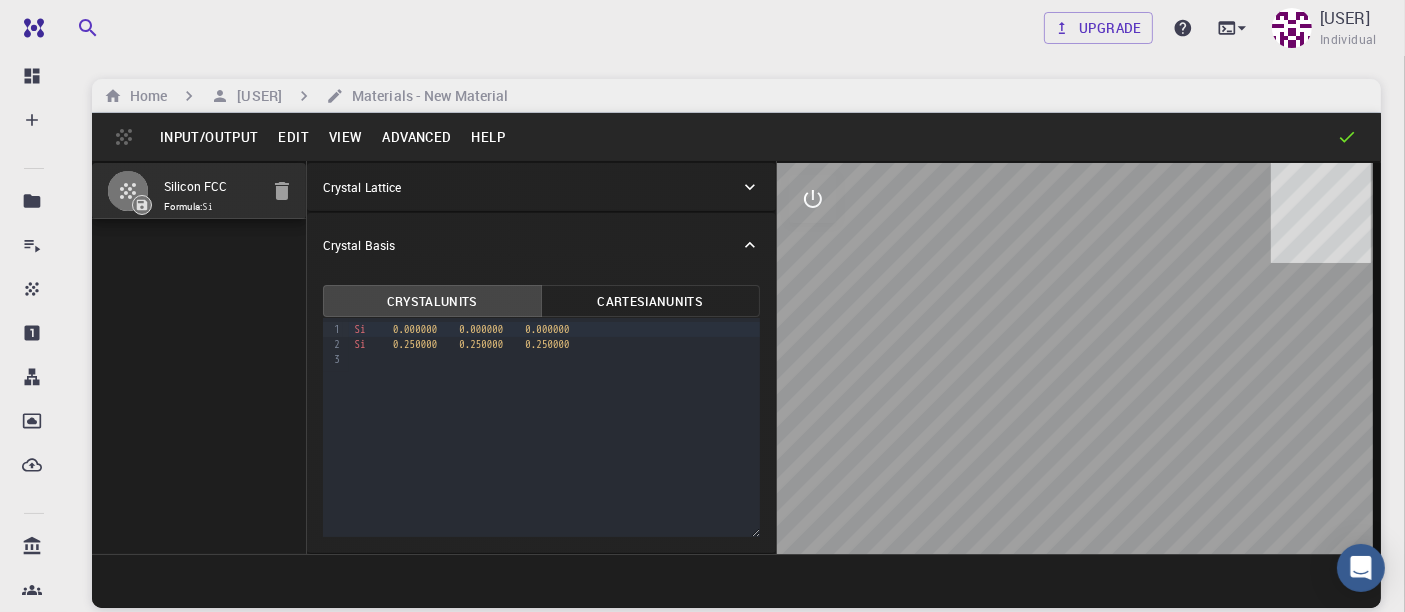 click on "Input/Output" at bounding box center [209, 137] 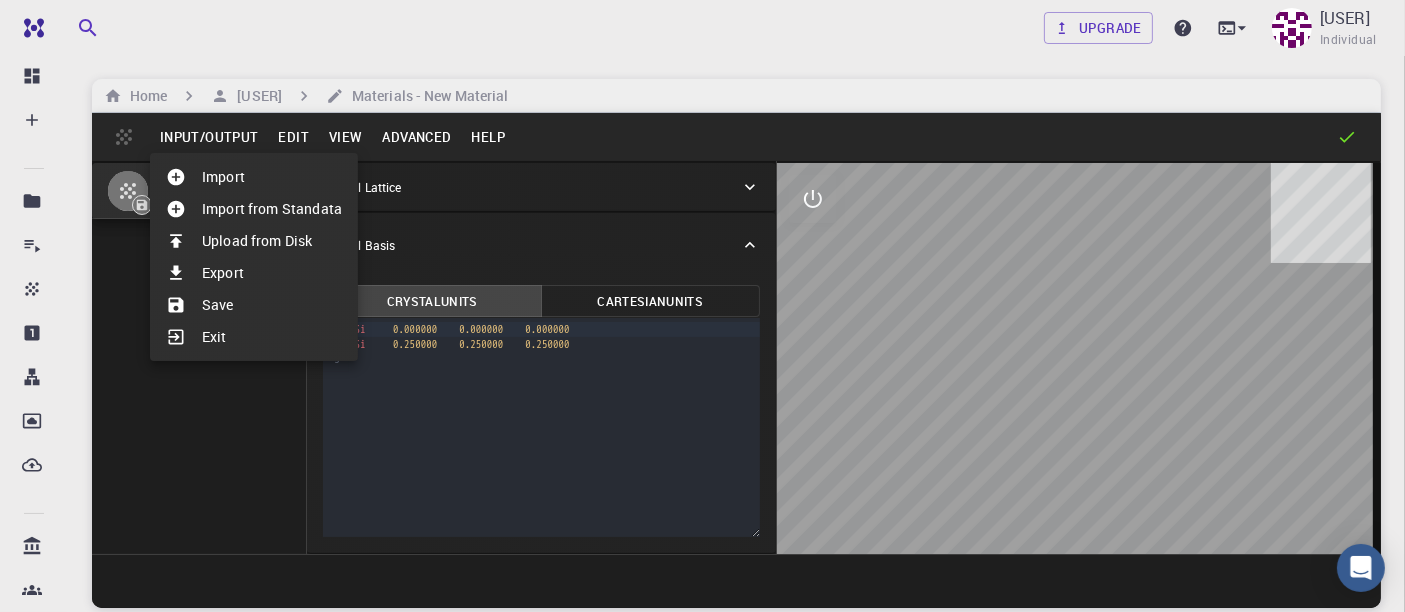 click at bounding box center (184, 241) 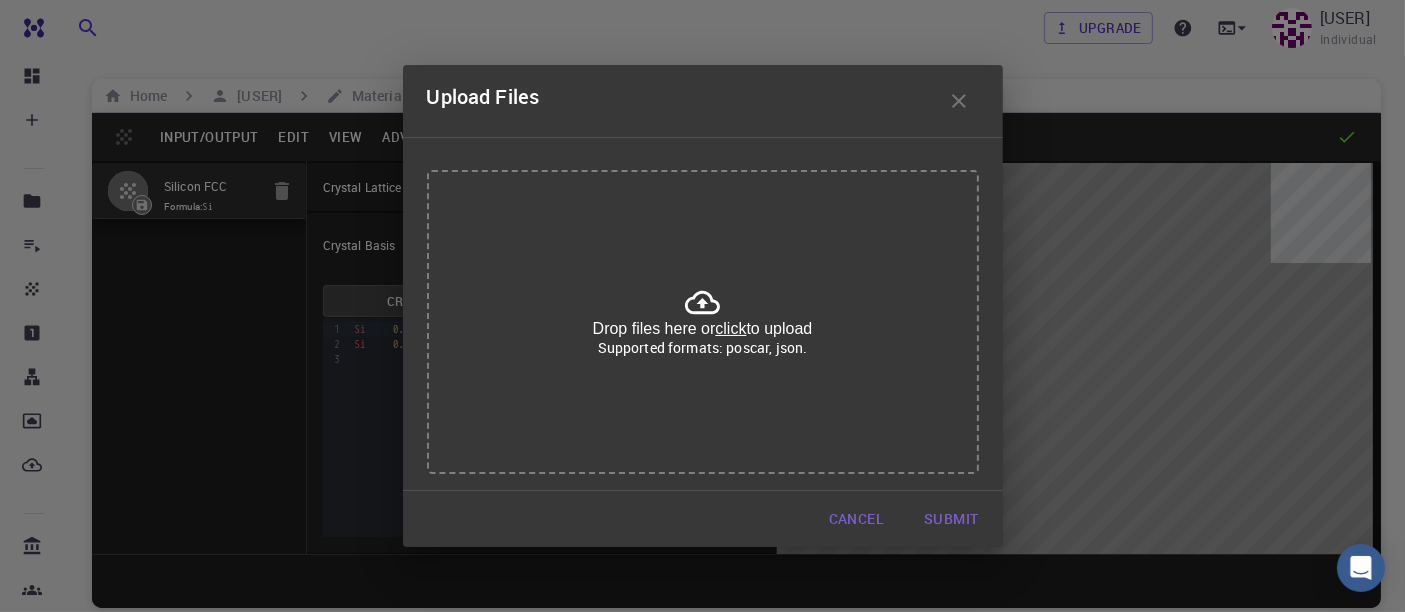 click on "click" at bounding box center [730, 328] 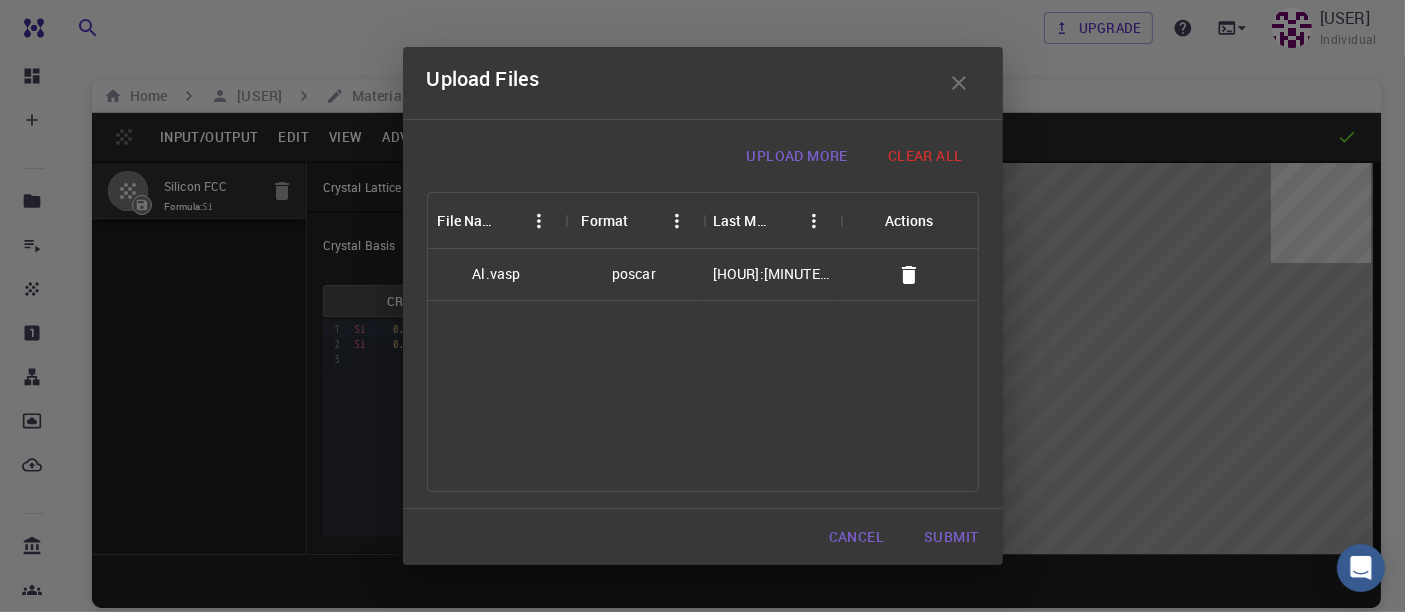 click on "Submit" at bounding box center (951, 537) 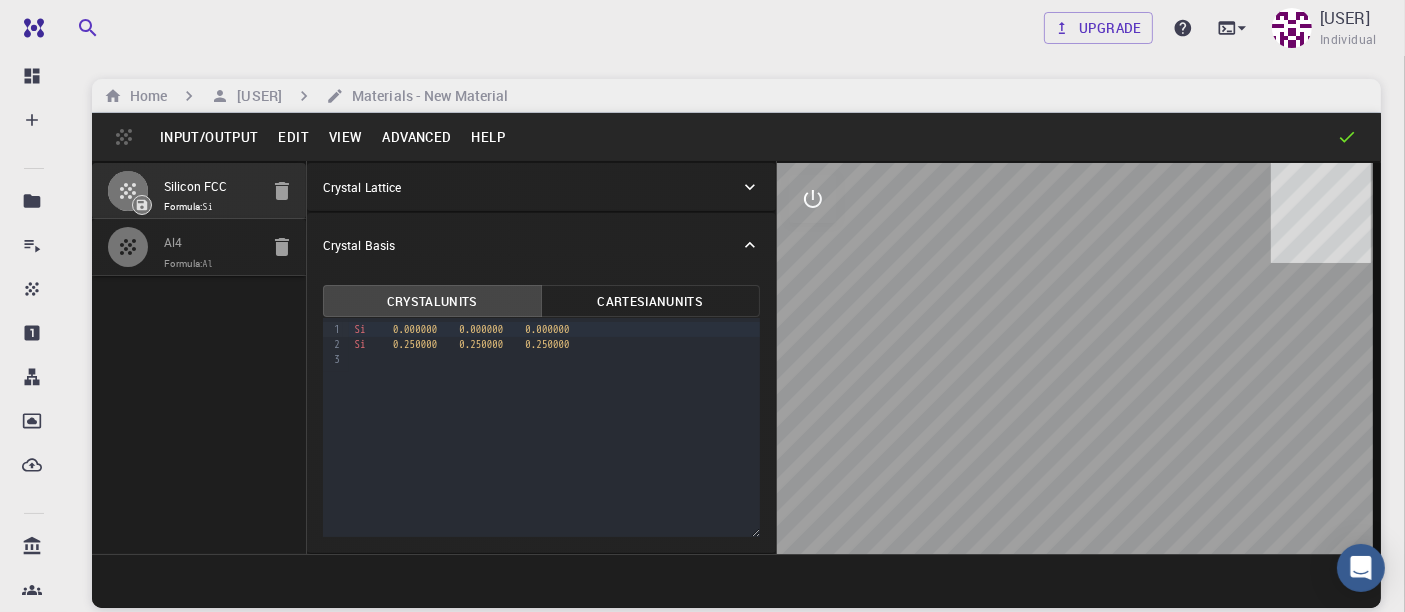 click on "Al4" at bounding box center (211, 243) 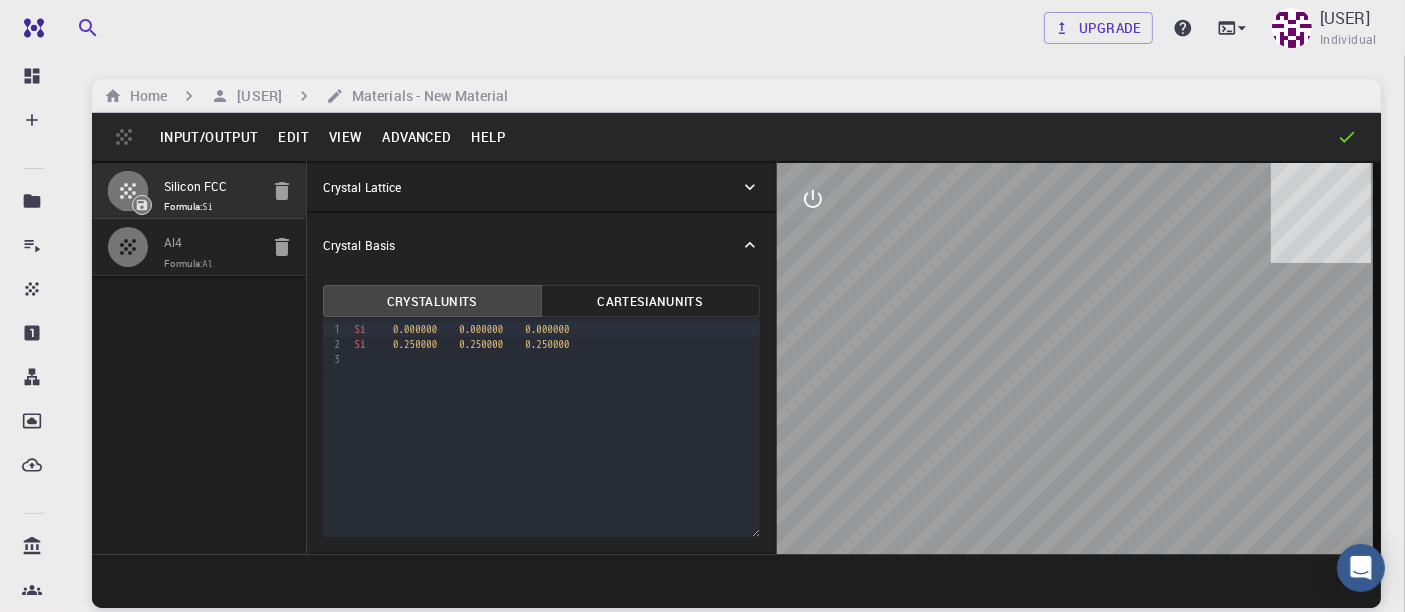 type on "TRI" 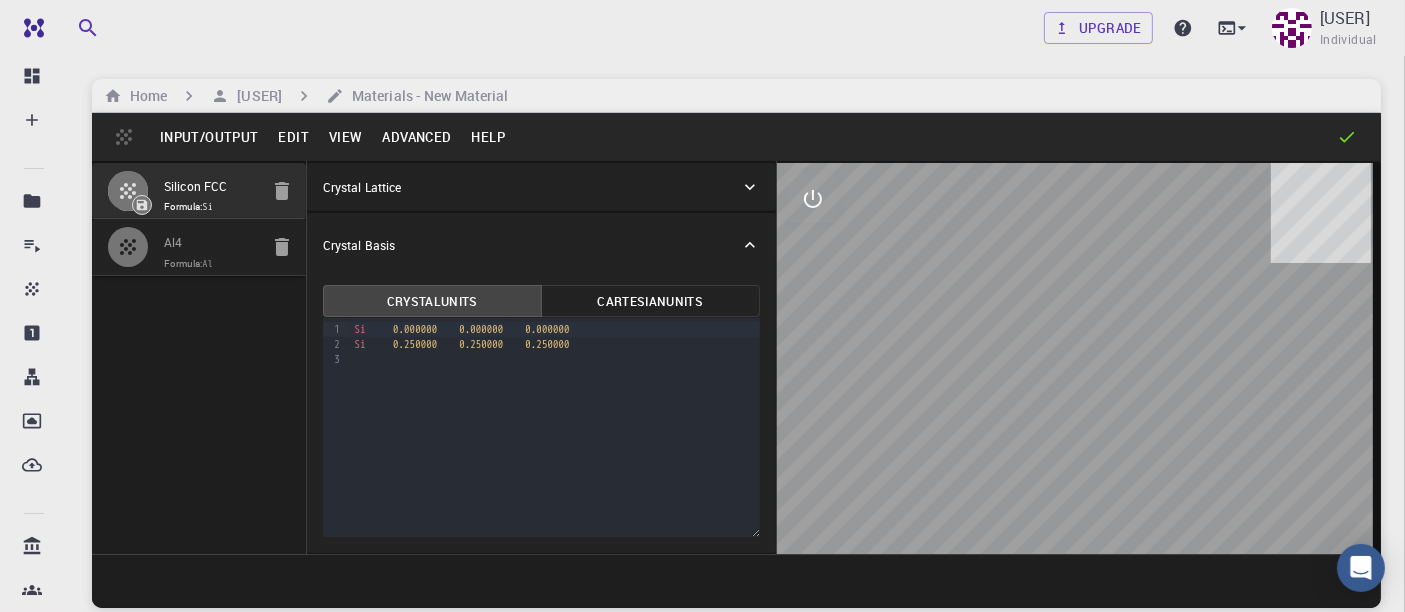 type on "4.0389294624" 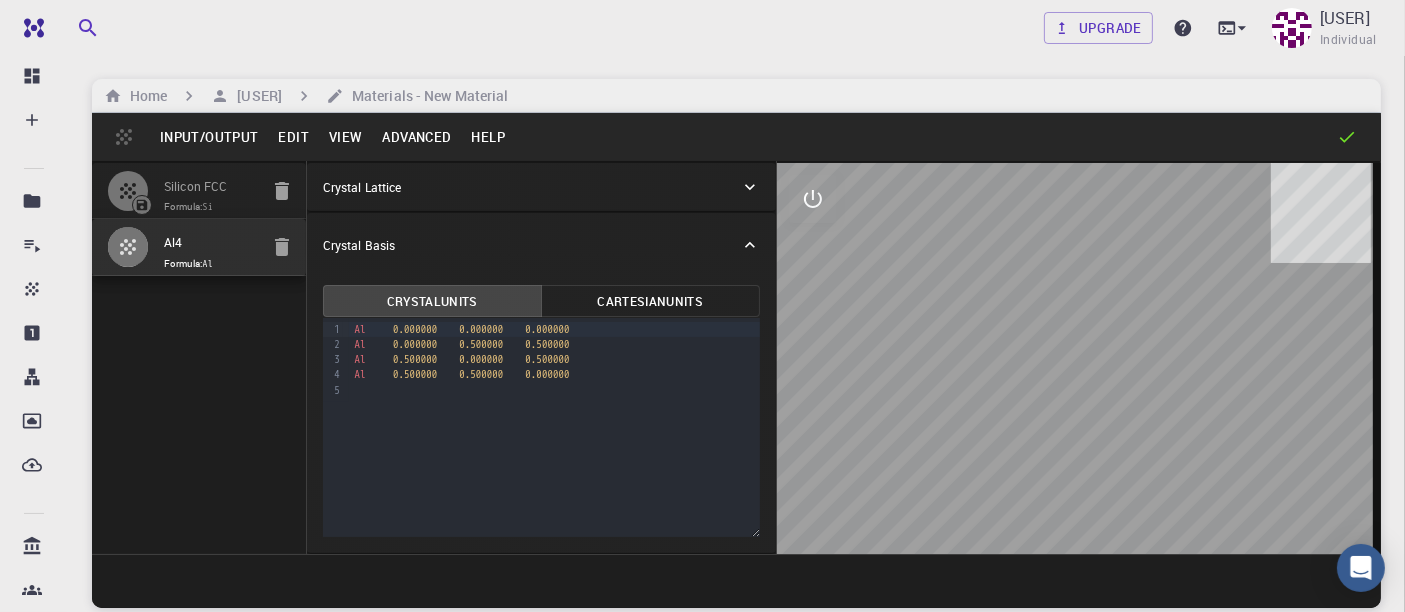 drag, startPoint x: 1236, startPoint y: 523, endPoint x: 1150, endPoint y: 392, distance: 156.70673 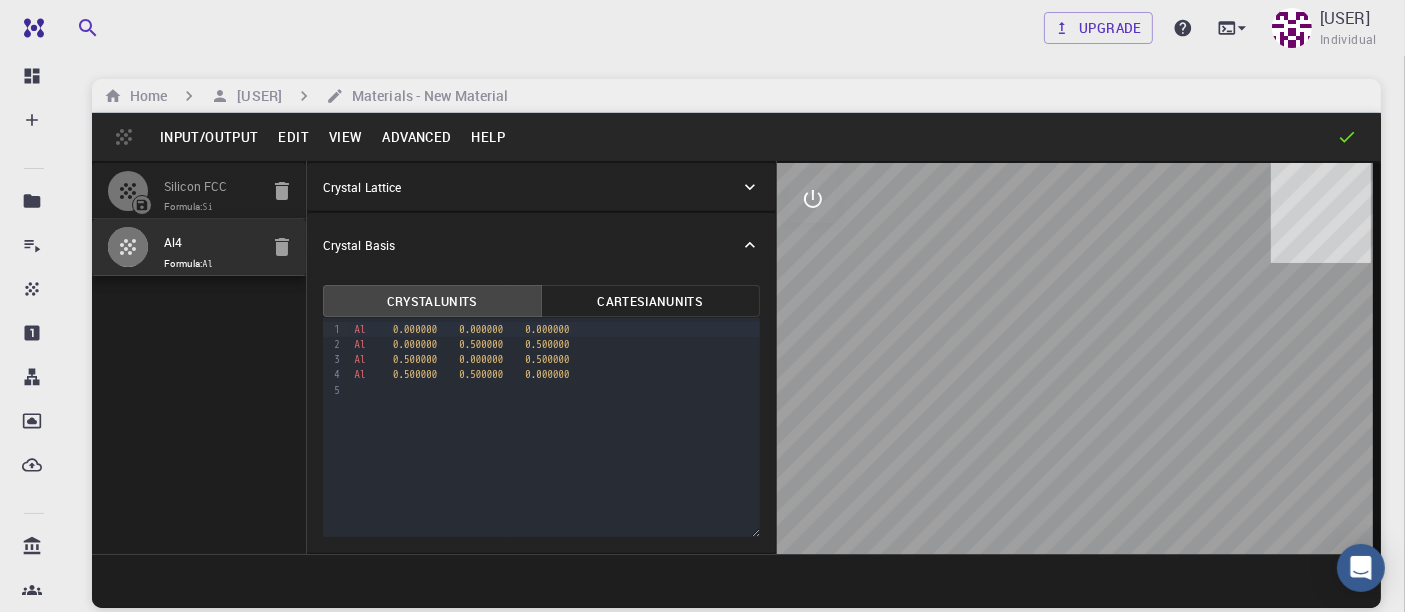 click at bounding box center (1079, 358) 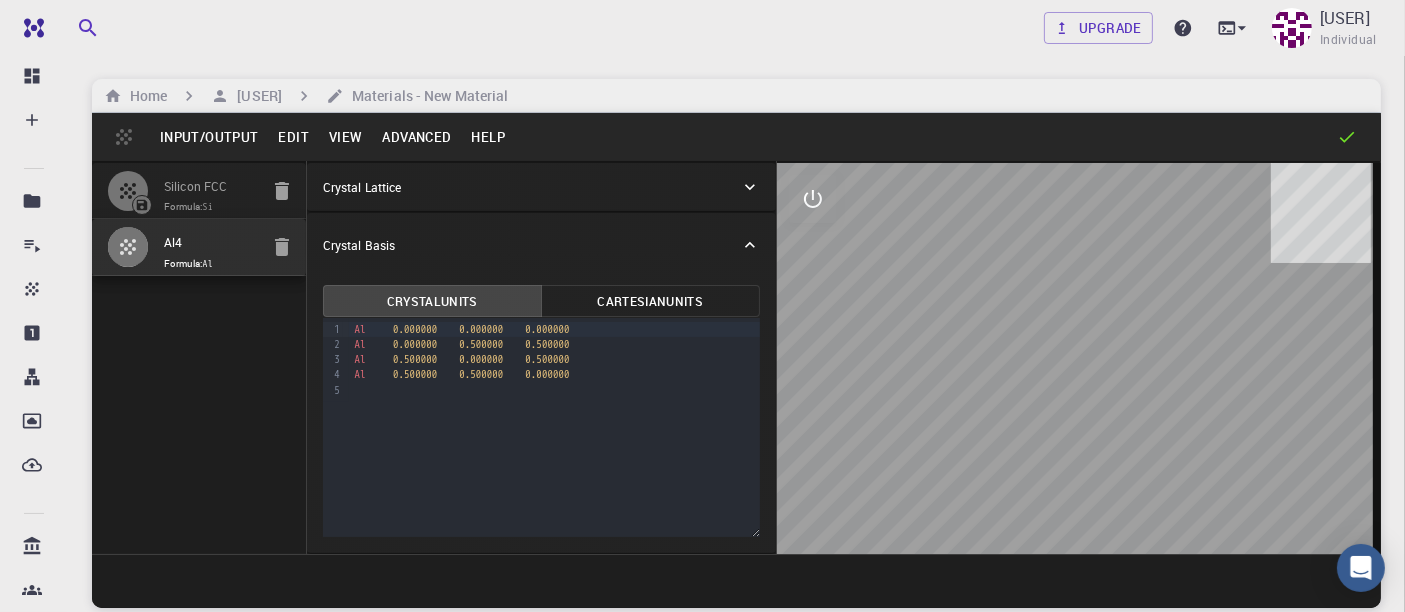 click on "Cartesian  Units" at bounding box center [650, 301] 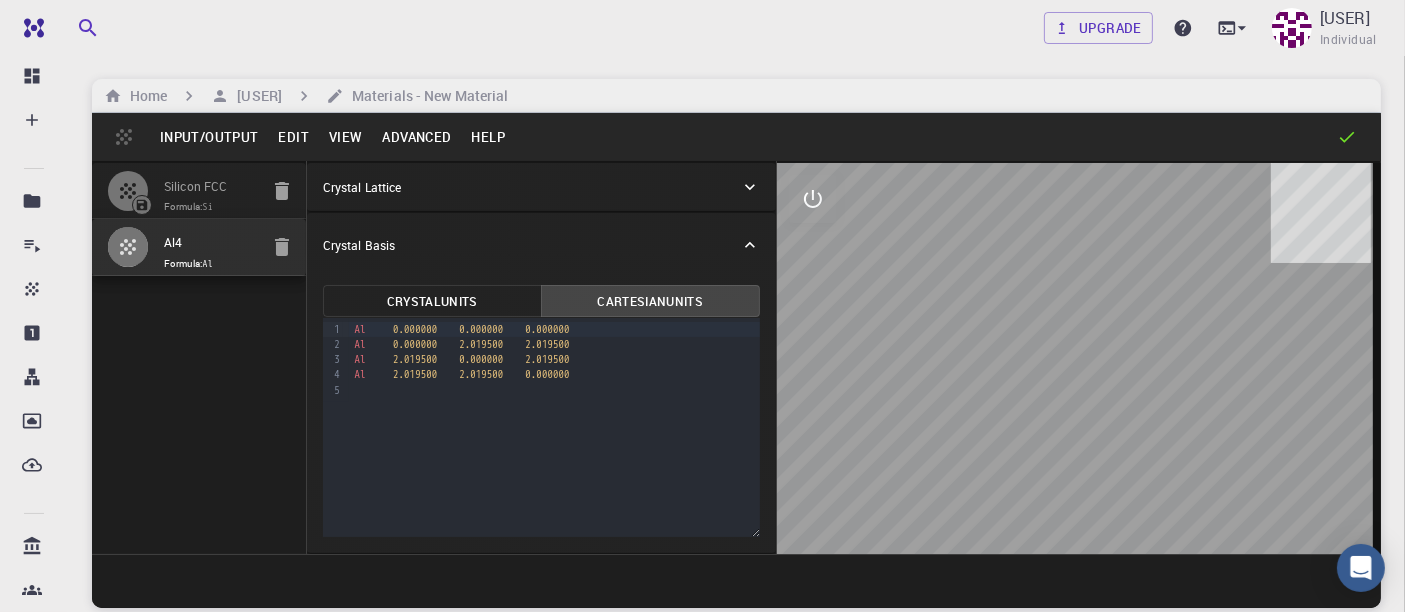 click on "Crystal  Units" at bounding box center [432, 301] 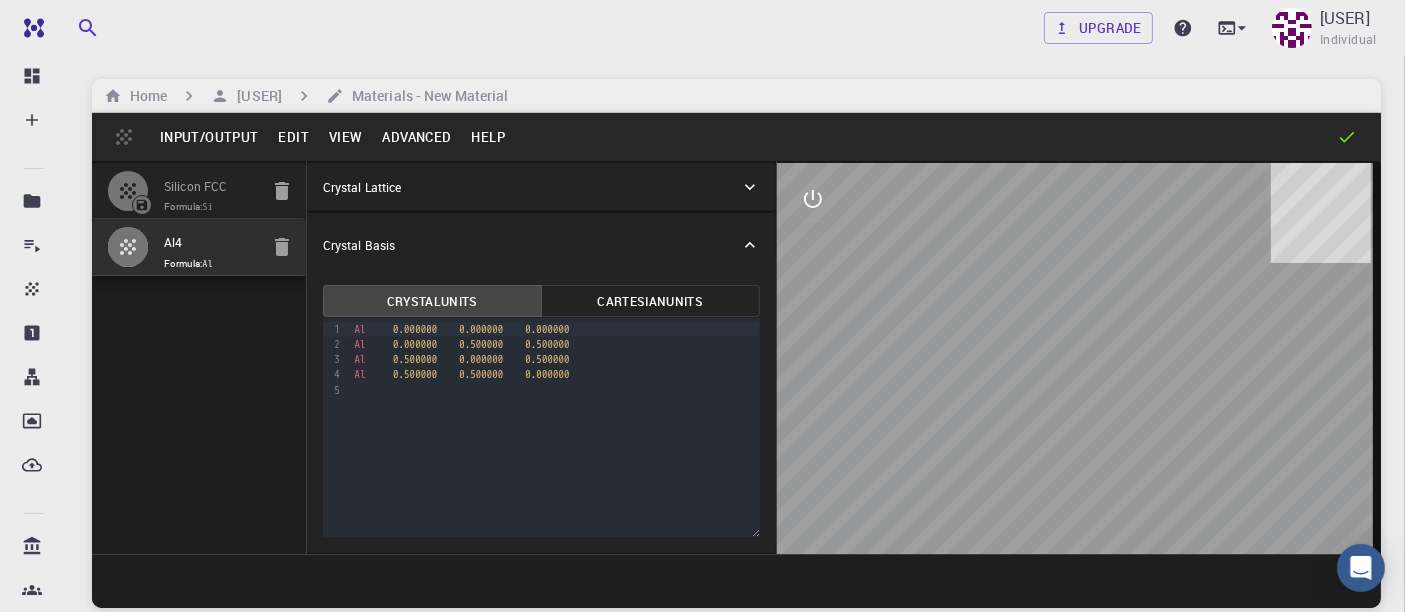 click on "Cartesian  Units" at bounding box center [650, 301] 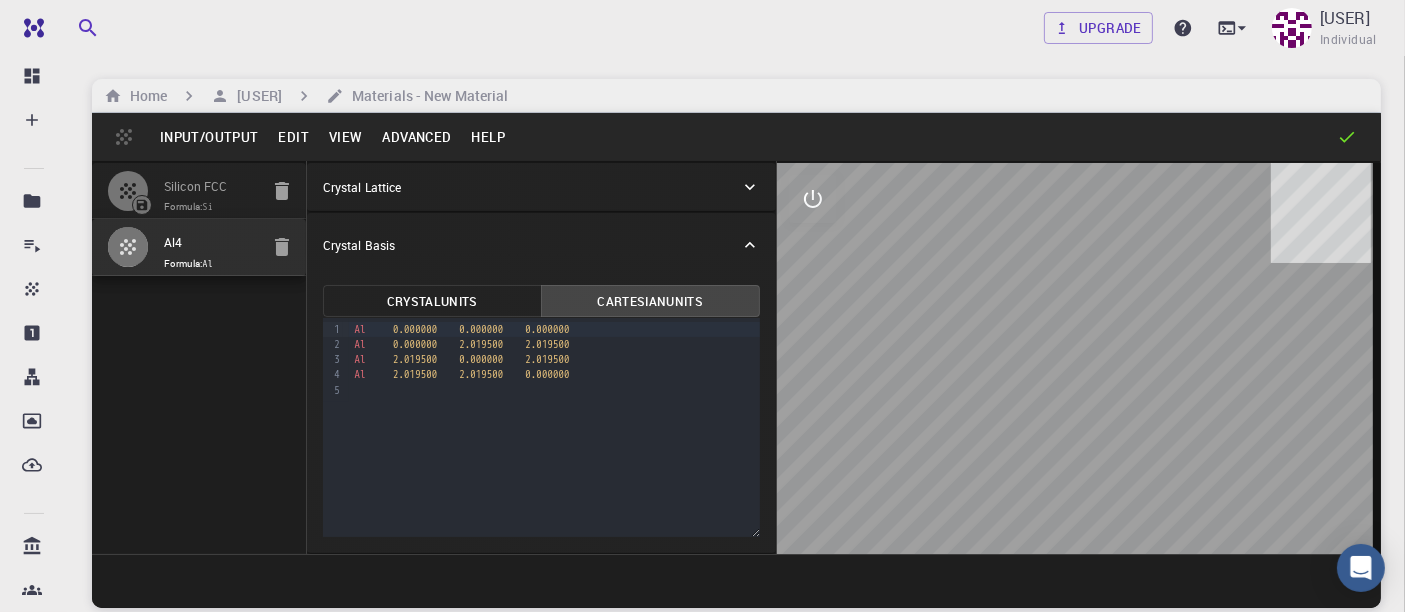 click on "Crystal  Units" at bounding box center [432, 301] 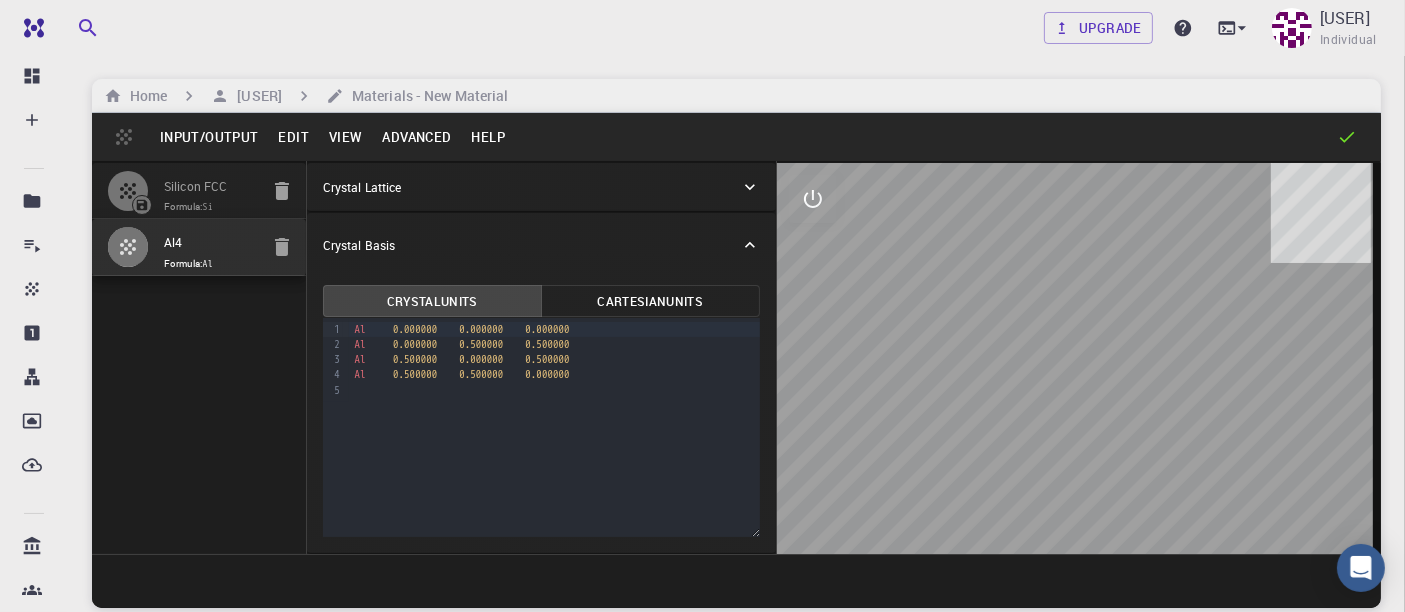 drag, startPoint x: 1040, startPoint y: 470, endPoint x: 1040, endPoint y: 422, distance: 48 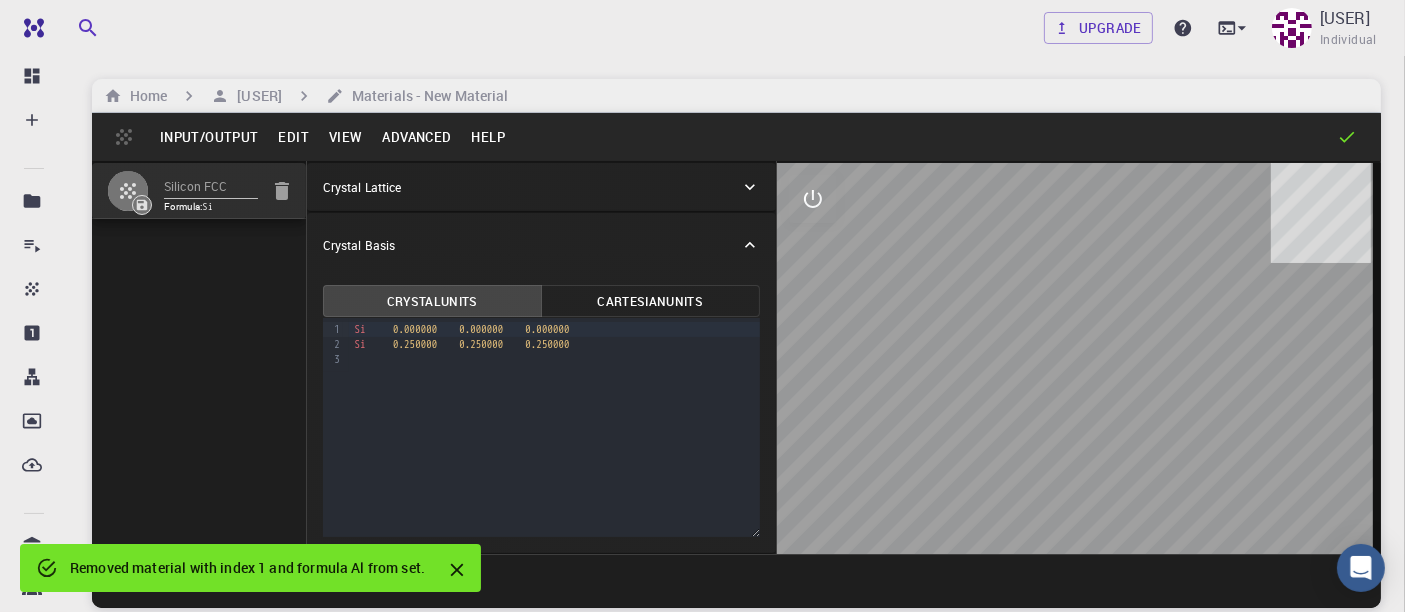 click 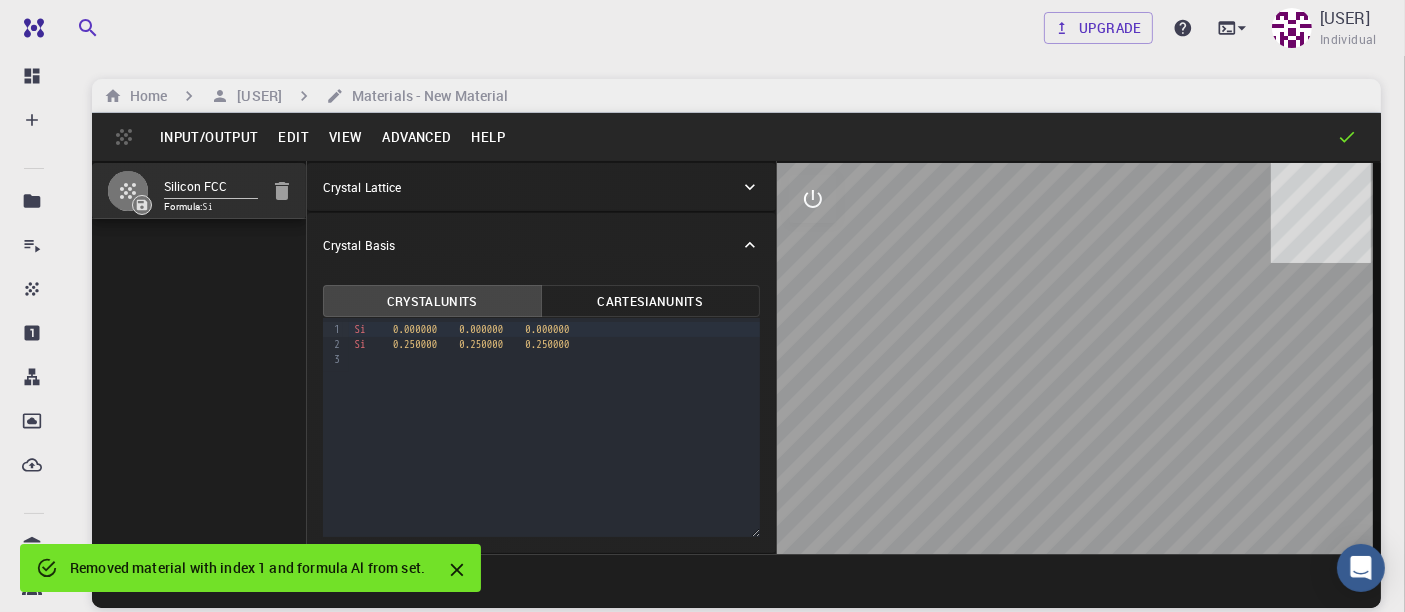 click 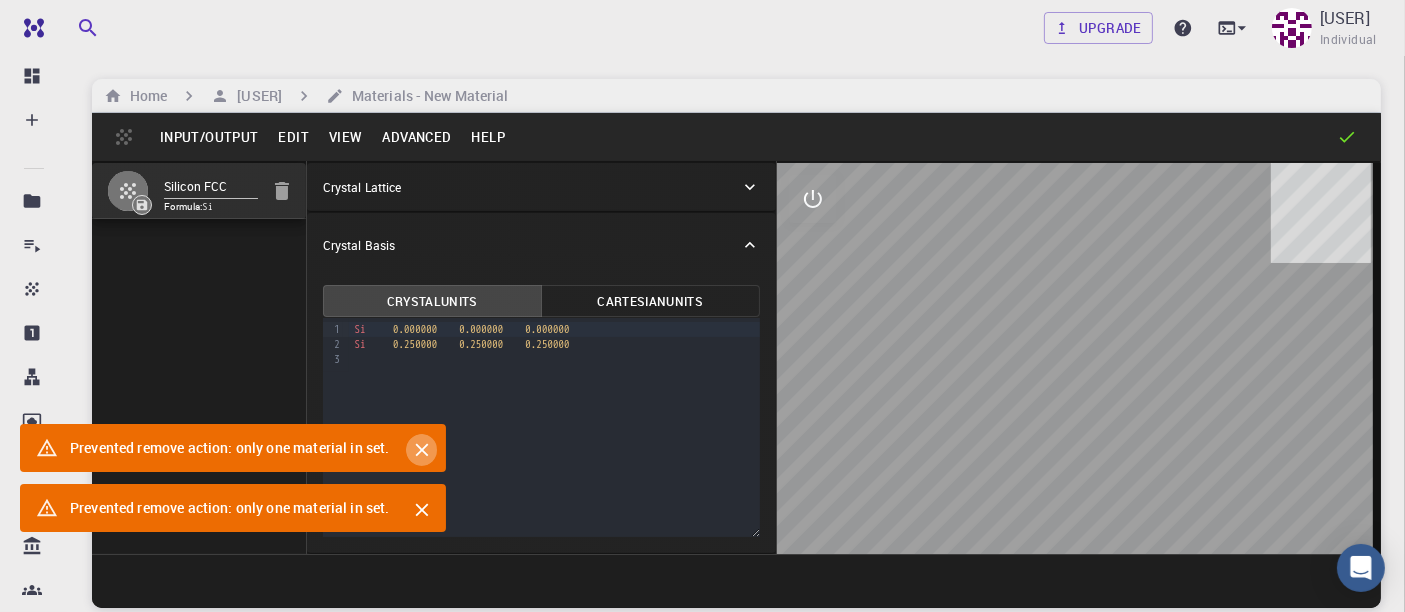 click at bounding box center [422, 450] 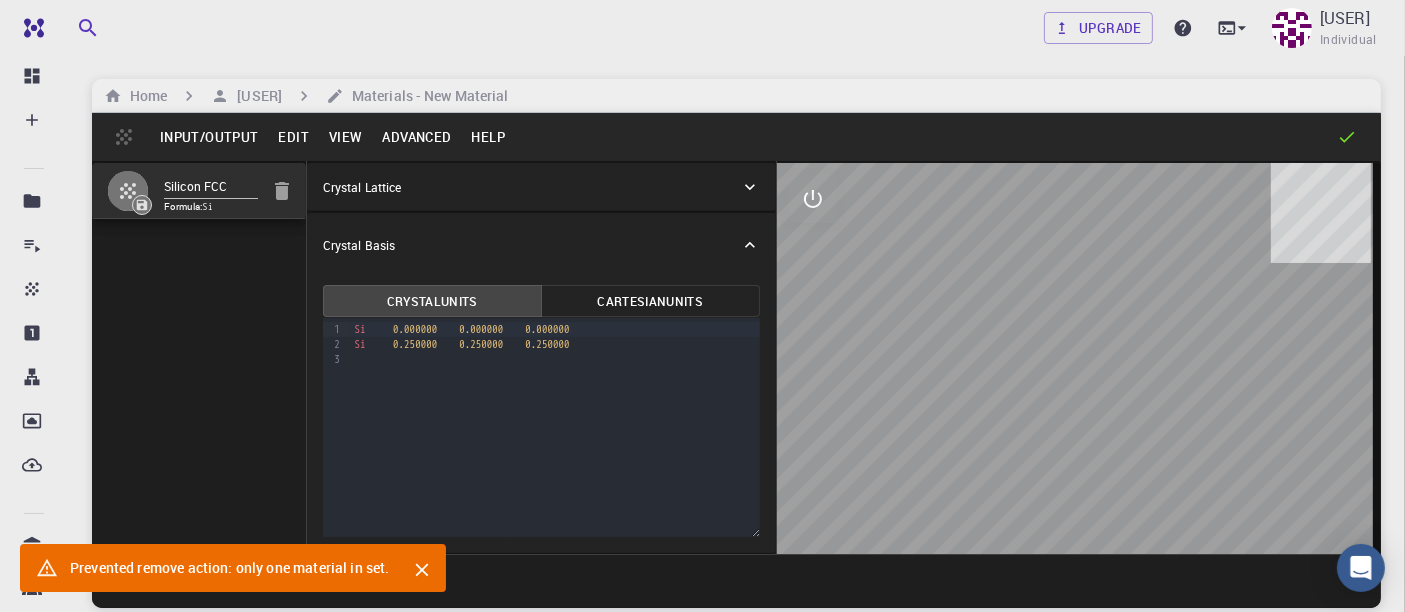 click on "Input/Output" at bounding box center [209, 137] 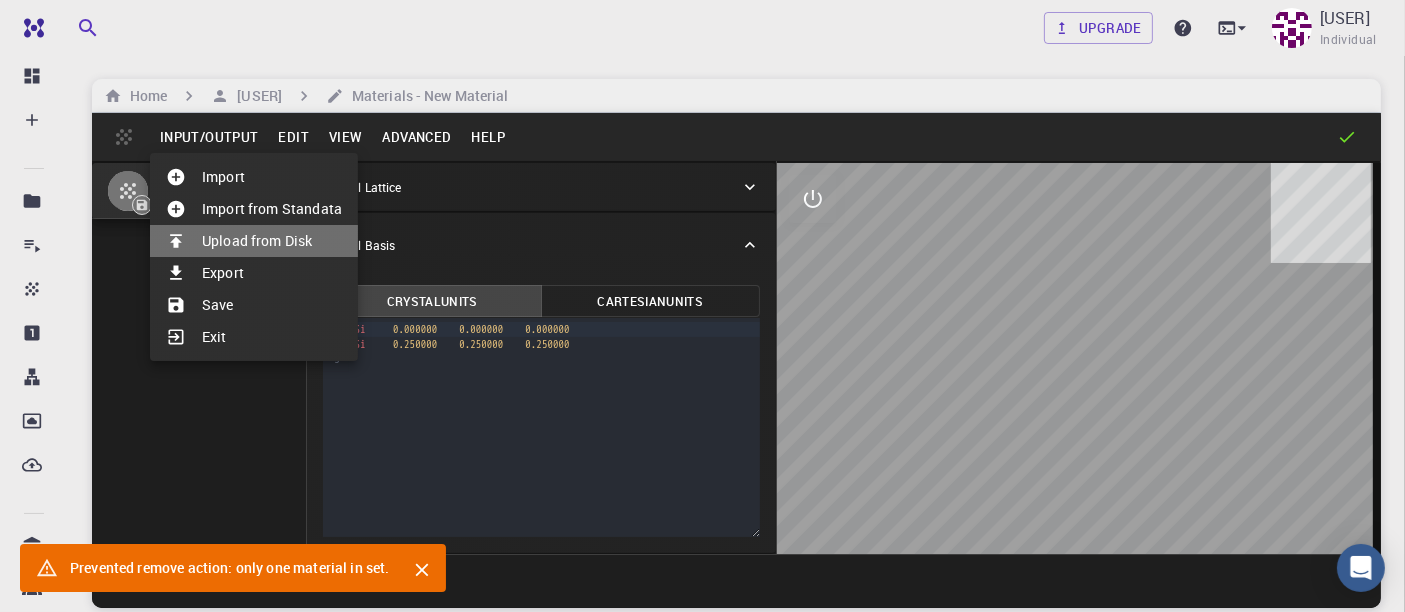 click on "Upload from Disk" at bounding box center [254, 241] 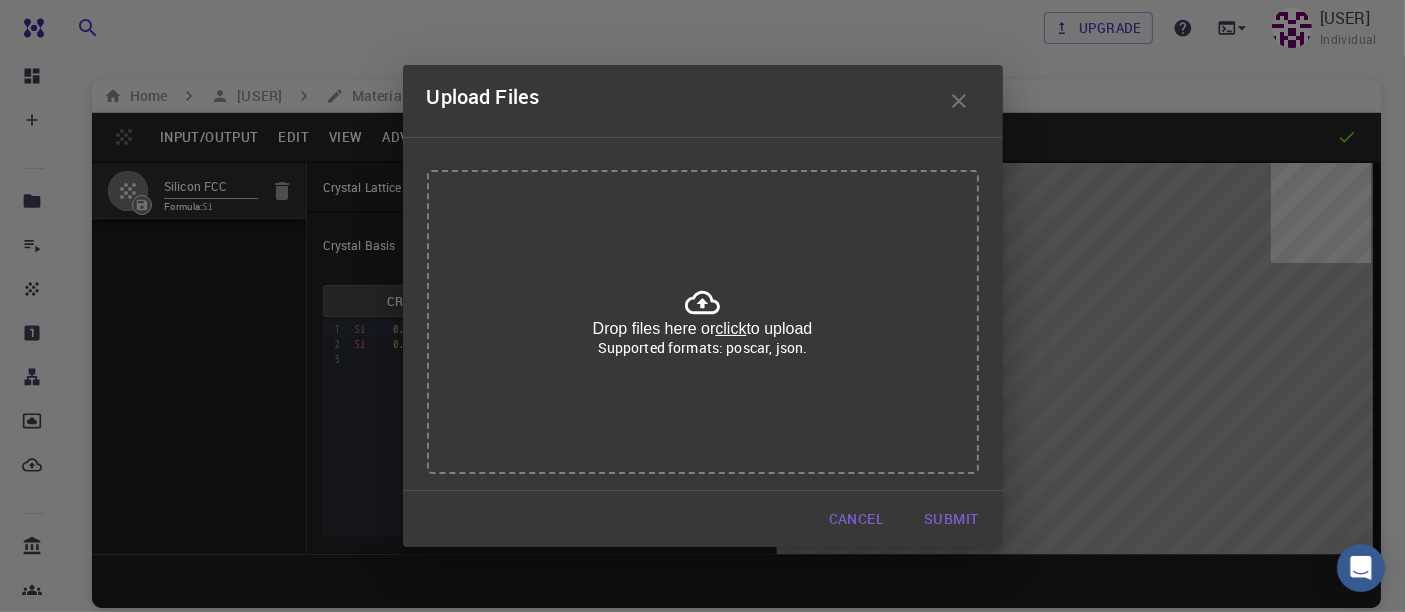 click on "Supported formats: poscar, json." at bounding box center [703, 348] 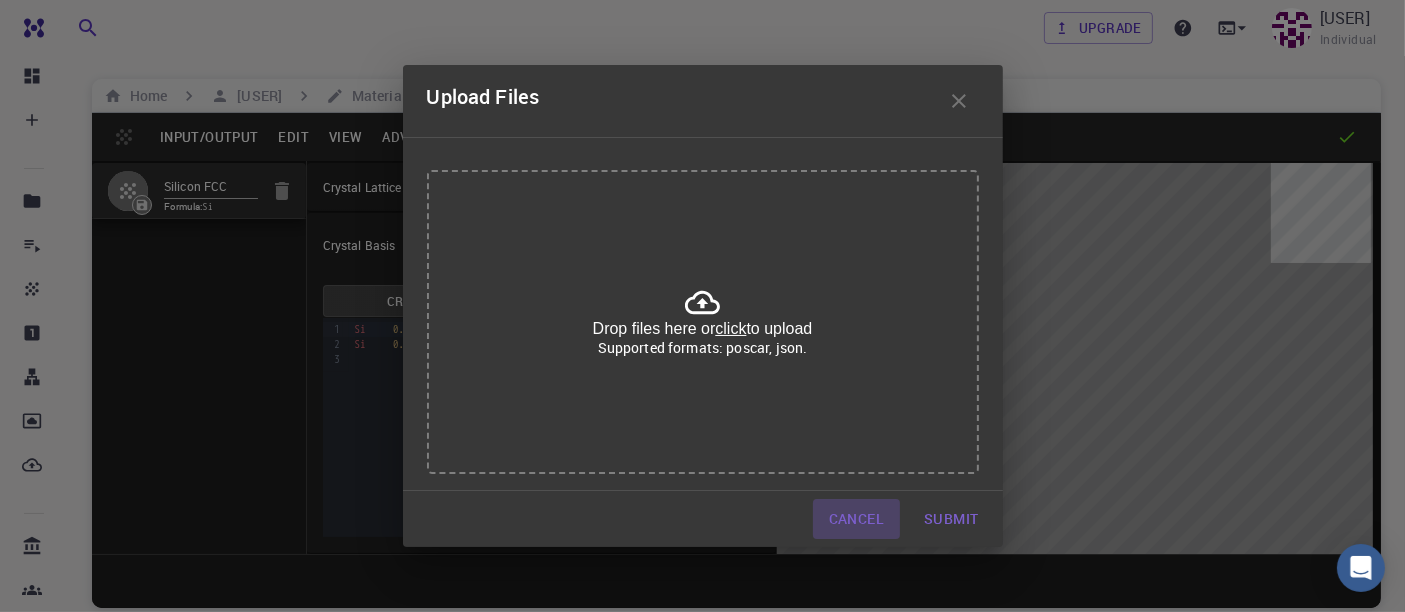 click on "Cancel" at bounding box center [856, 519] 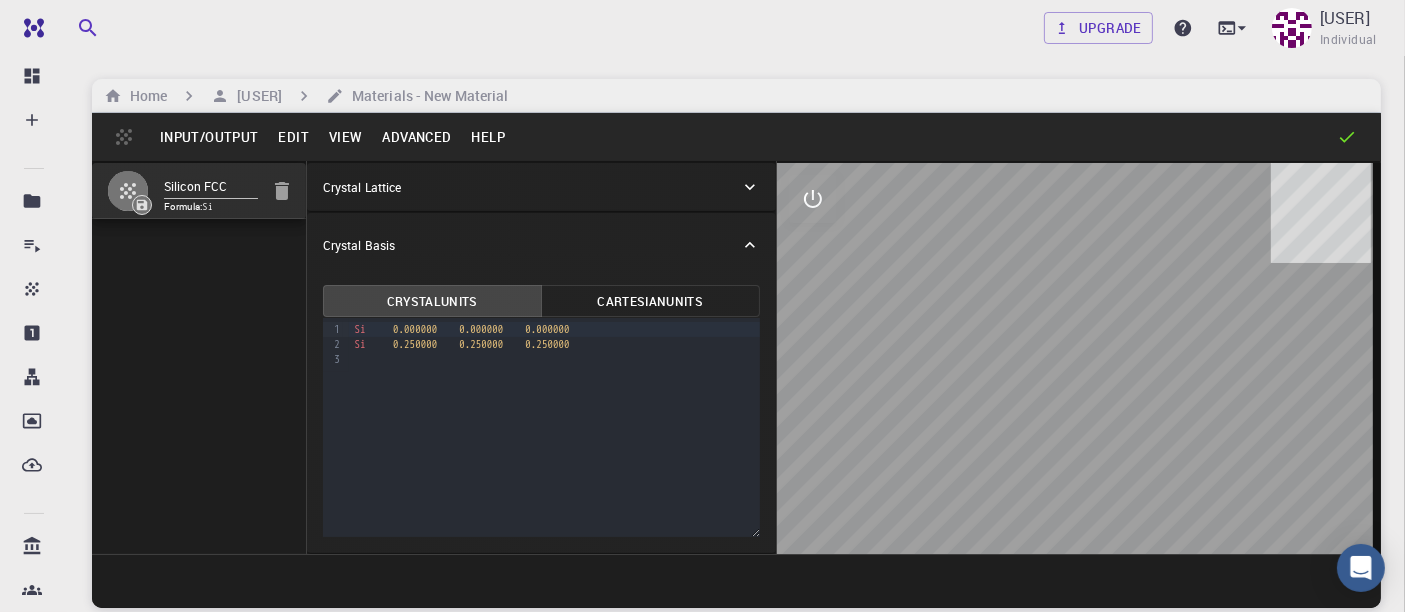 click on "Input/Output" at bounding box center (209, 137) 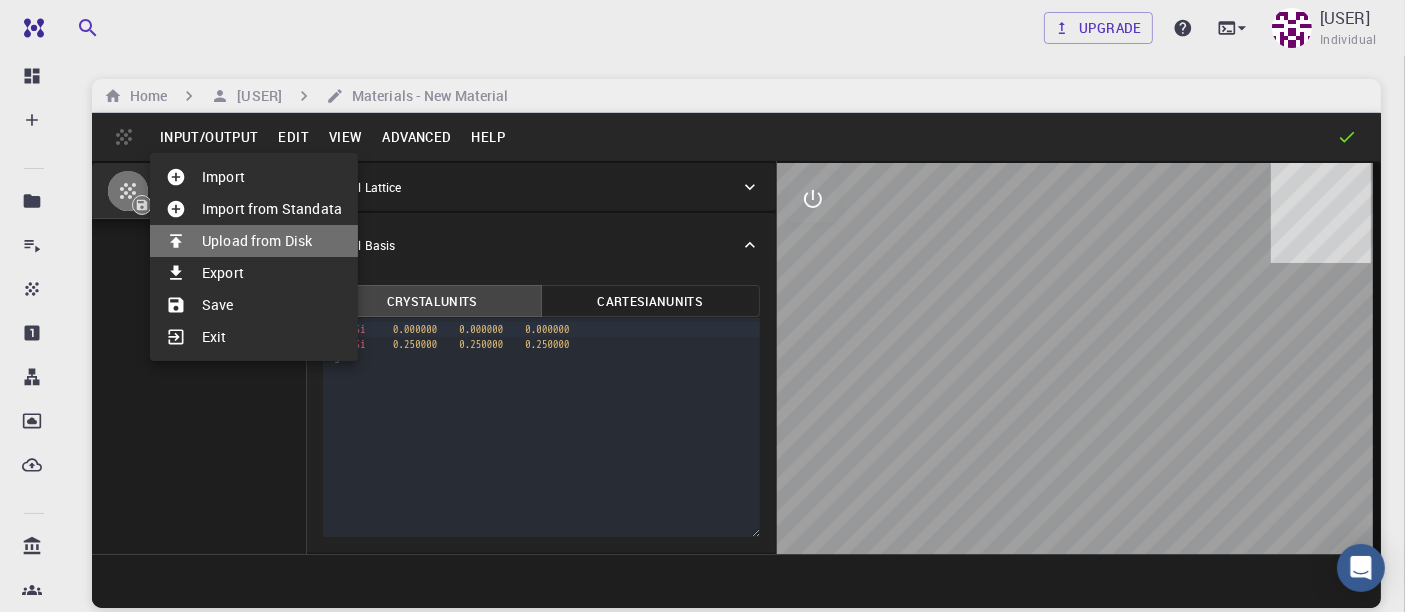 click on "Upload from Disk" at bounding box center (254, 241) 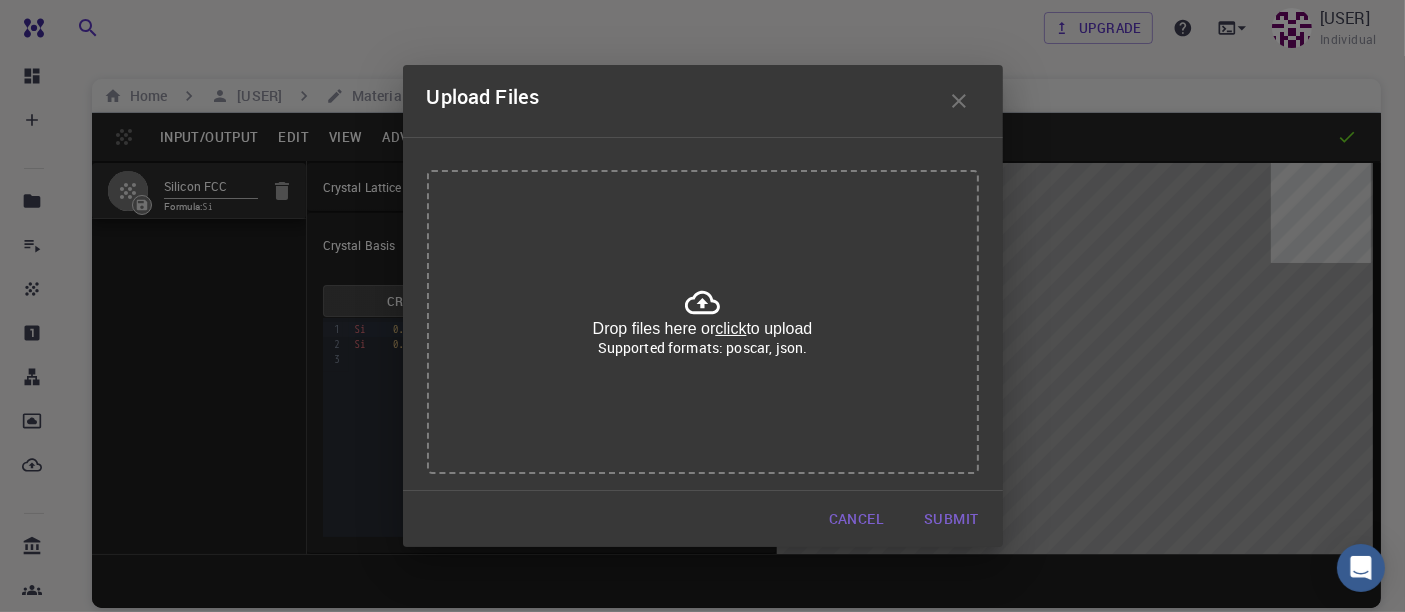 click on "click" at bounding box center [730, 328] 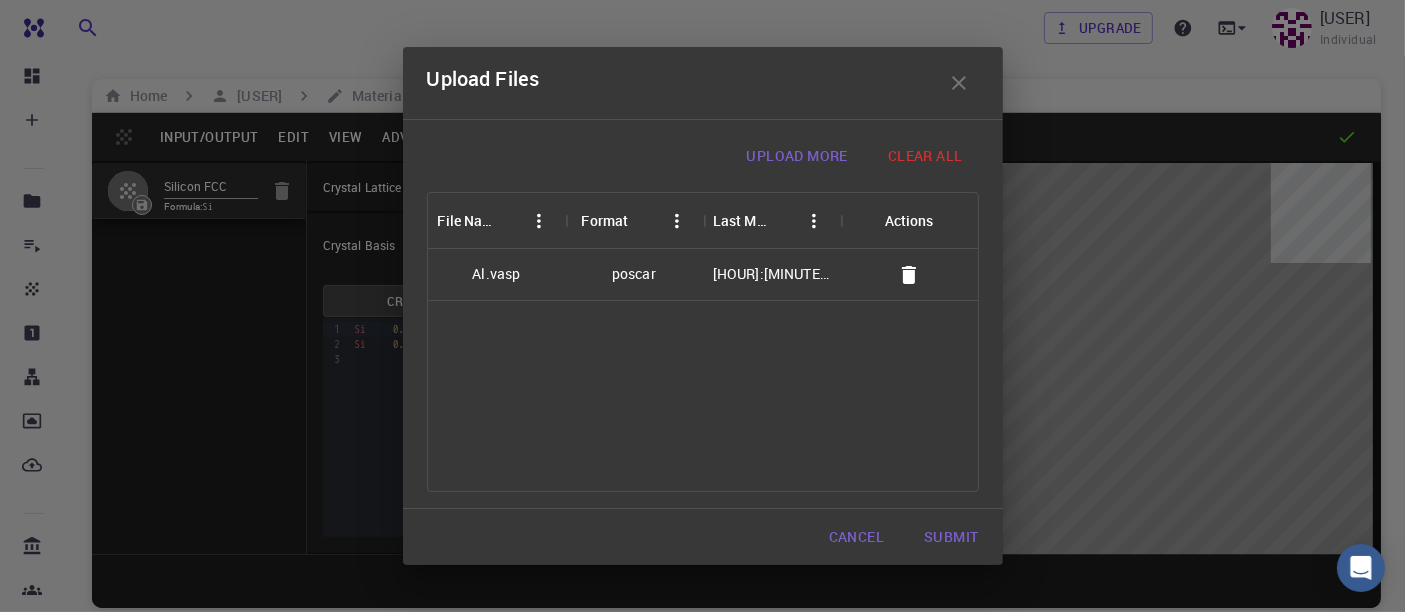 click on "Submit" at bounding box center [951, 537] 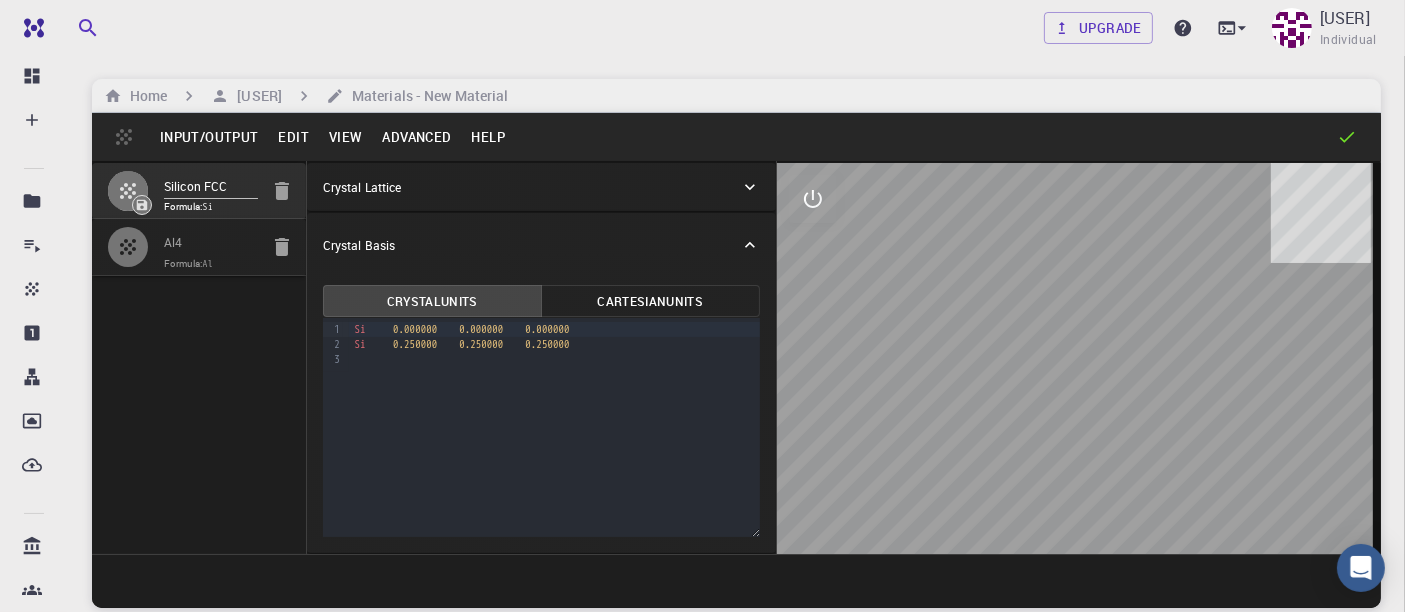 click 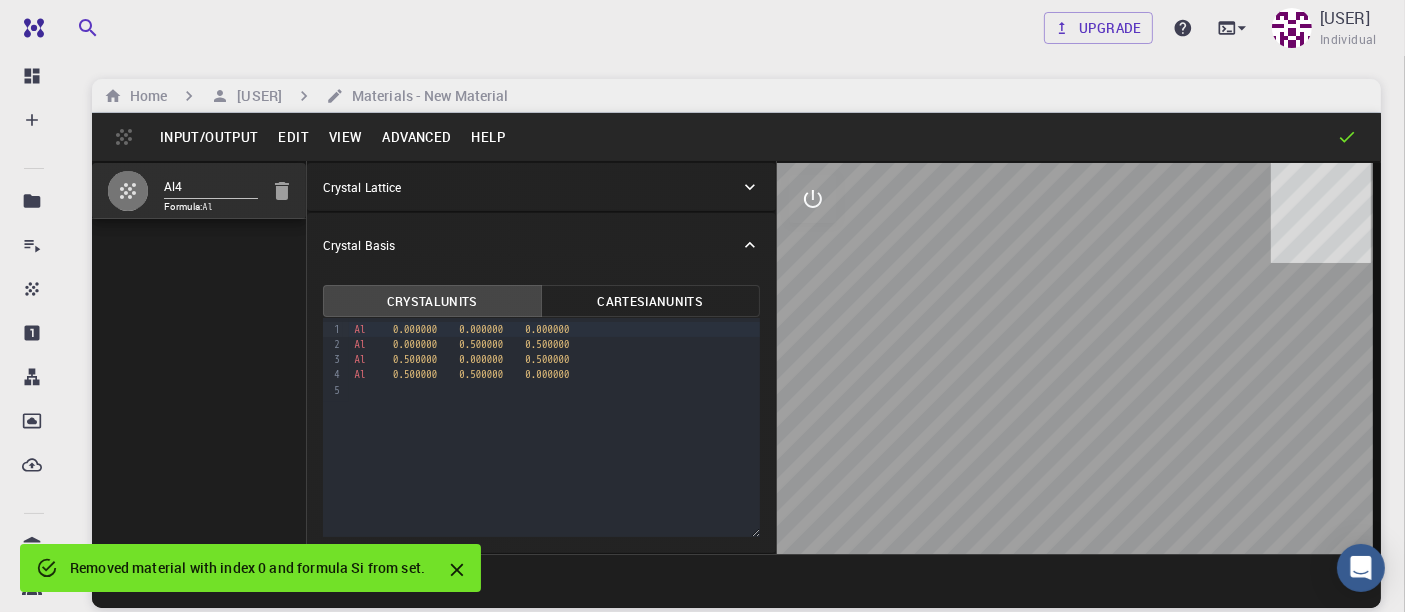 drag, startPoint x: 1097, startPoint y: 407, endPoint x: 1085, endPoint y: 390, distance: 20.808653 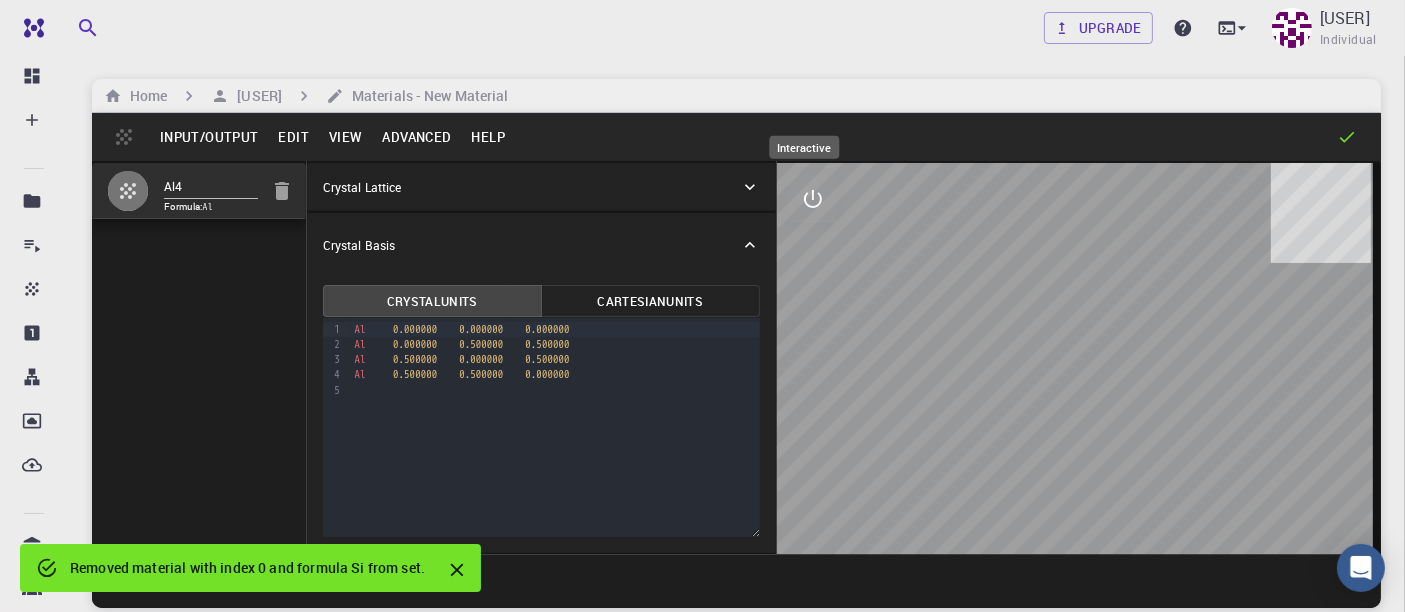 click at bounding box center [813, 199] 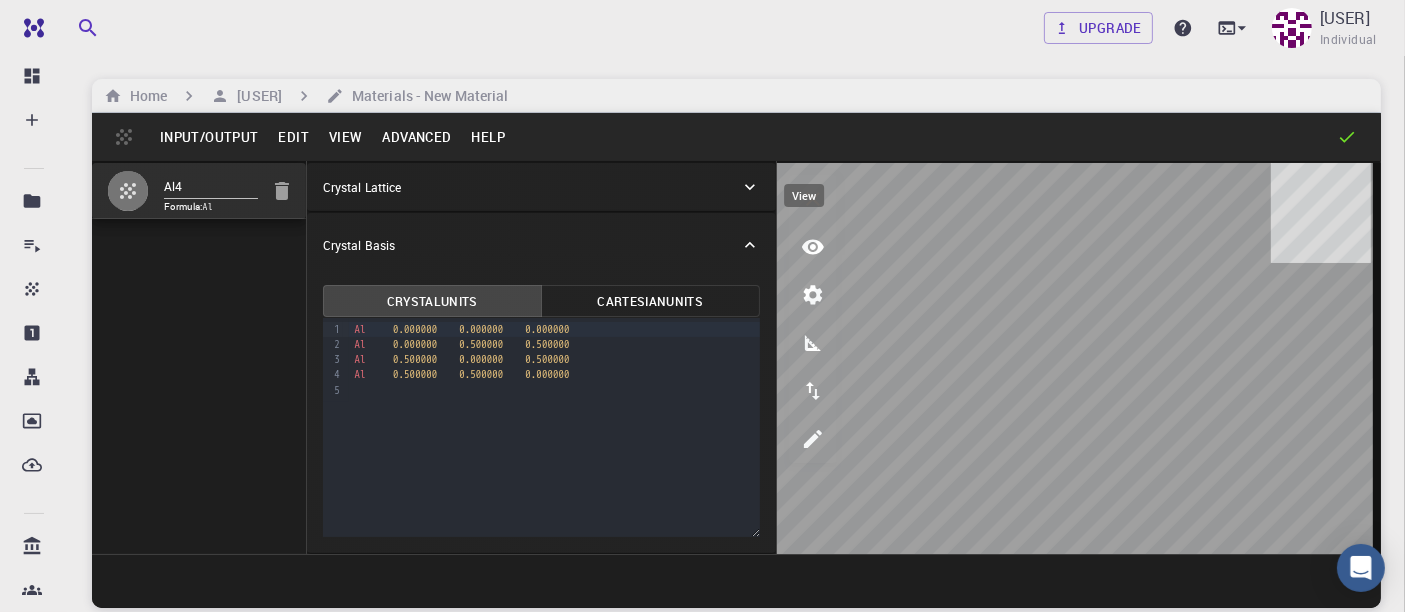 click at bounding box center [813, 247] 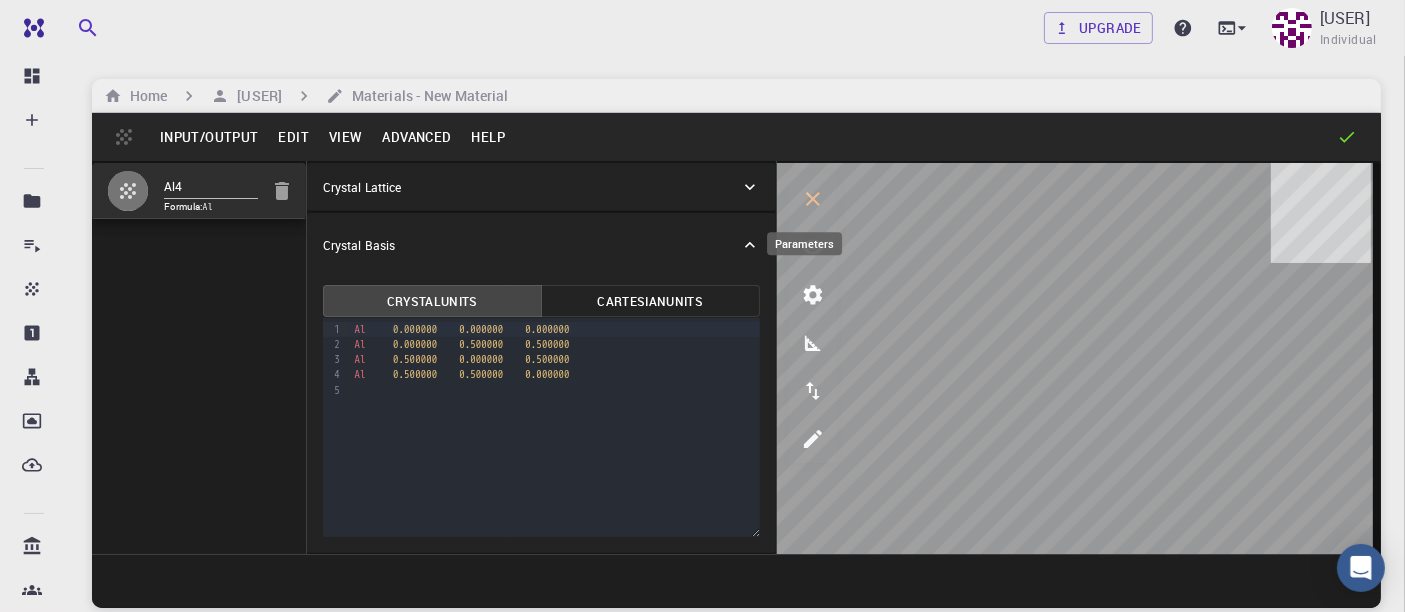 click at bounding box center [813, 295] 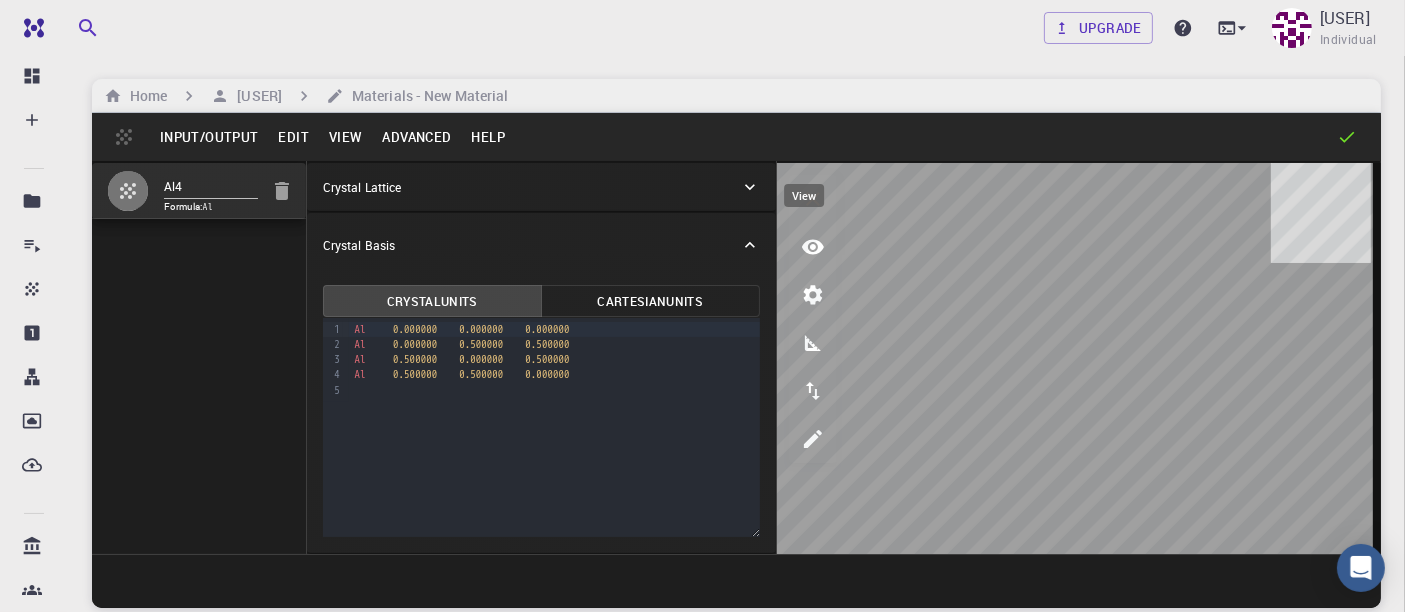 click 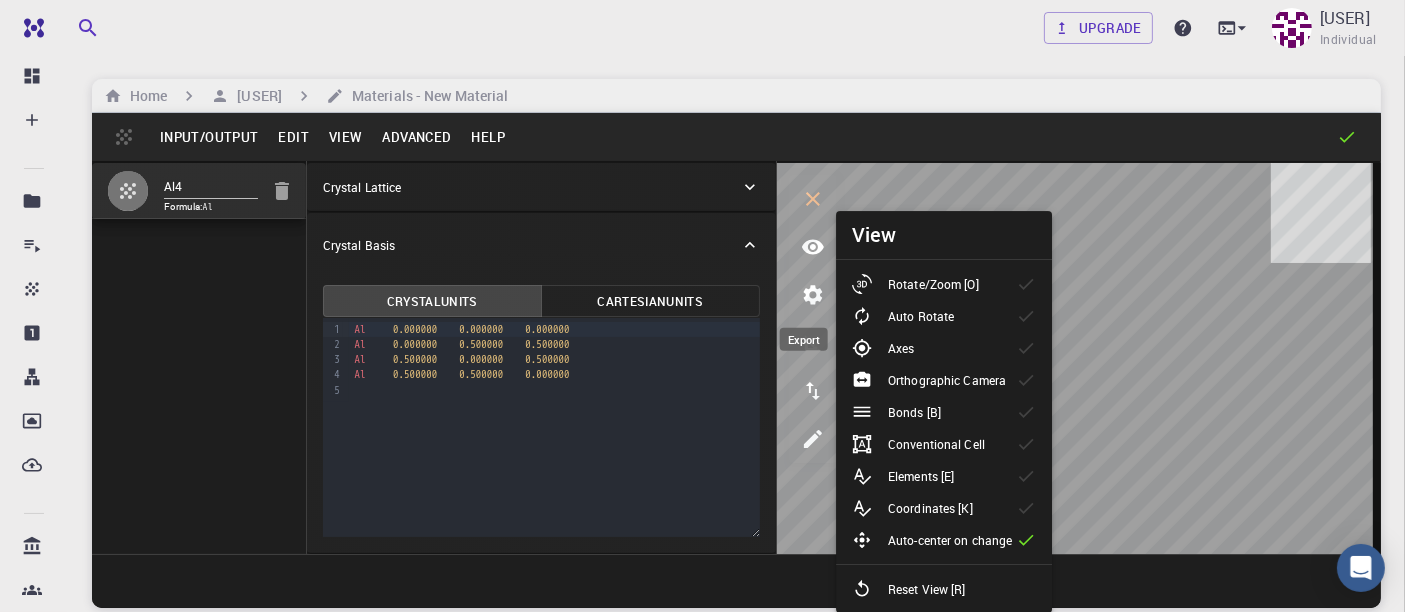 click 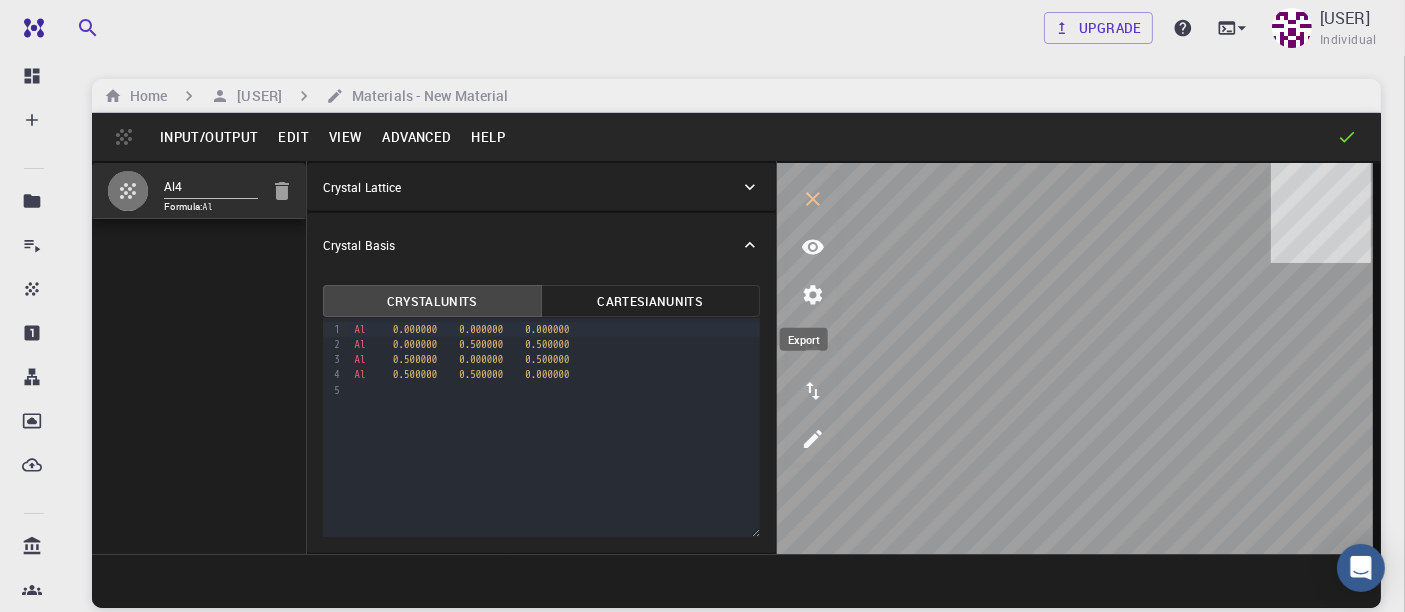 click at bounding box center [813, 391] 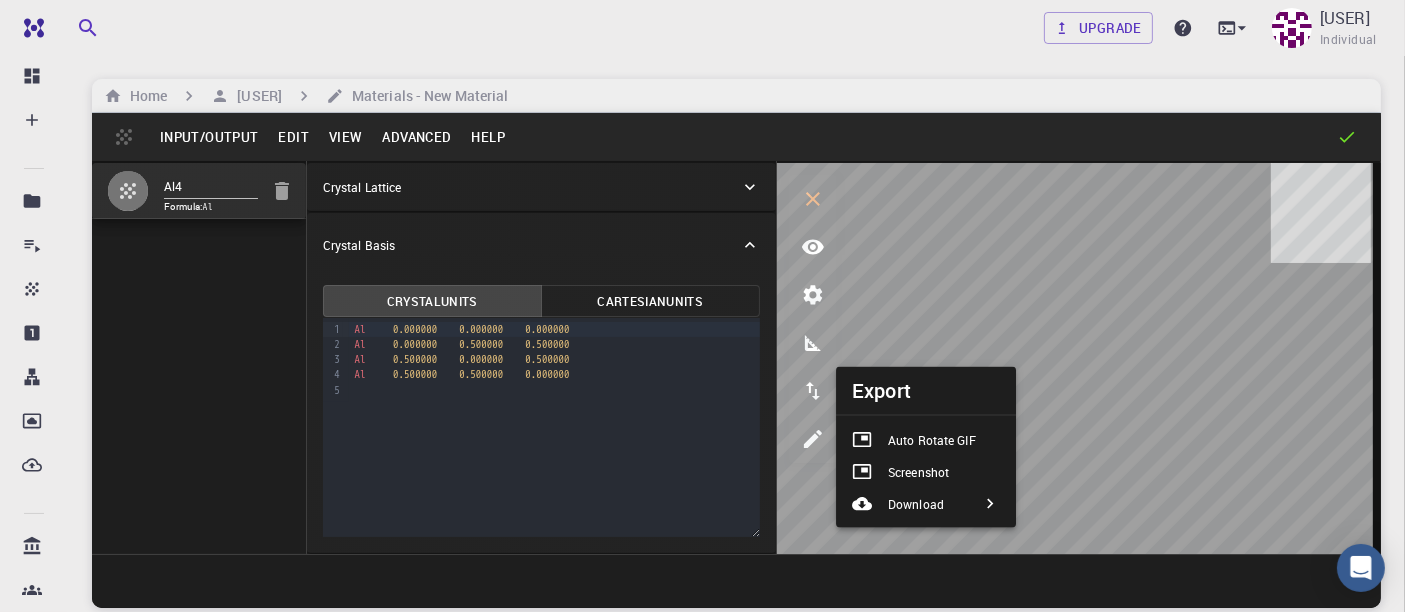 click on "Input/Output" at bounding box center [209, 137] 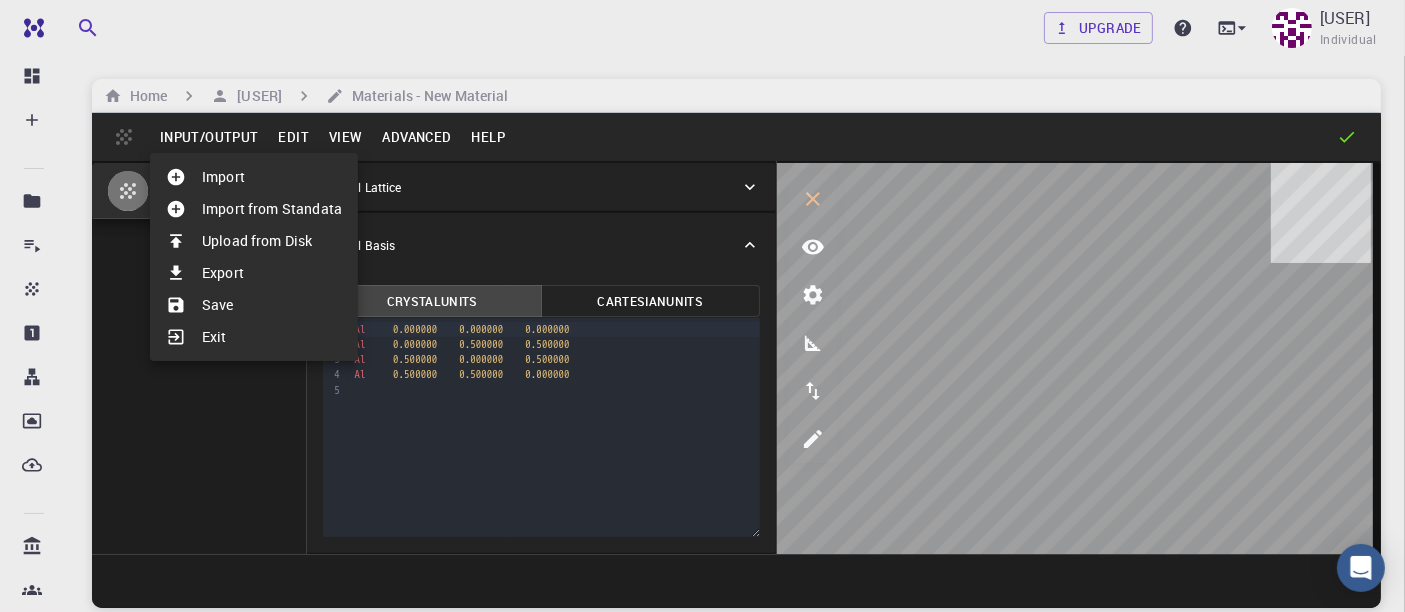 click on "Export" at bounding box center [254, 273] 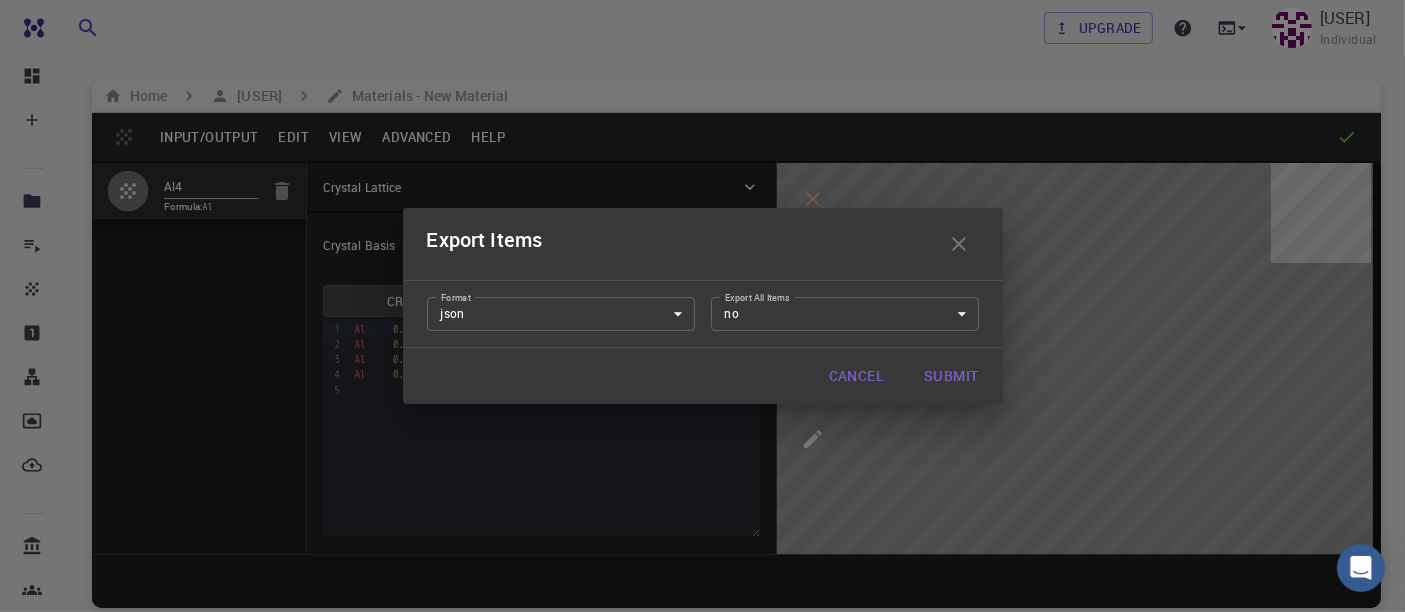 click on "Upgrade [USER] Individual Home [USER] Materials - New Material Input/Output Edit View Advanced Help Al4 Formula: Al Crystal Lattice Lattice units angstrom angstrom Lattice units Lattice type Triclinic TRI Lattice type Lattice 'a' [NUMBER] Lattice 'a' Lattice 'b' [NUMBER] Lattice 'b' Lattice 'c' [NUMBER] Lattice 'c' angle (b^c) [NUMBER] angle (b^c) angle (a^c) [NUMBER] angle (a^c) angle (a^b) [NUMBER] angle (a^b) Lattice units Scale Interatomic Distances [NUMBER] Lattice units Apply Edits Crystal Basis Crystal Units Cartesian Units 9 1 2 3 4 5 › Al 0.000000 0.000000 0.000000 Al 0.000000 0.500000 0.500000 Al" at bounding box center (702, 382) 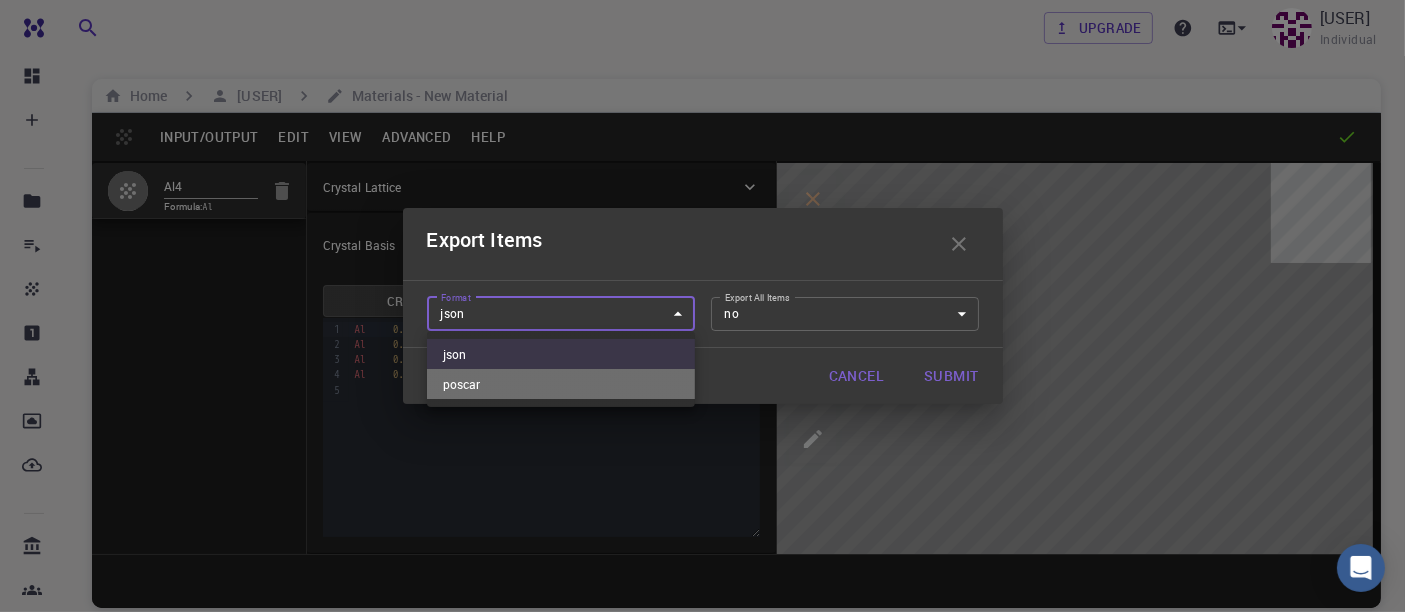 click on "poscar" at bounding box center (561, 384) 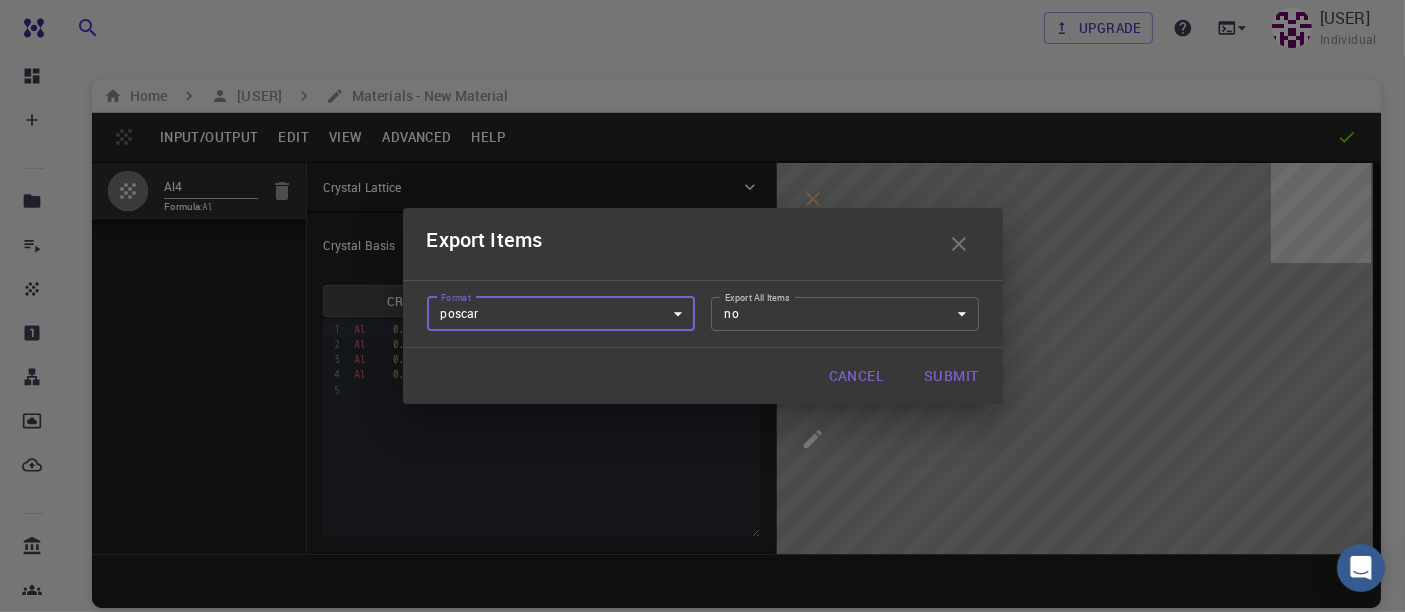 click on "Upgrade [USER] Individual Home [USER] Materials - New Material Input/Output Edit View Advanced Help Al4 Formula: Al Crystal Lattice Lattice units angstrom angstrom Lattice units Lattice type Triclinic TRI Lattice type Lattice 'a' [NUMBER] Lattice 'a' Lattice 'b' [NUMBER] Lattice 'b' Lattice 'c' [NUMBER] Lattice 'c' angle (b^c) [NUMBER] angle (b^c) angle (a^c) [NUMBER] angle (a^c) angle (a^b) [NUMBER] angle (a^b) Lattice units Scale Interatomic Distances [NUMBER] Lattice units Apply Edits Crystal Basis Crystal Units Cartesian Units 9 1 2 3 4 5 › Al 0.000000 0.000000 0.000000 Al 0.000000 0.500000 0.500000 Al" at bounding box center (702, 382) 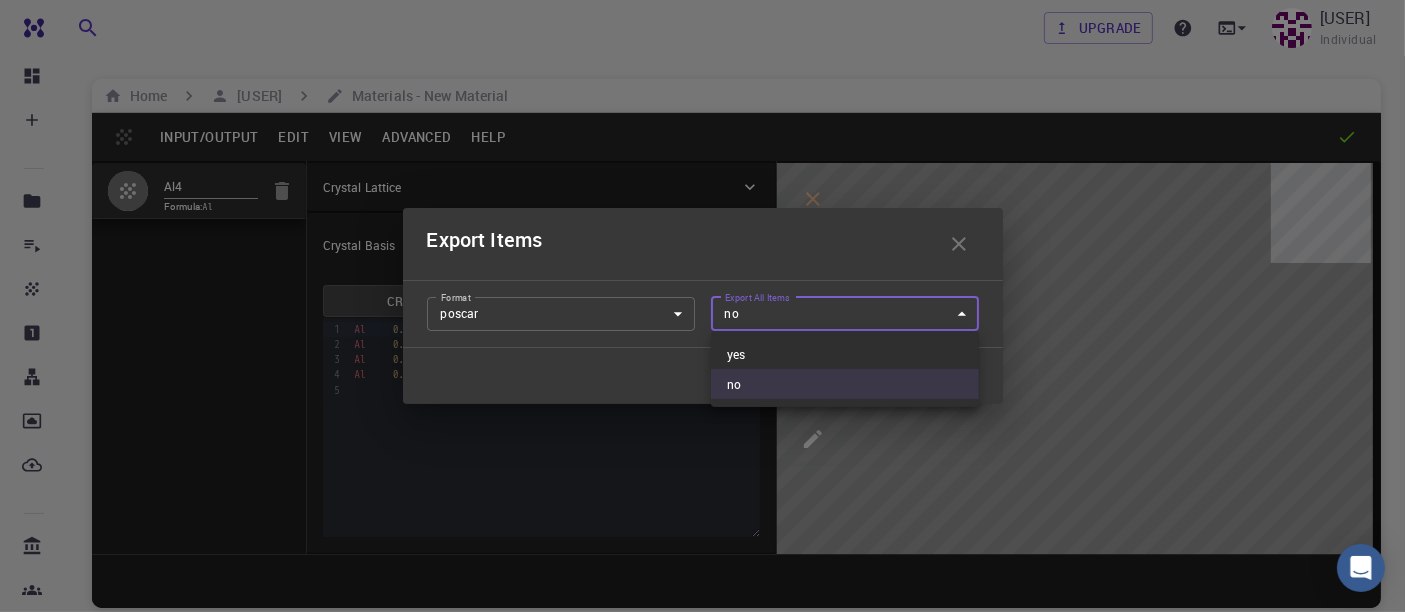 click on "yes" at bounding box center (845, 354) 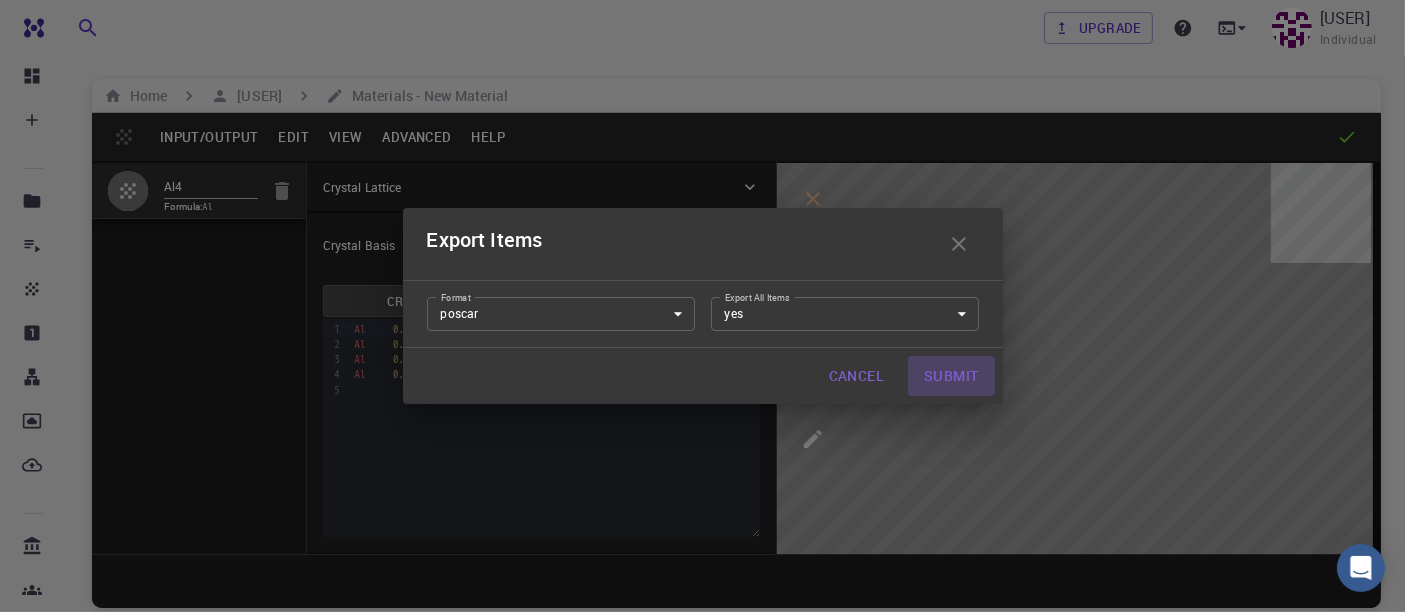 click on "Submit" at bounding box center (951, 376) 